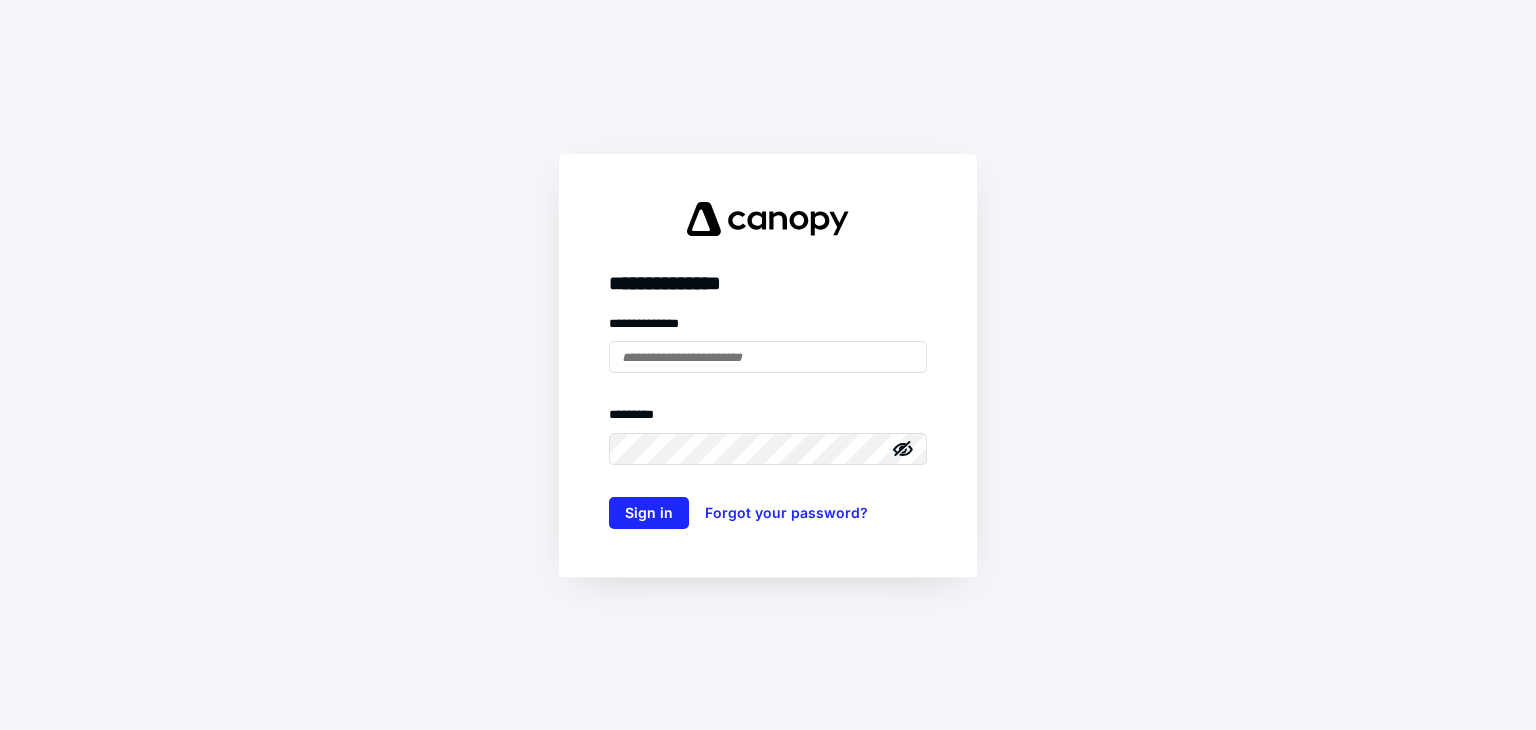 scroll, scrollTop: 0, scrollLeft: 0, axis: both 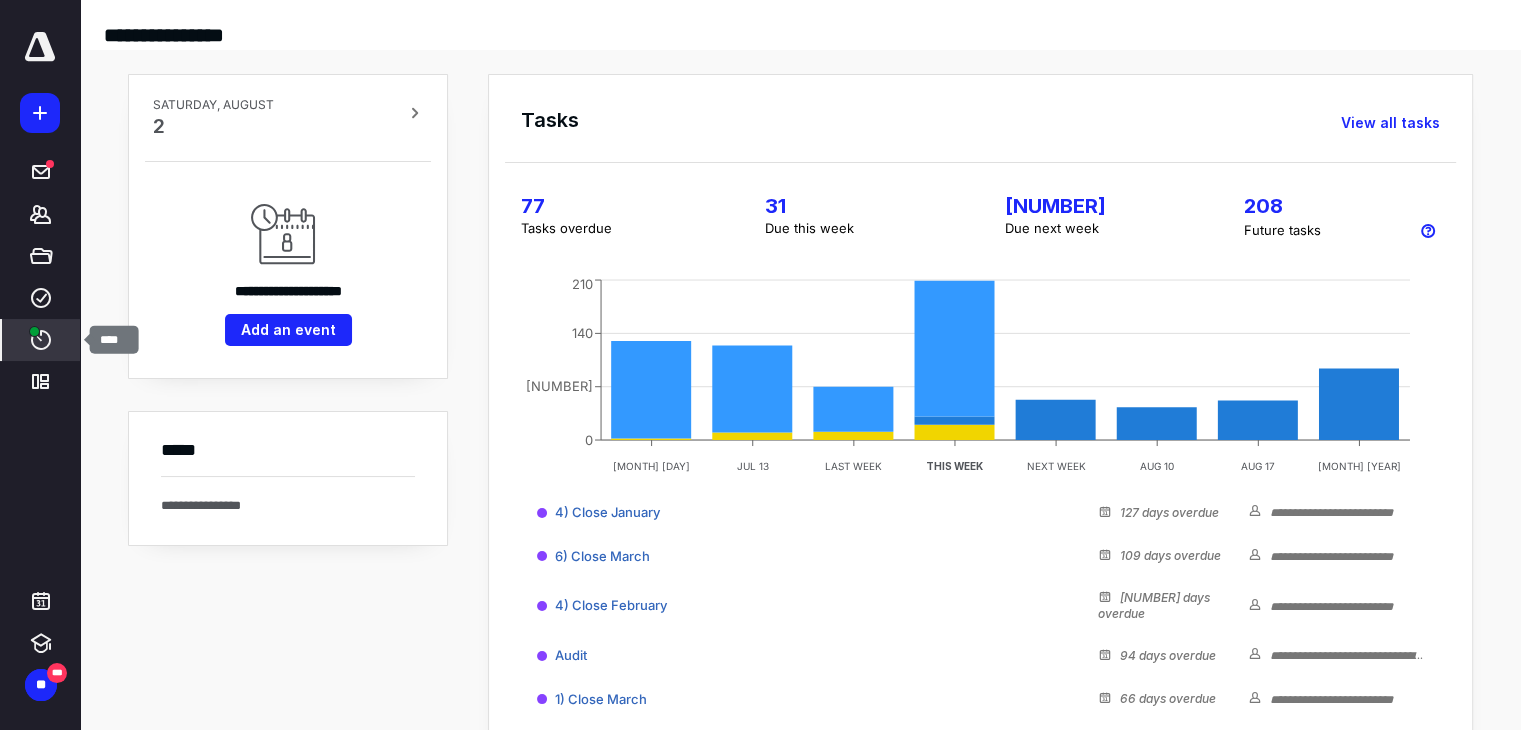 click on "****" at bounding box center (41, 340) 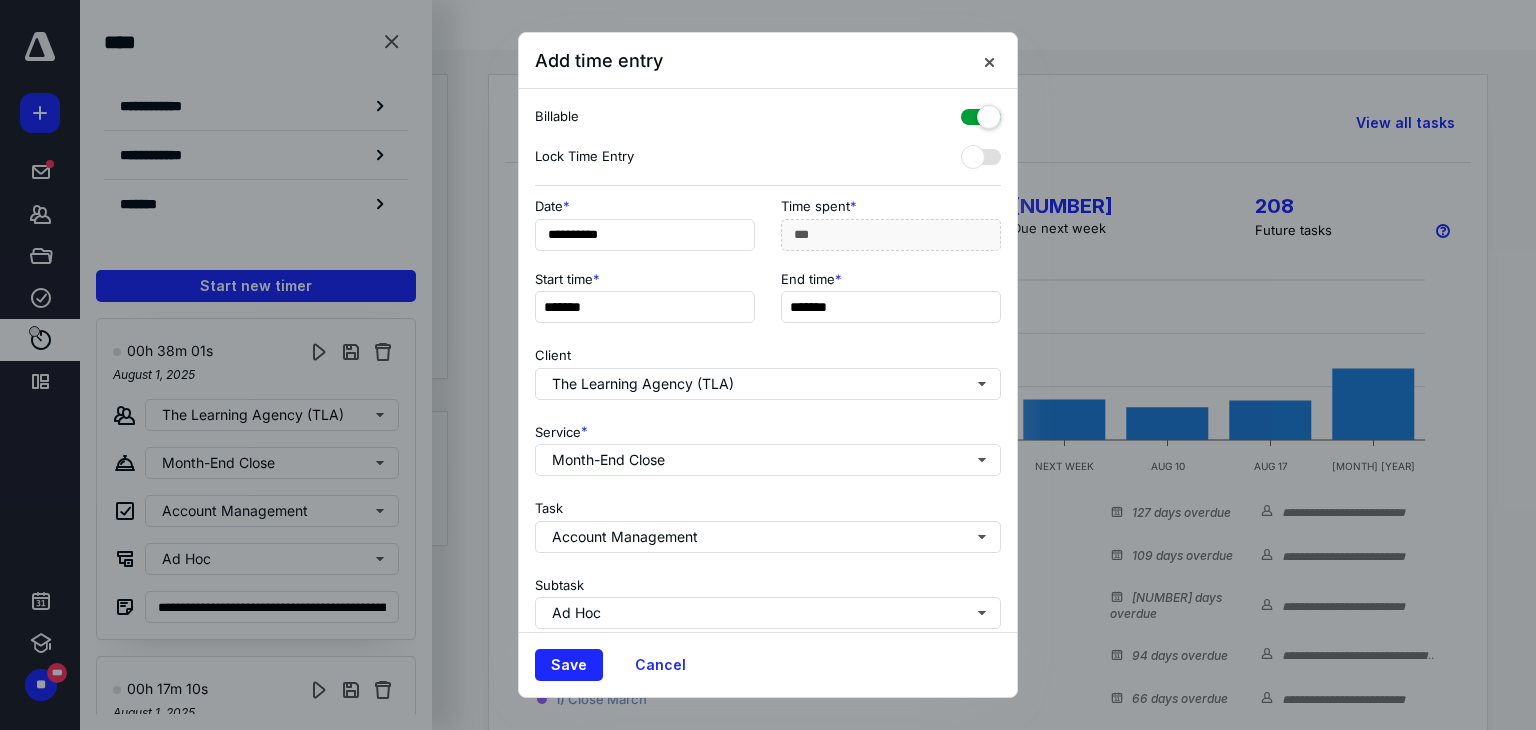 click on "Client The Learning Agency (TLA)" at bounding box center (768, 369) 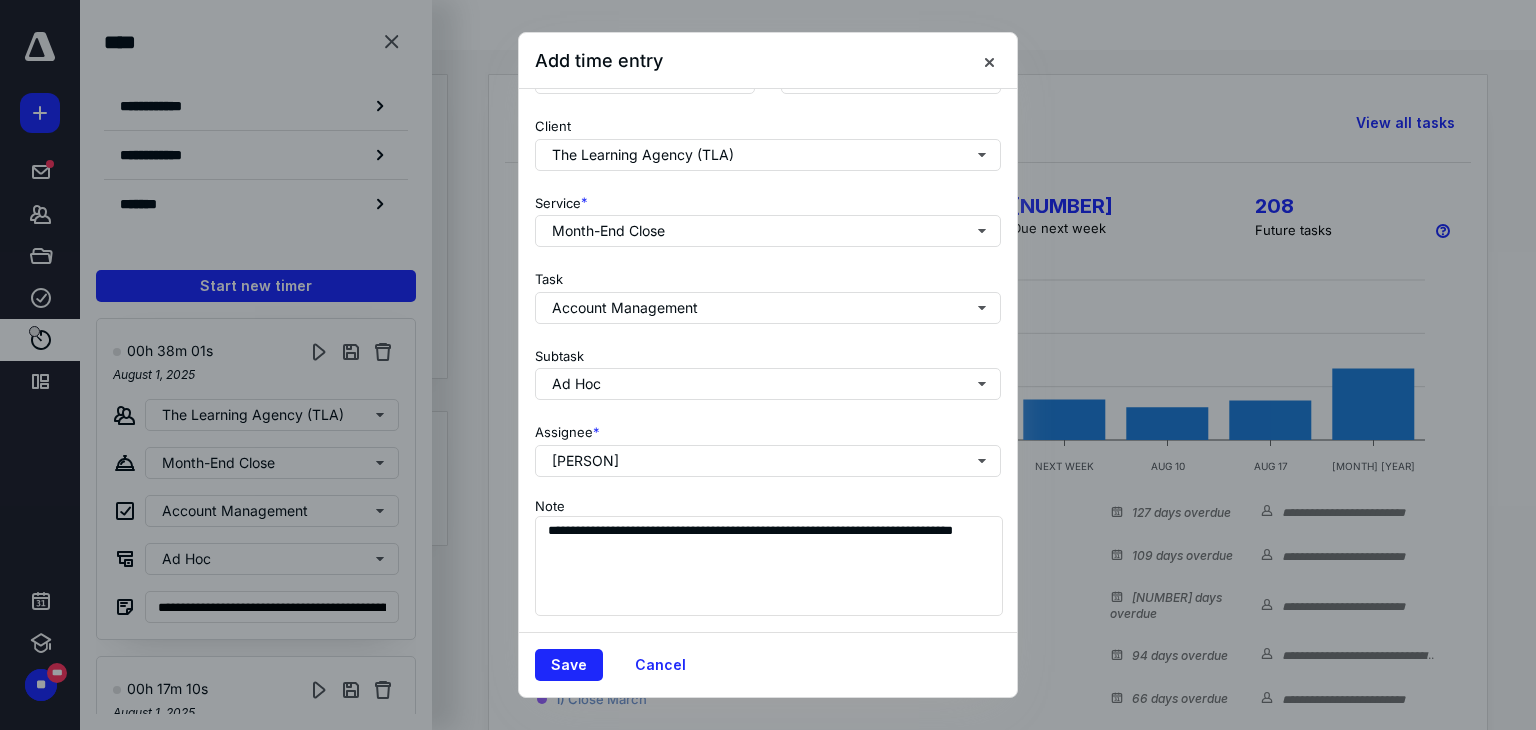 click on "Save Cancel" at bounding box center (768, 664) 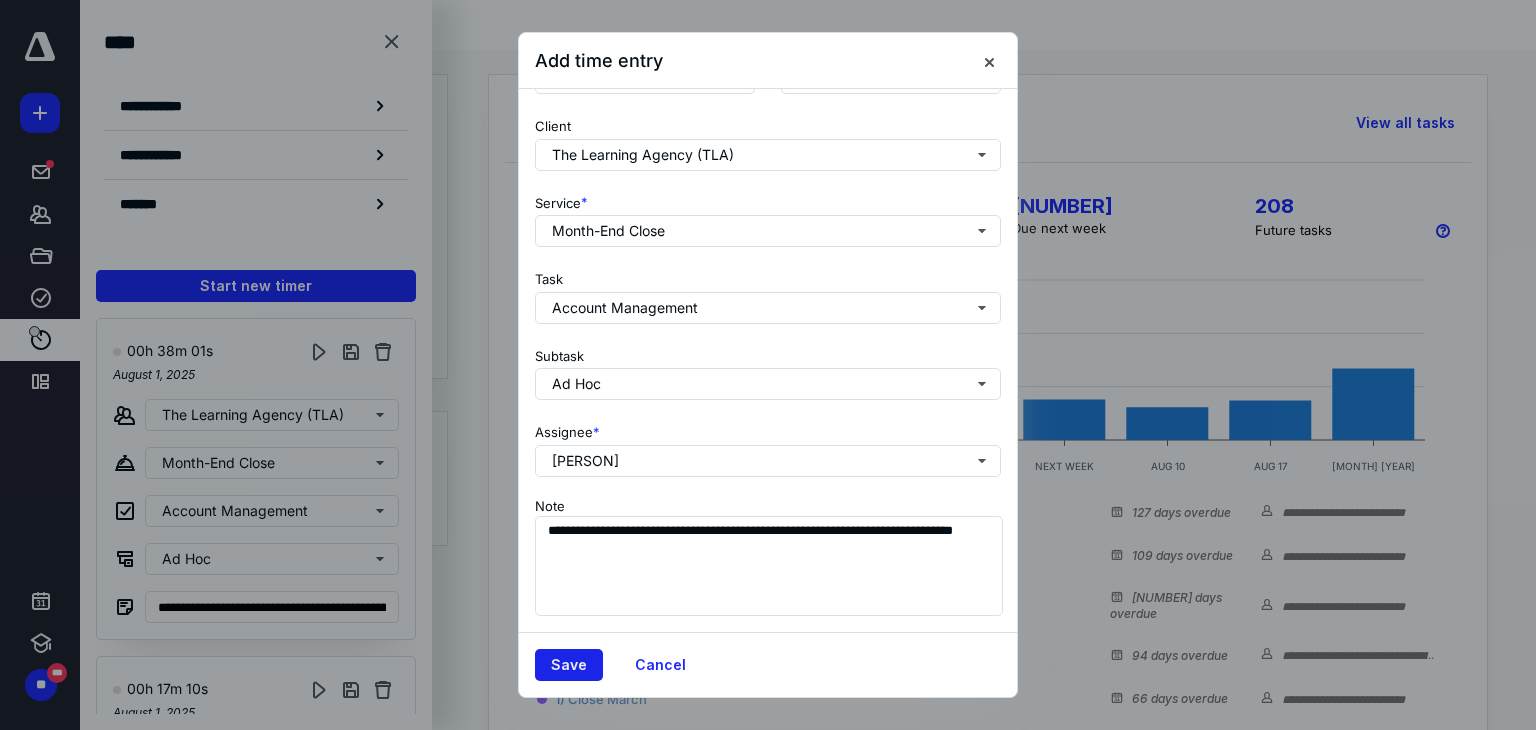 click on "Save" at bounding box center [569, 665] 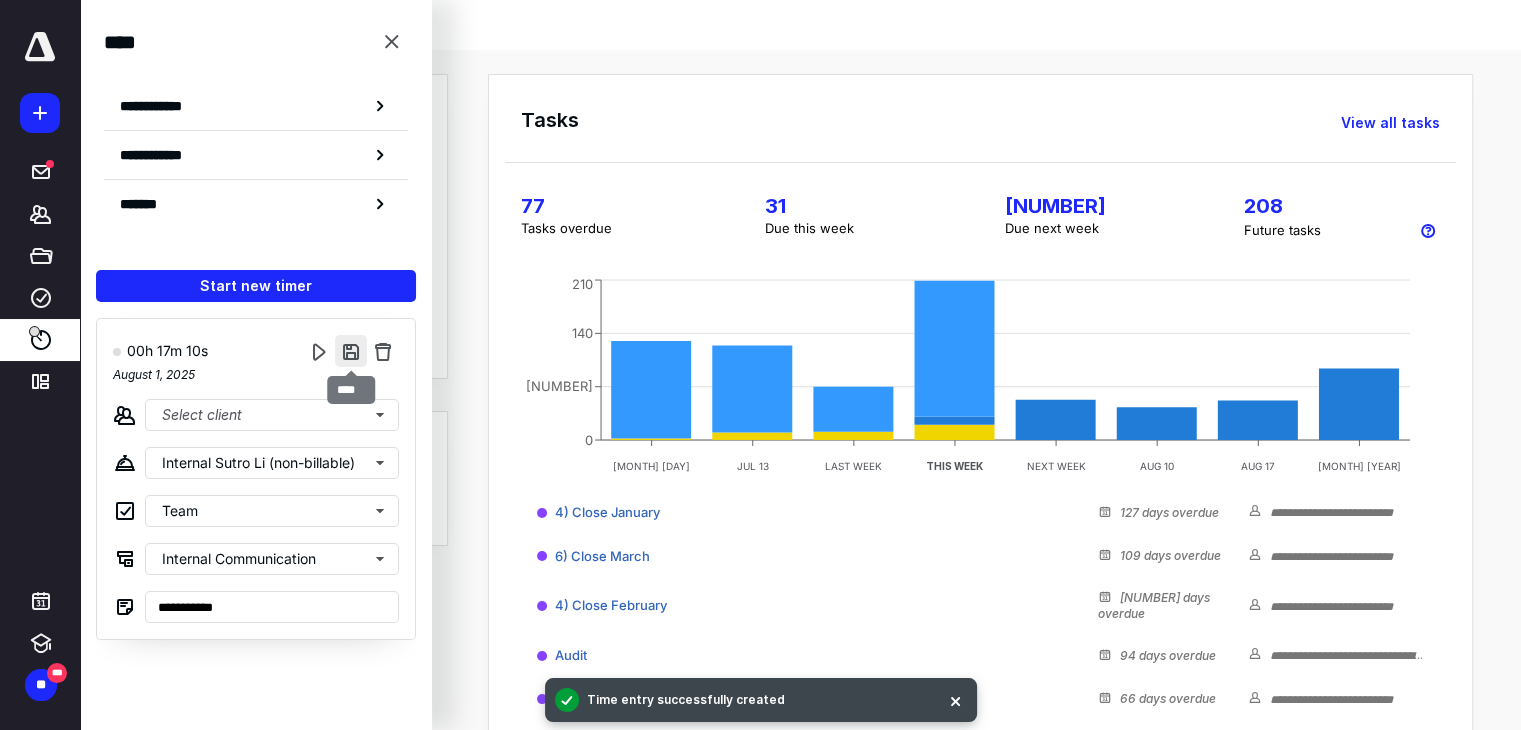 click at bounding box center [351, 351] 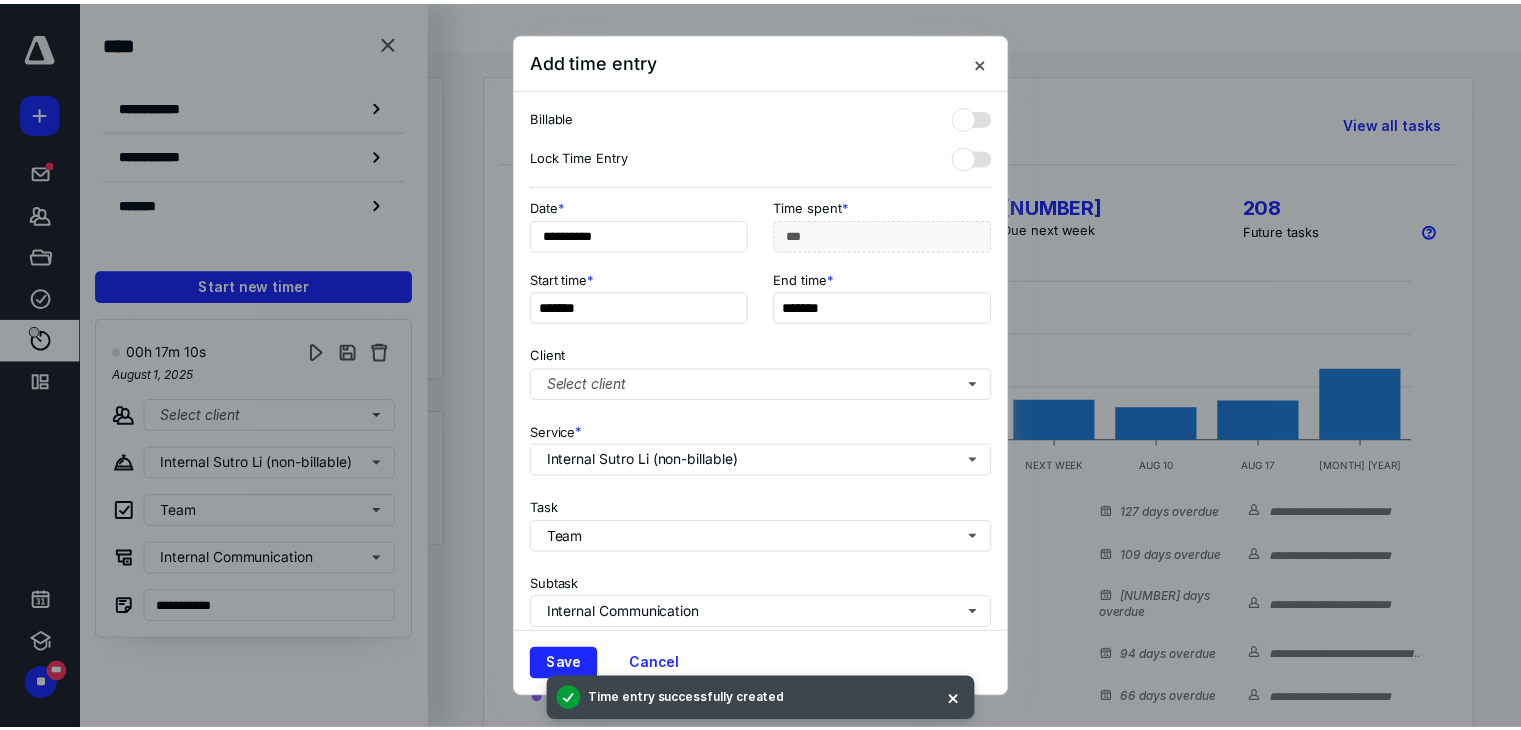 scroll, scrollTop: 244, scrollLeft: 0, axis: vertical 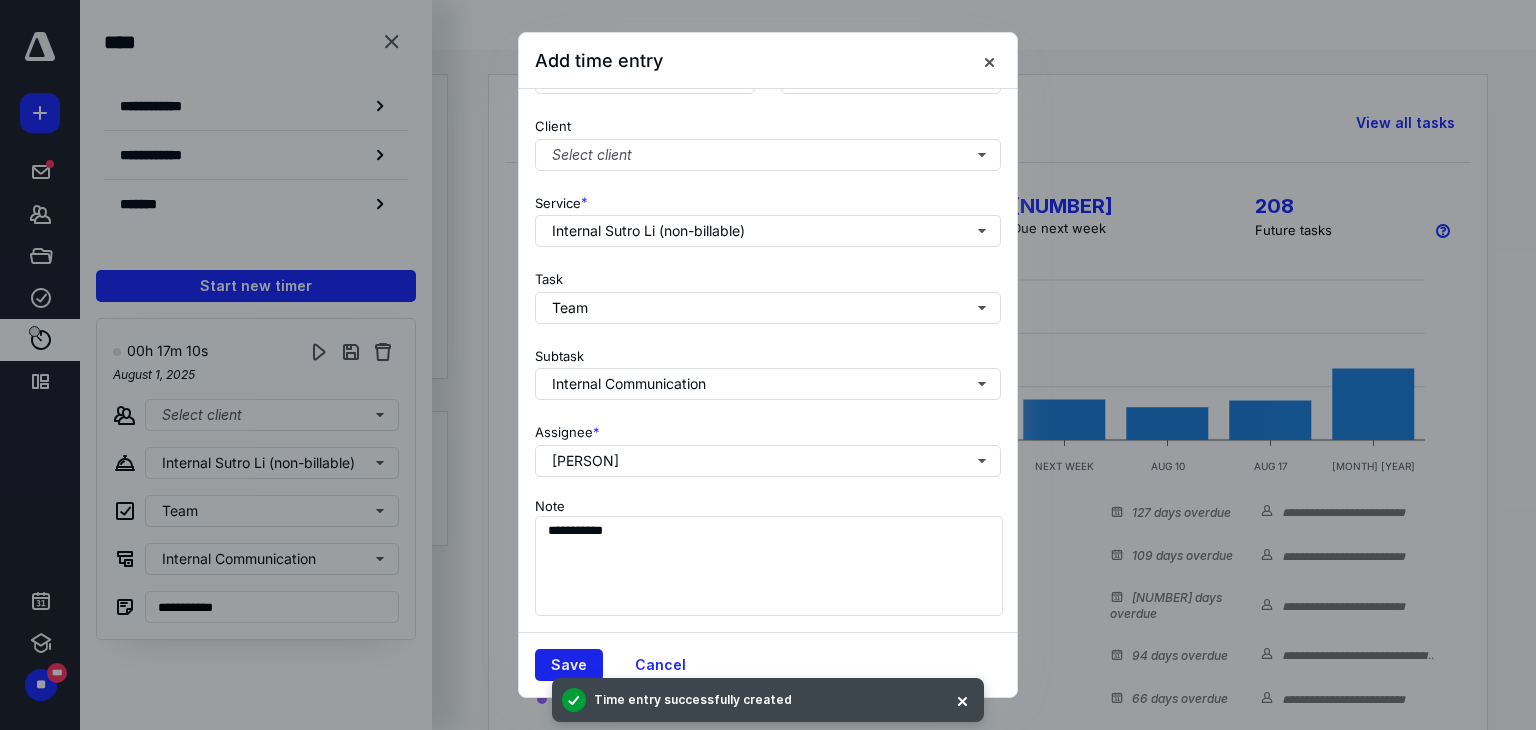 click on "Save" at bounding box center [569, 665] 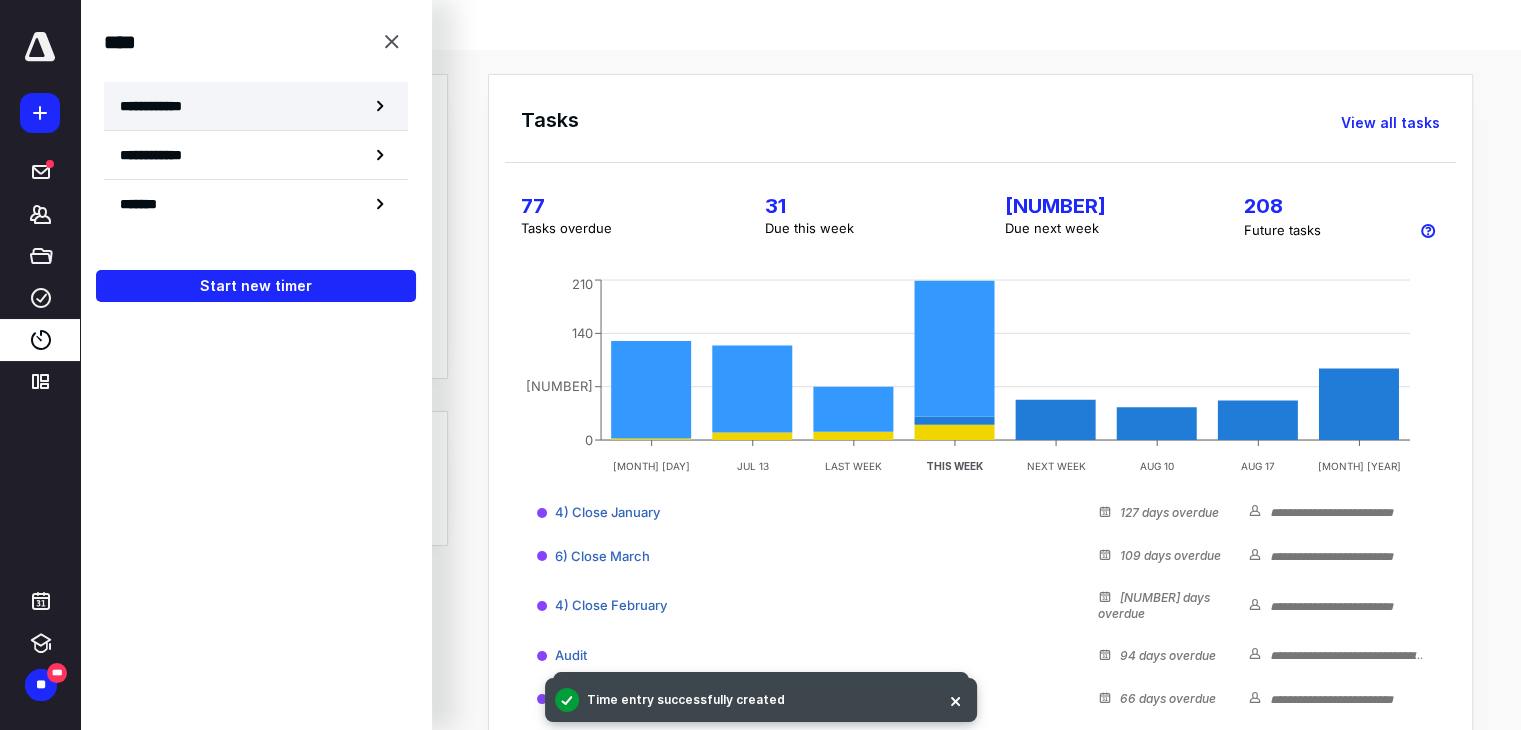 click on "**********" at bounding box center [256, 106] 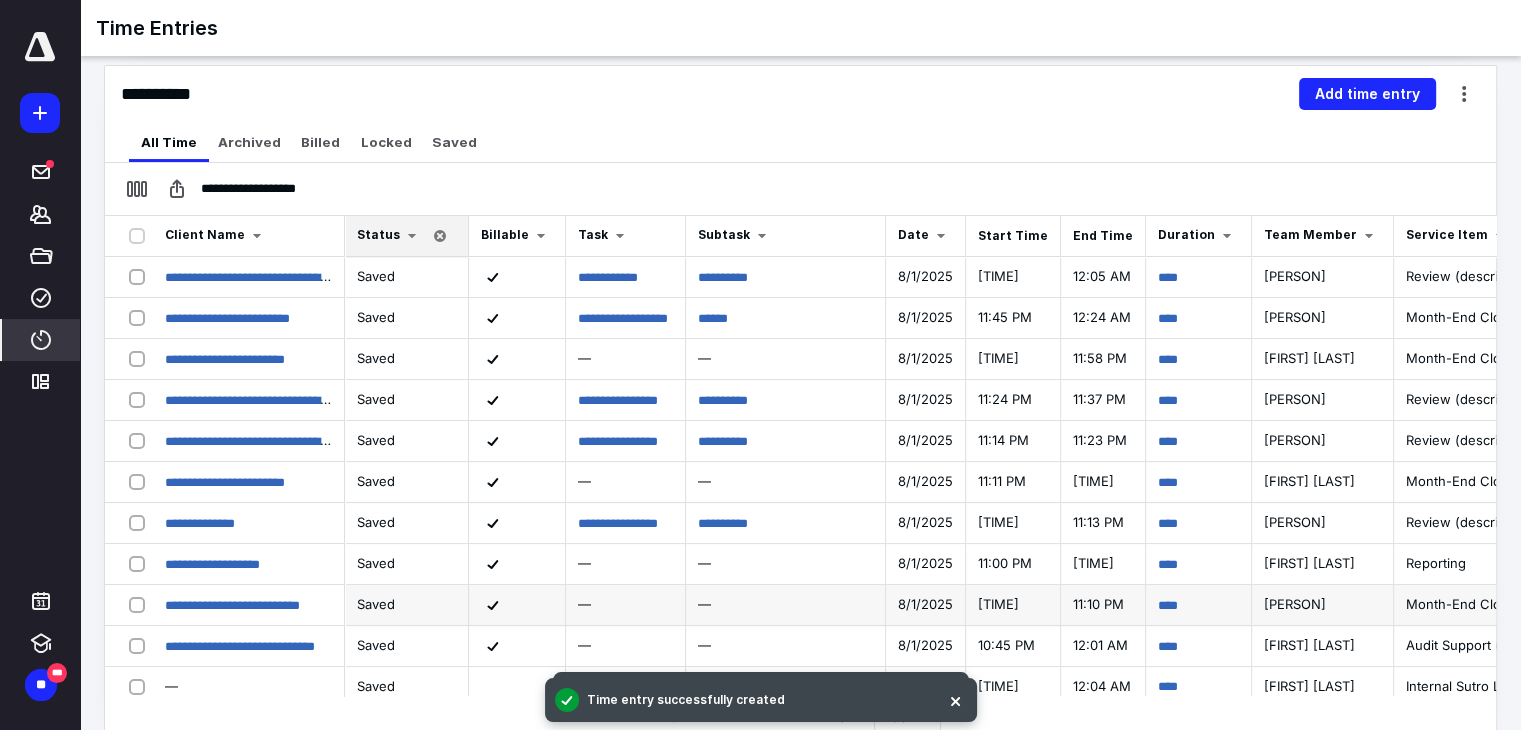 scroll, scrollTop: 229, scrollLeft: 0, axis: vertical 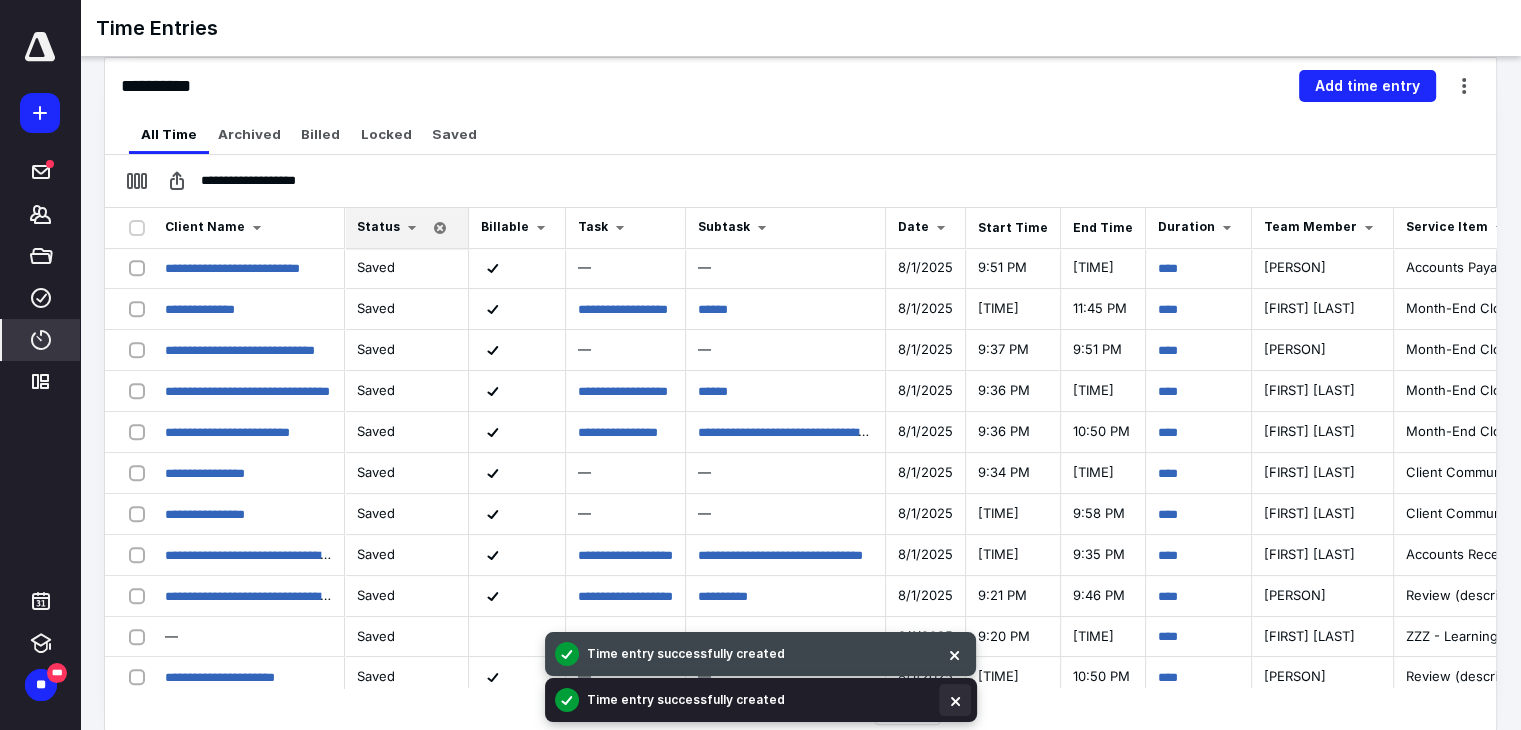 click at bounding box center (955, 700) 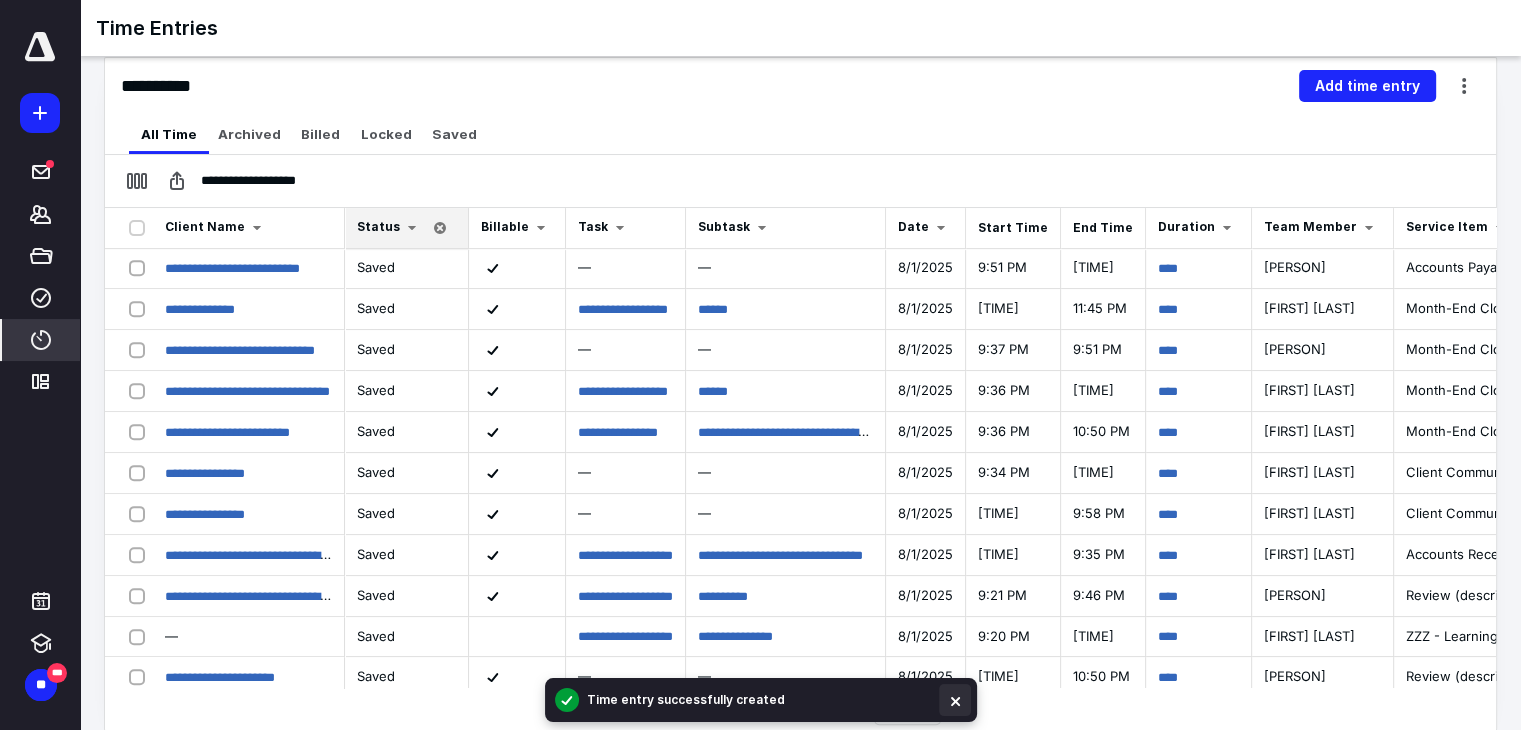 click at bounding box center (955, 700) 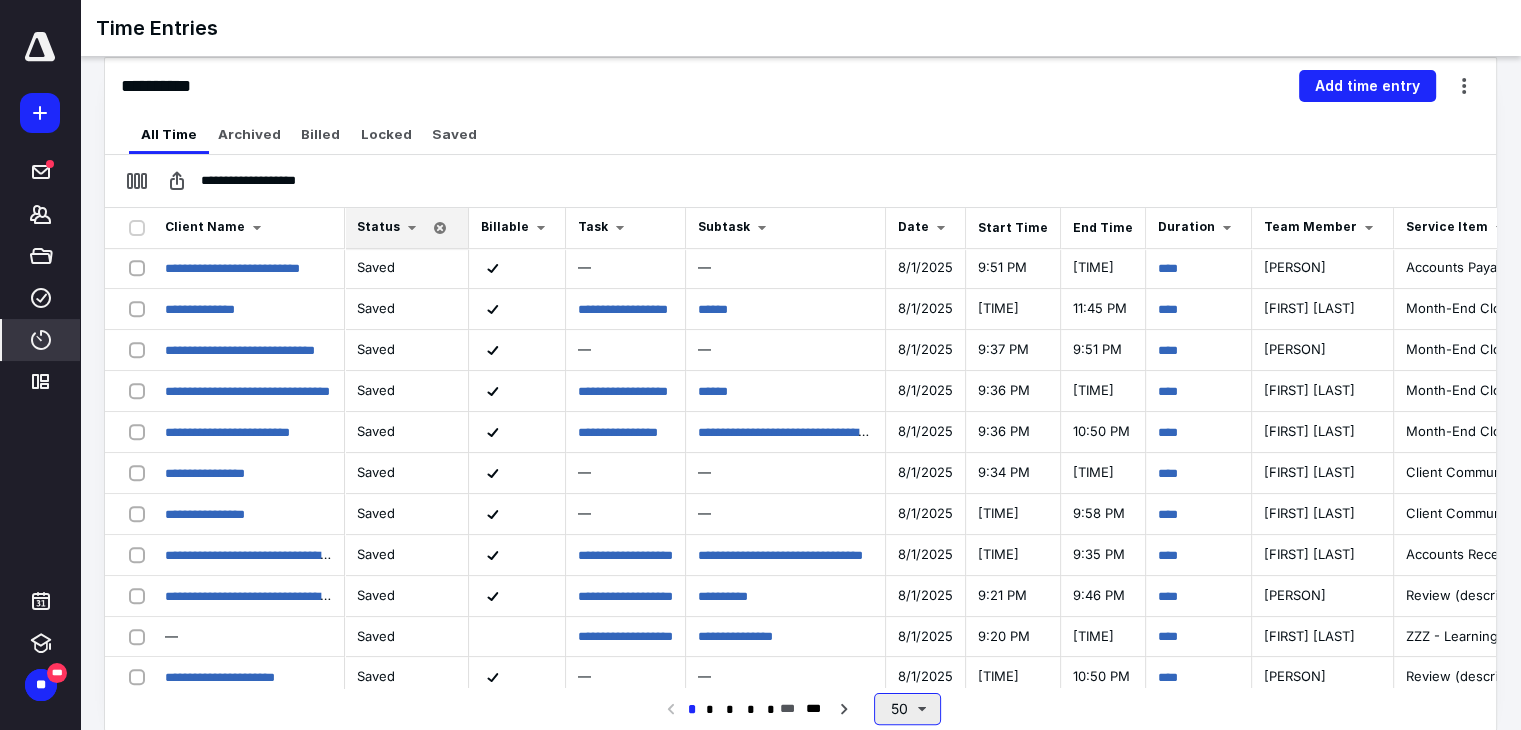 click on "50" at bounding box center [907, 709] 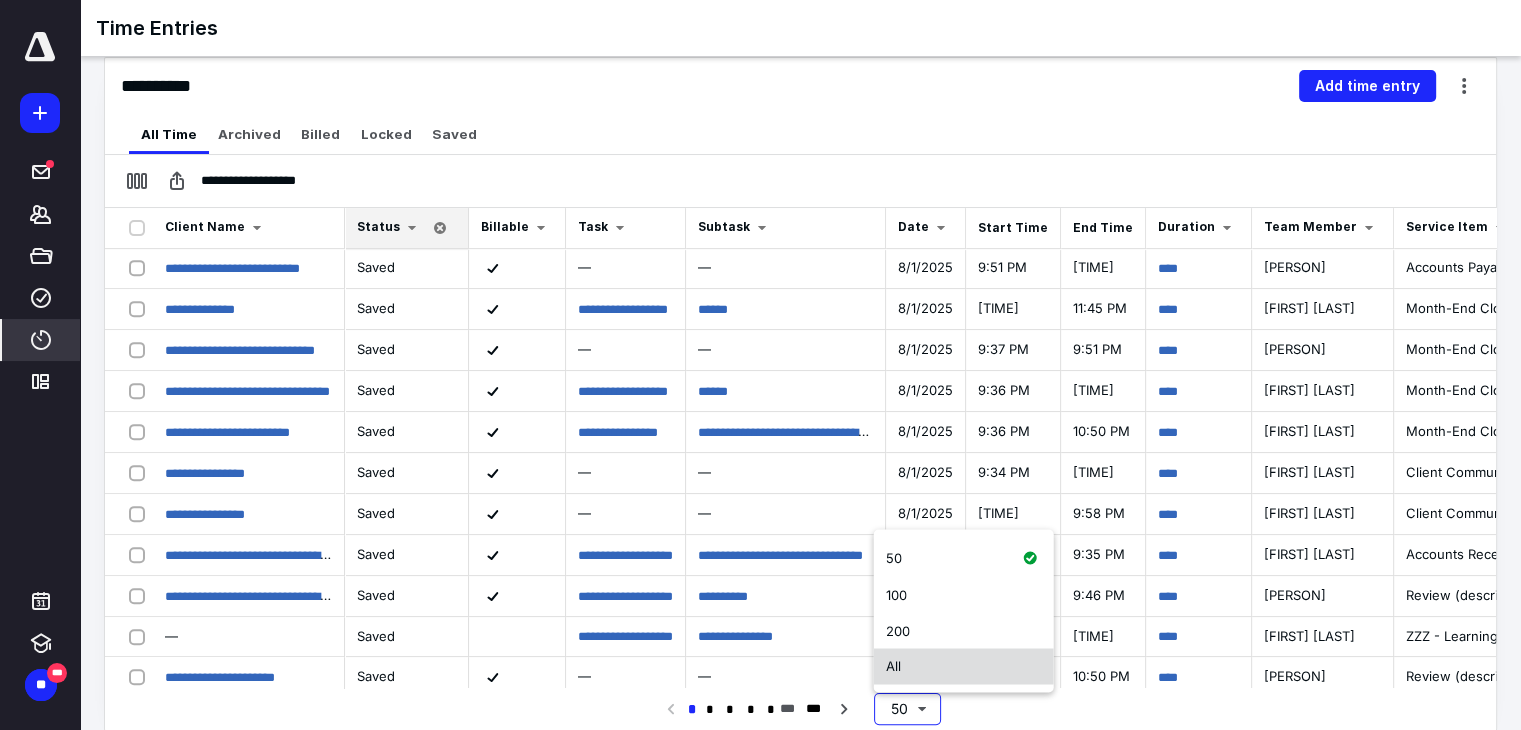 click on "All" at bounding box center (964, 667) 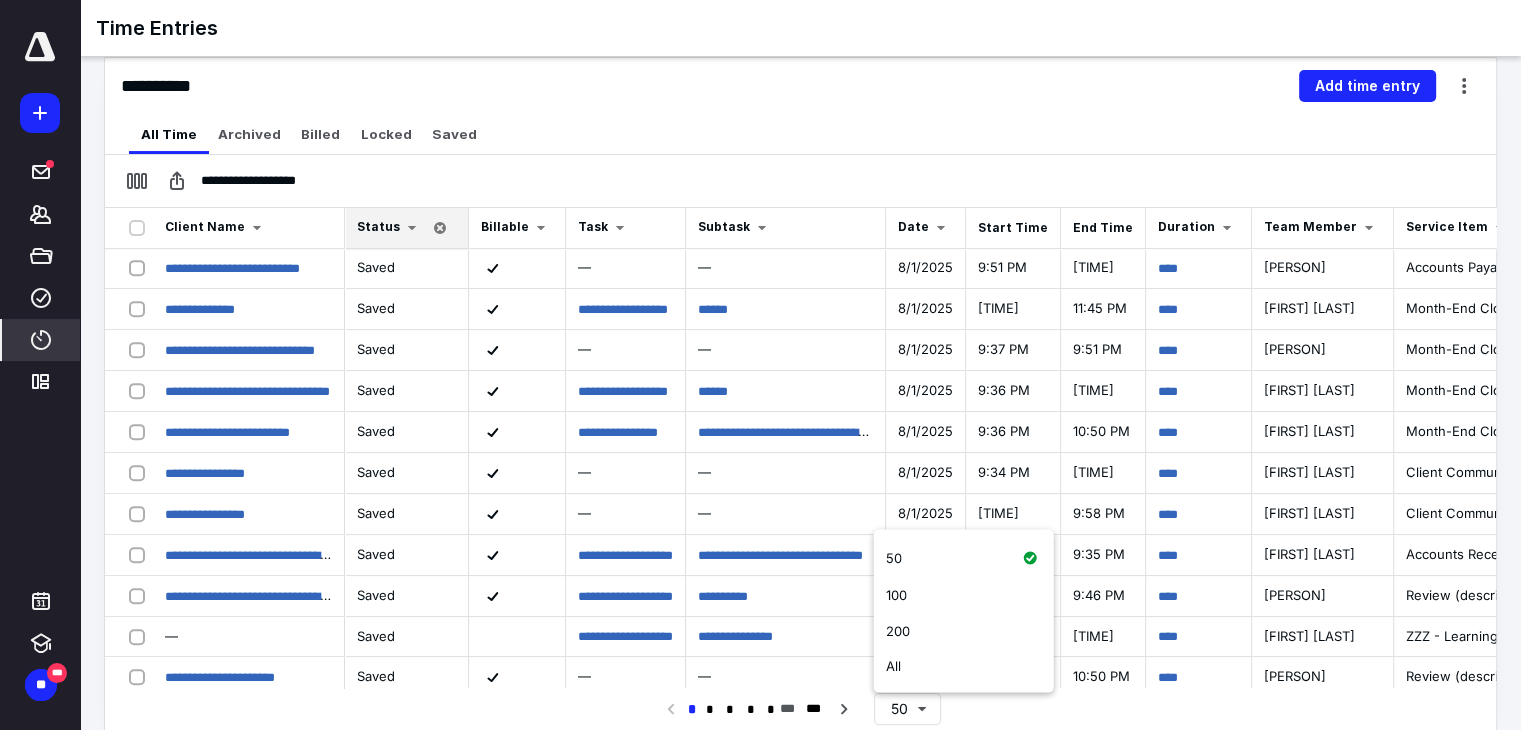 scroll, scrollTop: 227, scrollLeft: 0, axis: vertical 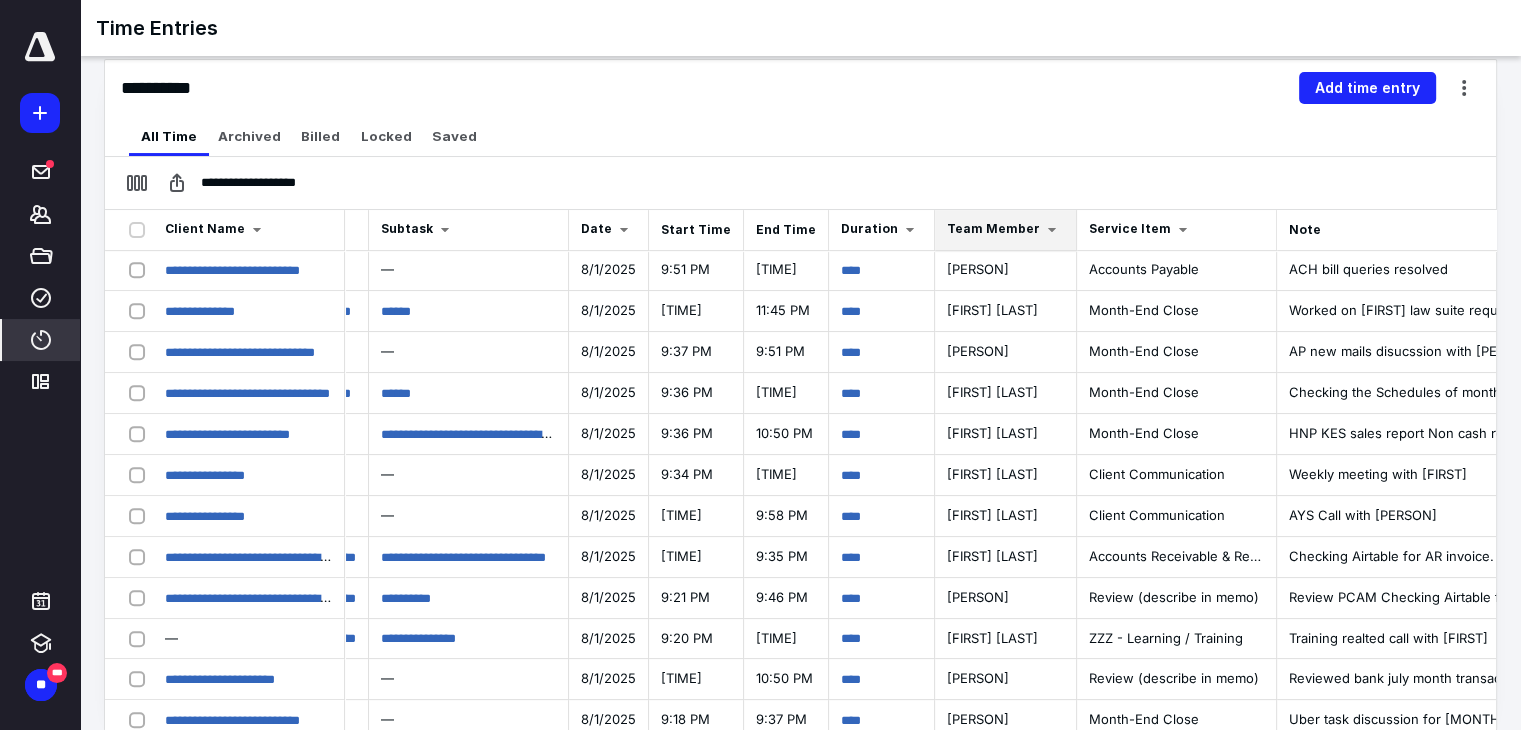 click on "Team Member" at bounding box center [993, 228] 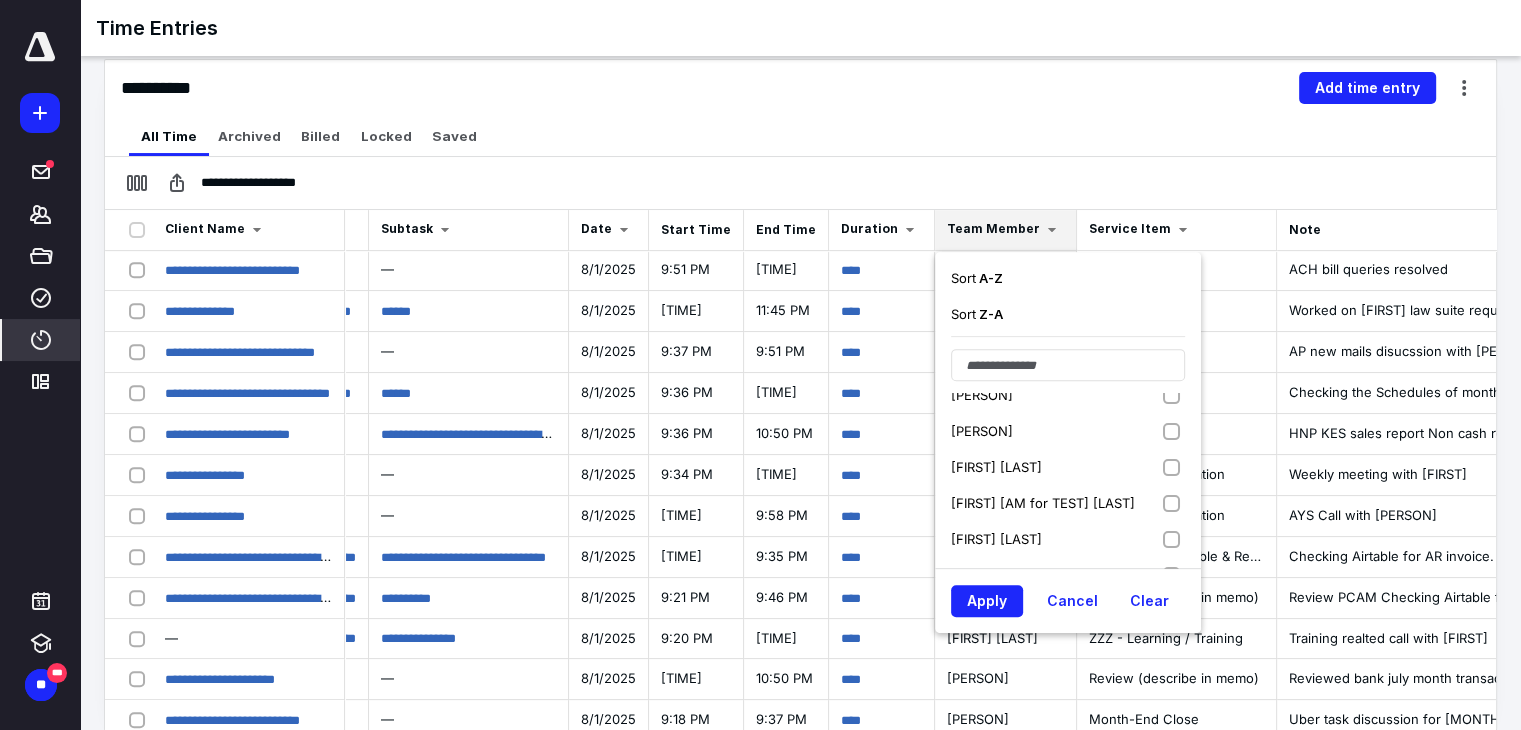 scroll, scrollTop: 800, scrollLeft: 0, axis: vertical 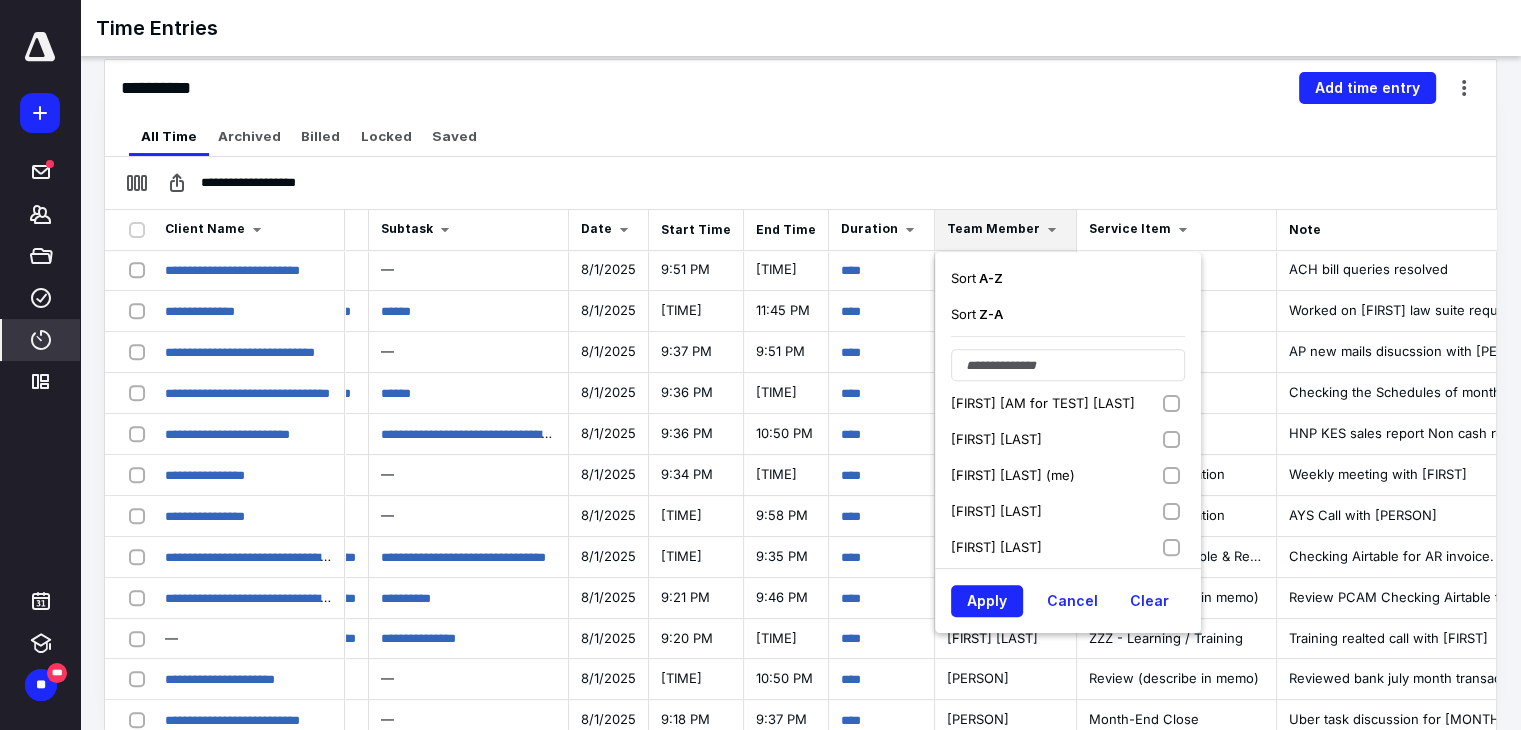 click on "[FIRST] [LAST] (me)" at bounding box center (1068, 475) 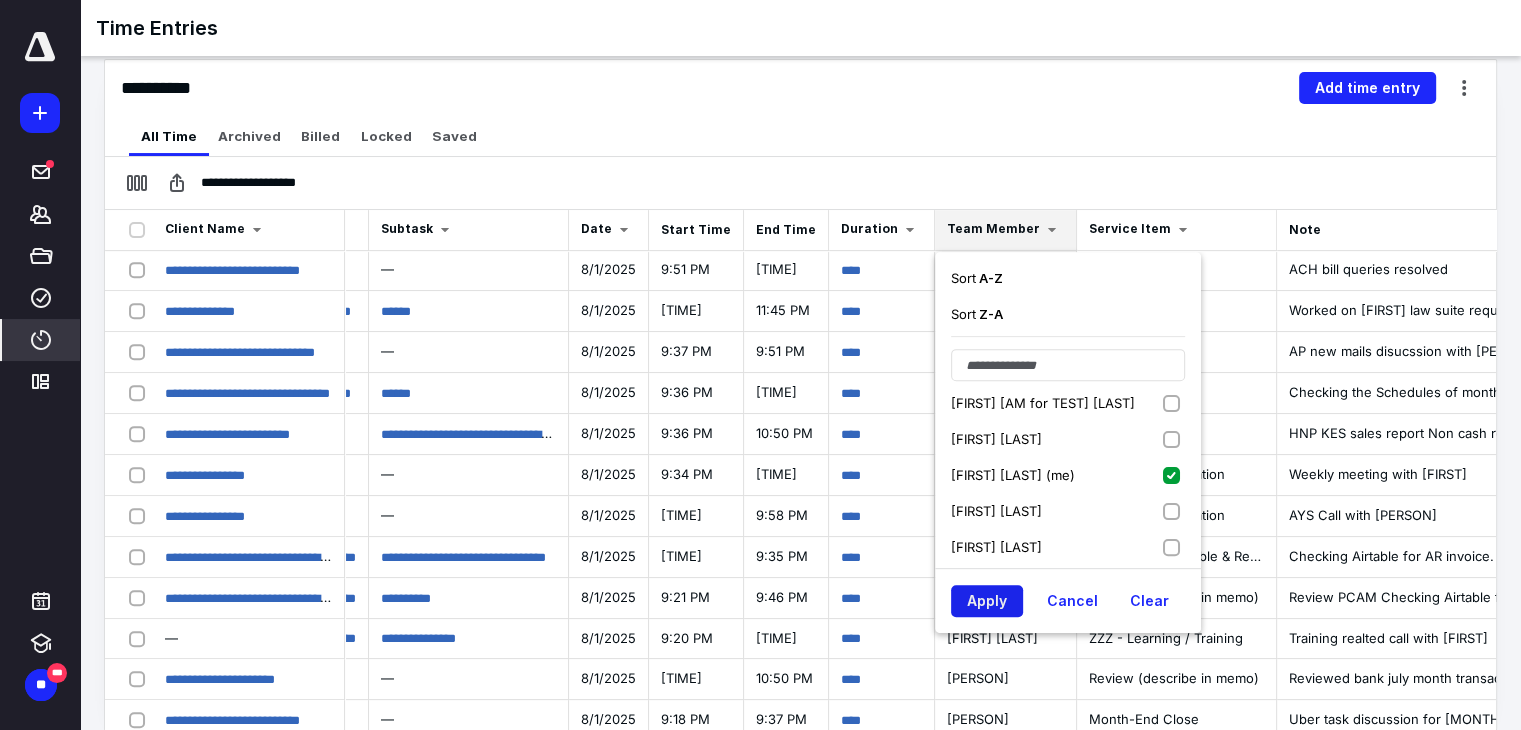click on "Apply" at bounding box center (987, 601) 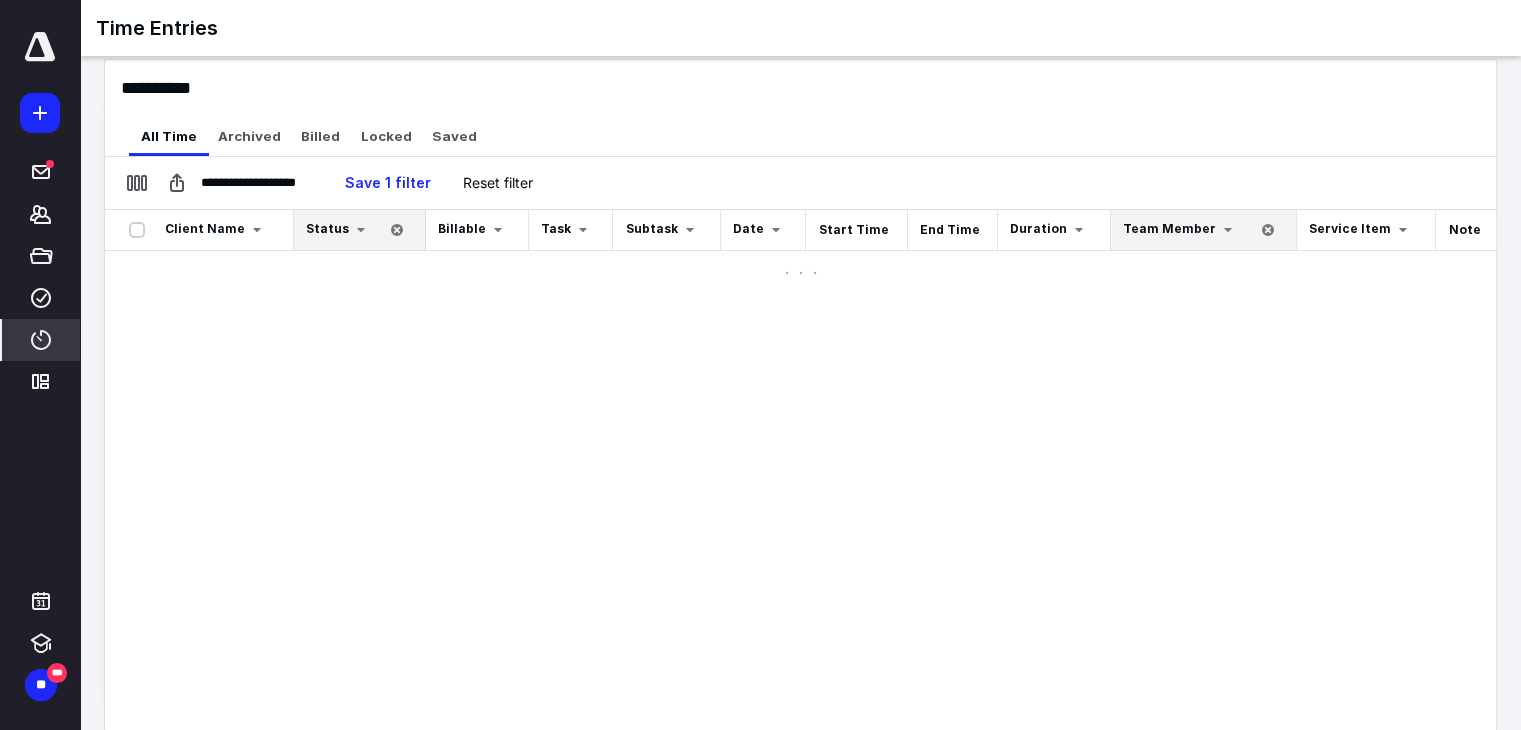 scroll, scrollTop: 0, scrollLeft: 0, axis: both 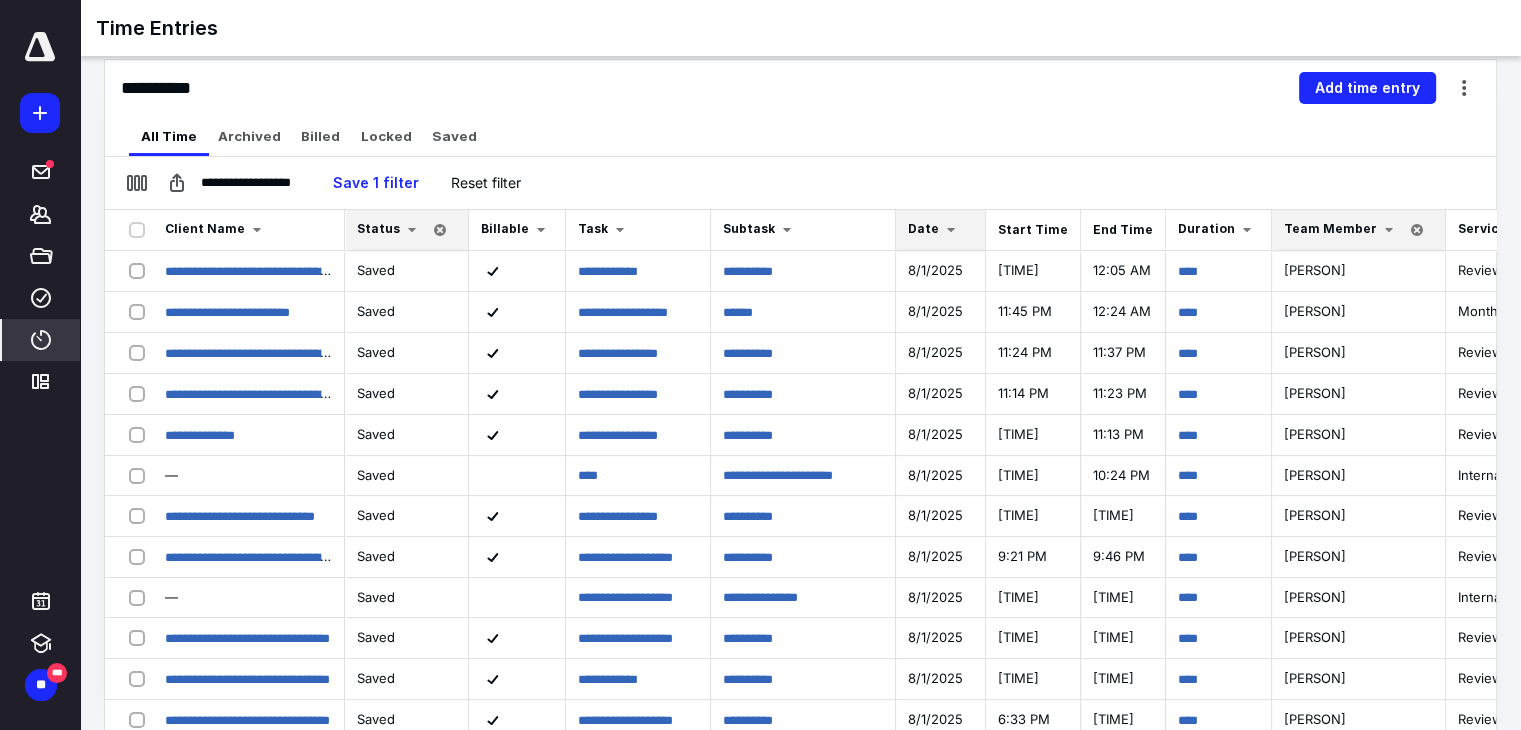 click on "Date" at bounding box center [935, 230] 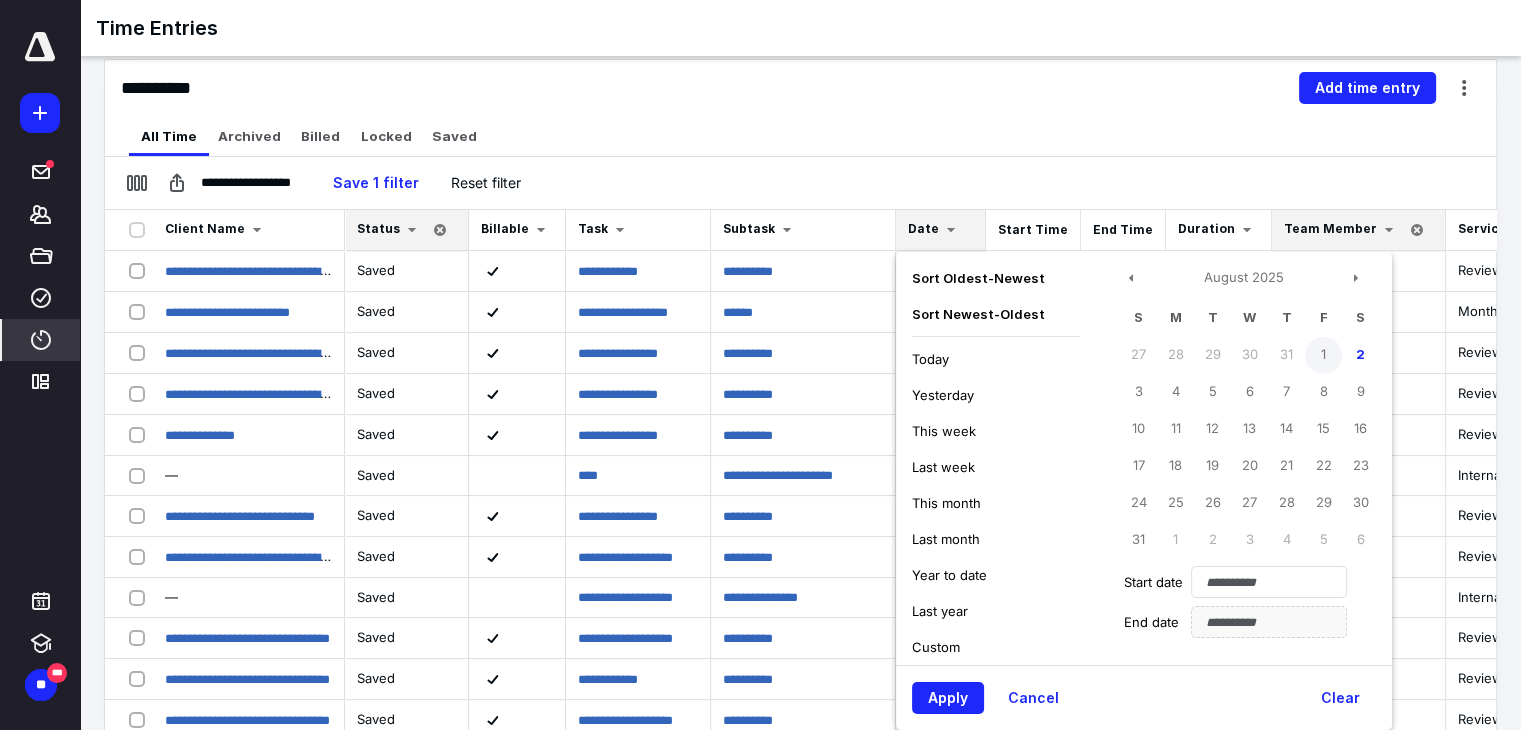 click on "1" at bounding box center [1323, 355] 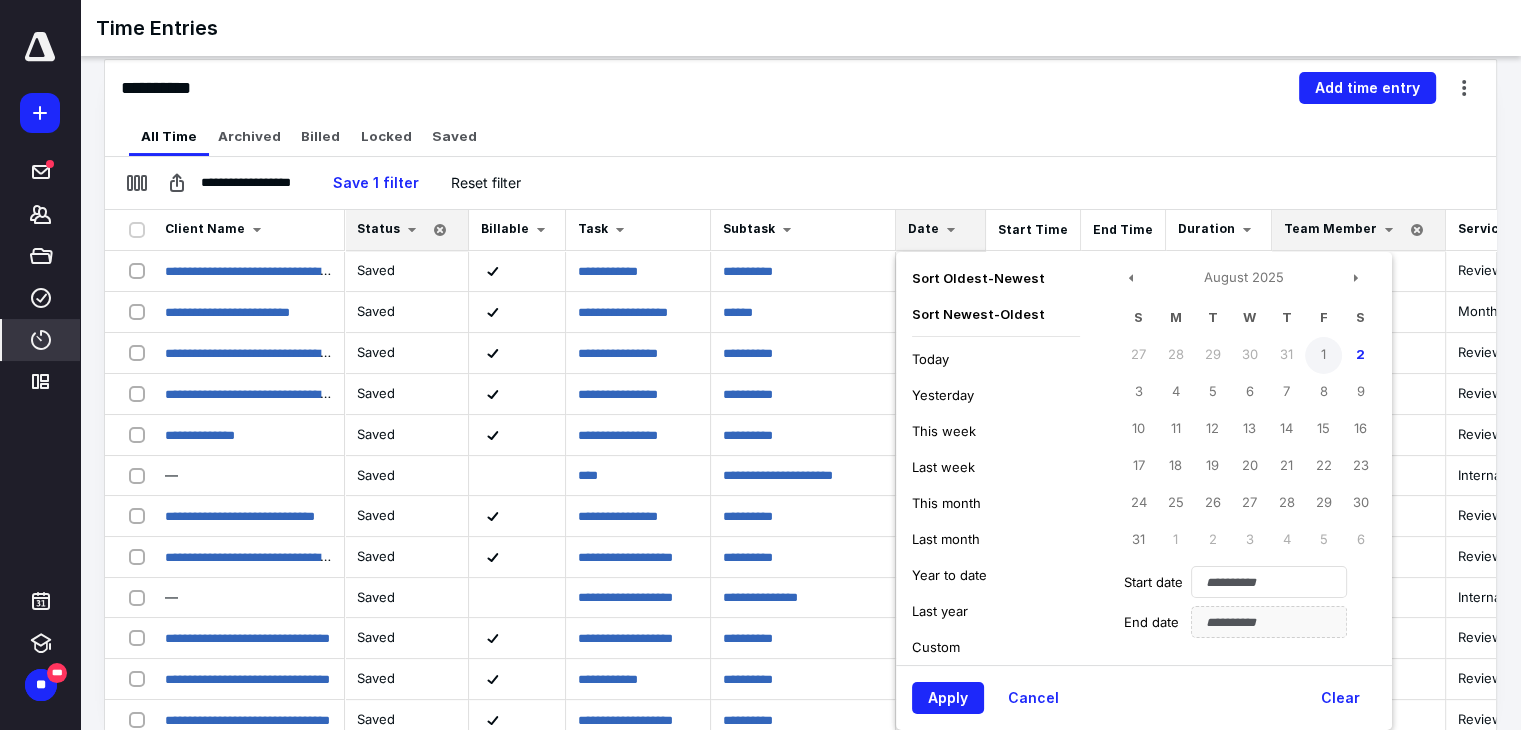 type on "**********" 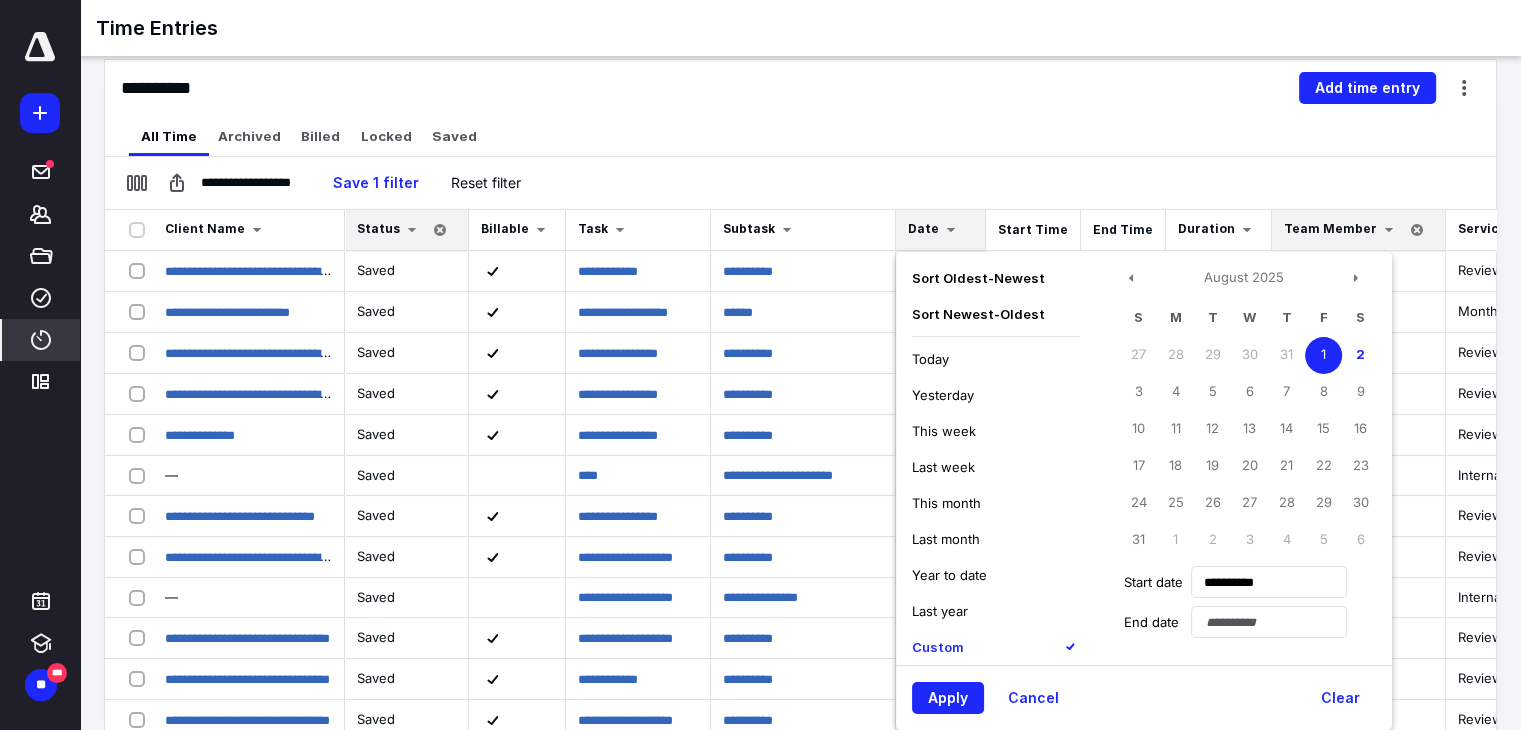 click on "1" at bounding box center (1323, 355) 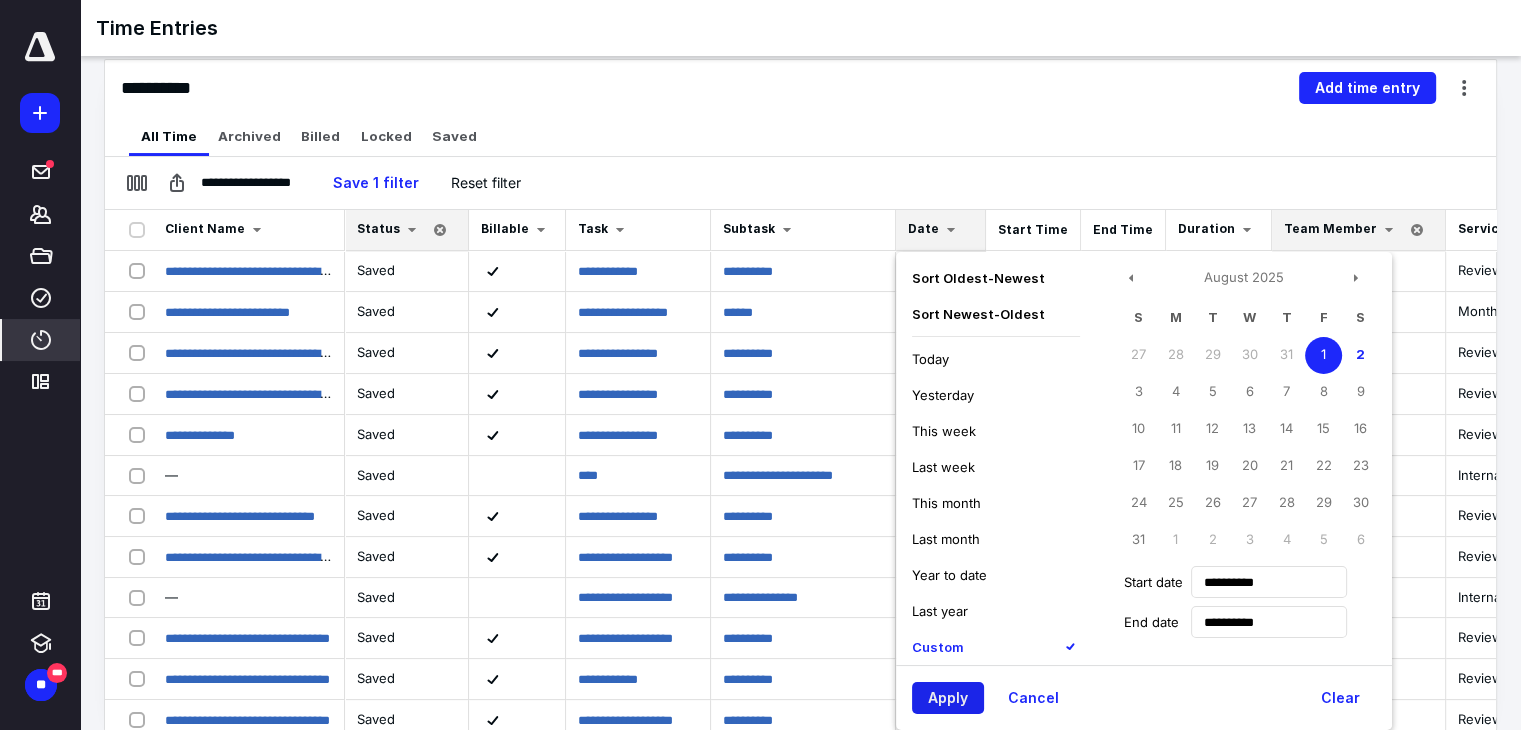 click on "Apply" at bounding box center (948, 698) 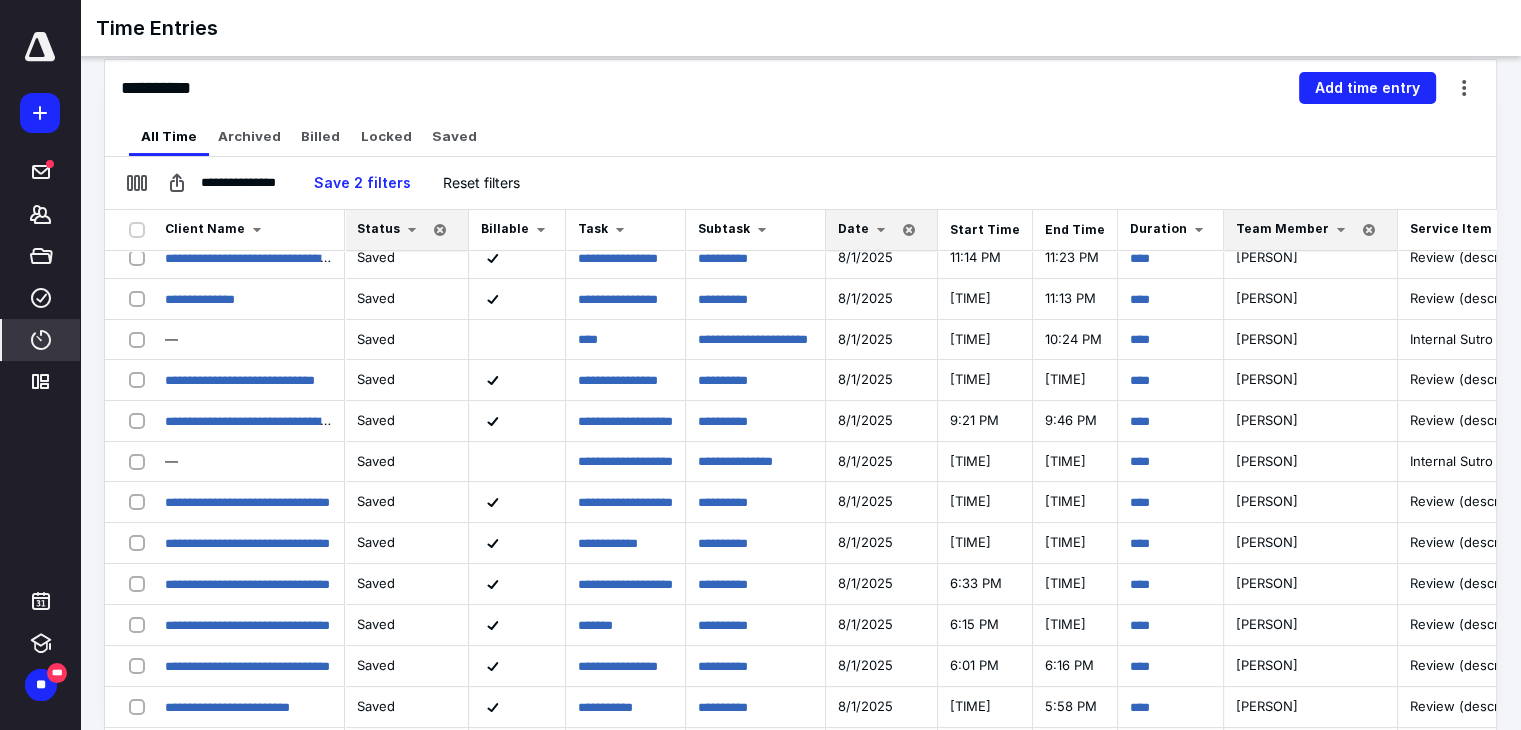 scroll, scrollTop: 0, scrollLeft: 0, axis: both 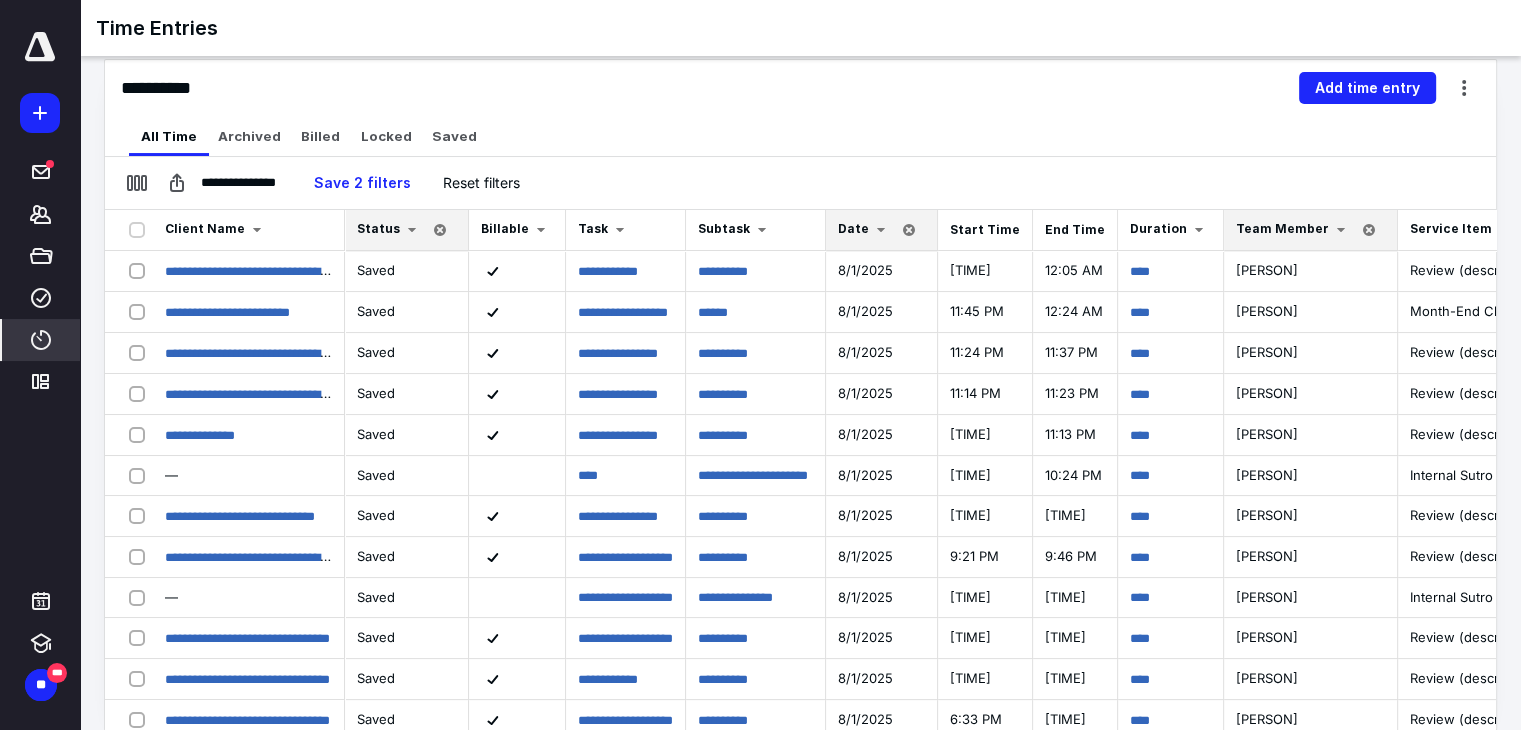 click at bounding box center [881, 230] 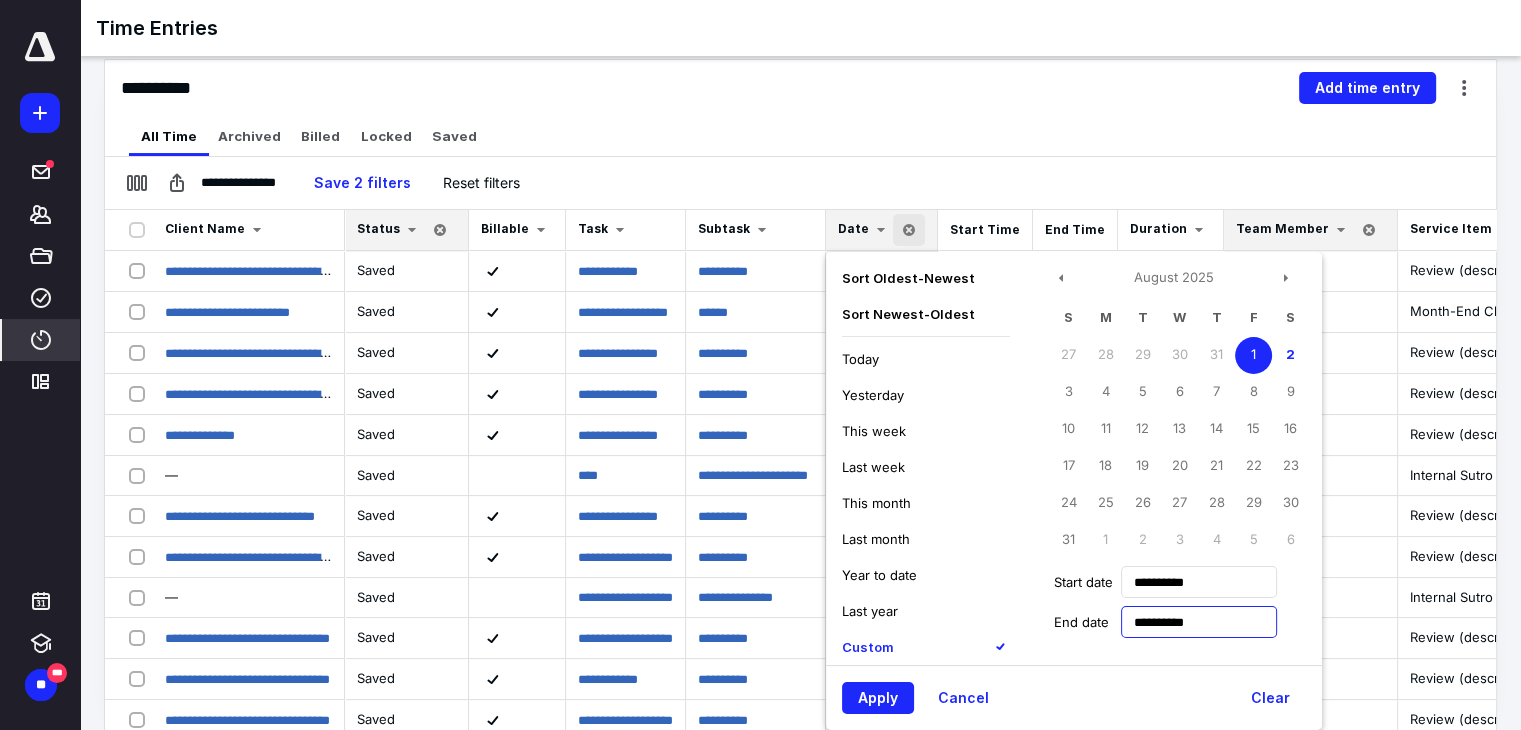 click on "**********" at bounding box center (1199, 622) 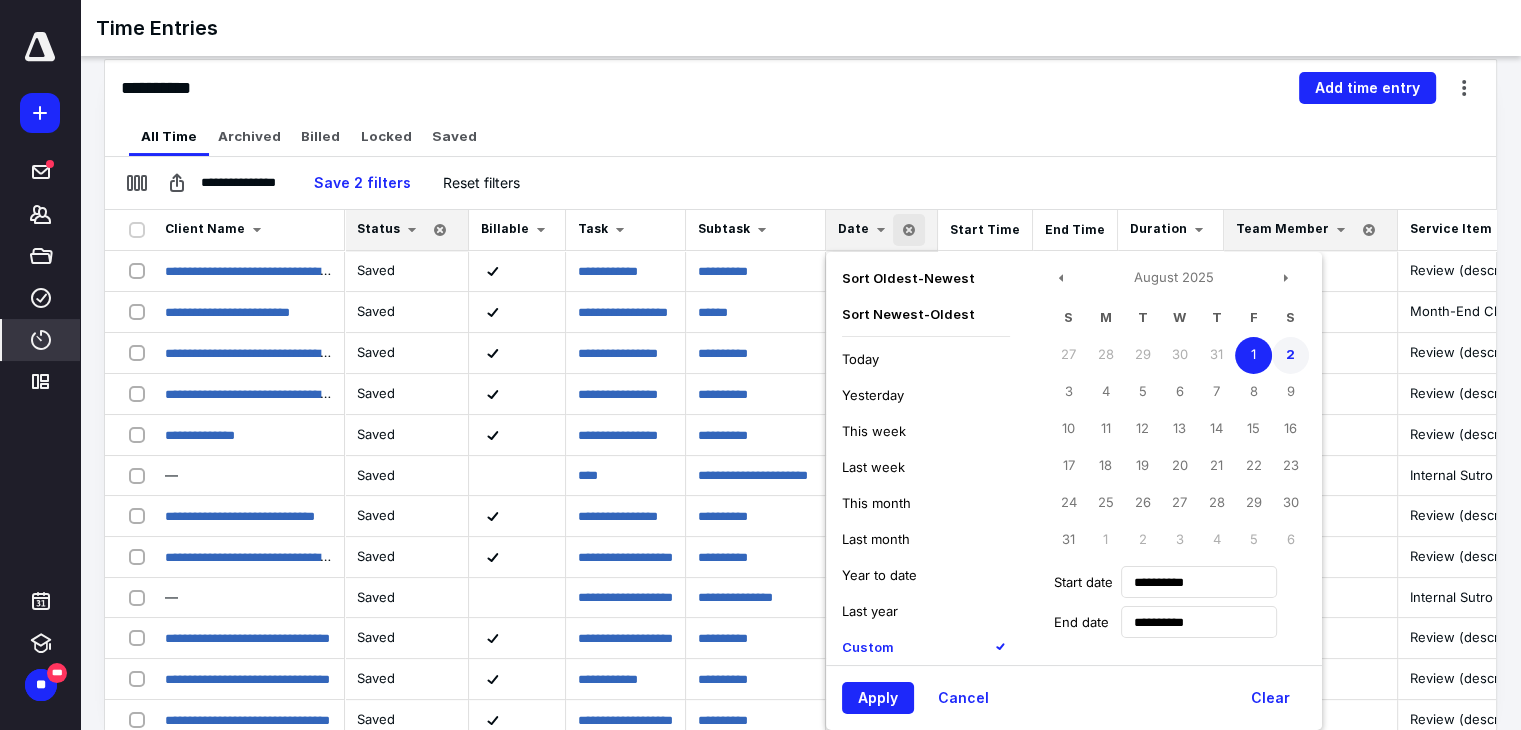 click on "2" at bounding box center [1290, 355] 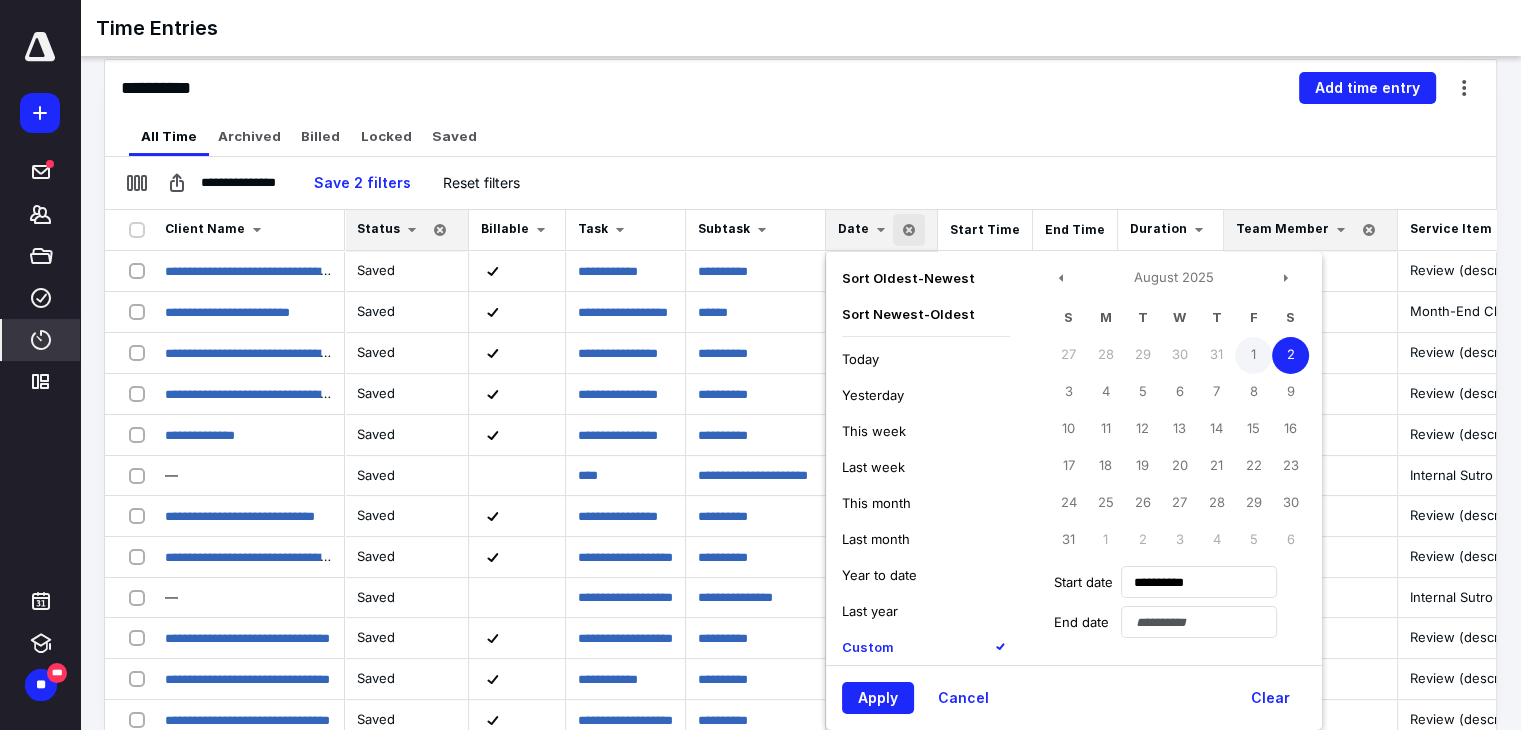 click on "1" at bounding box center (1253, 355) 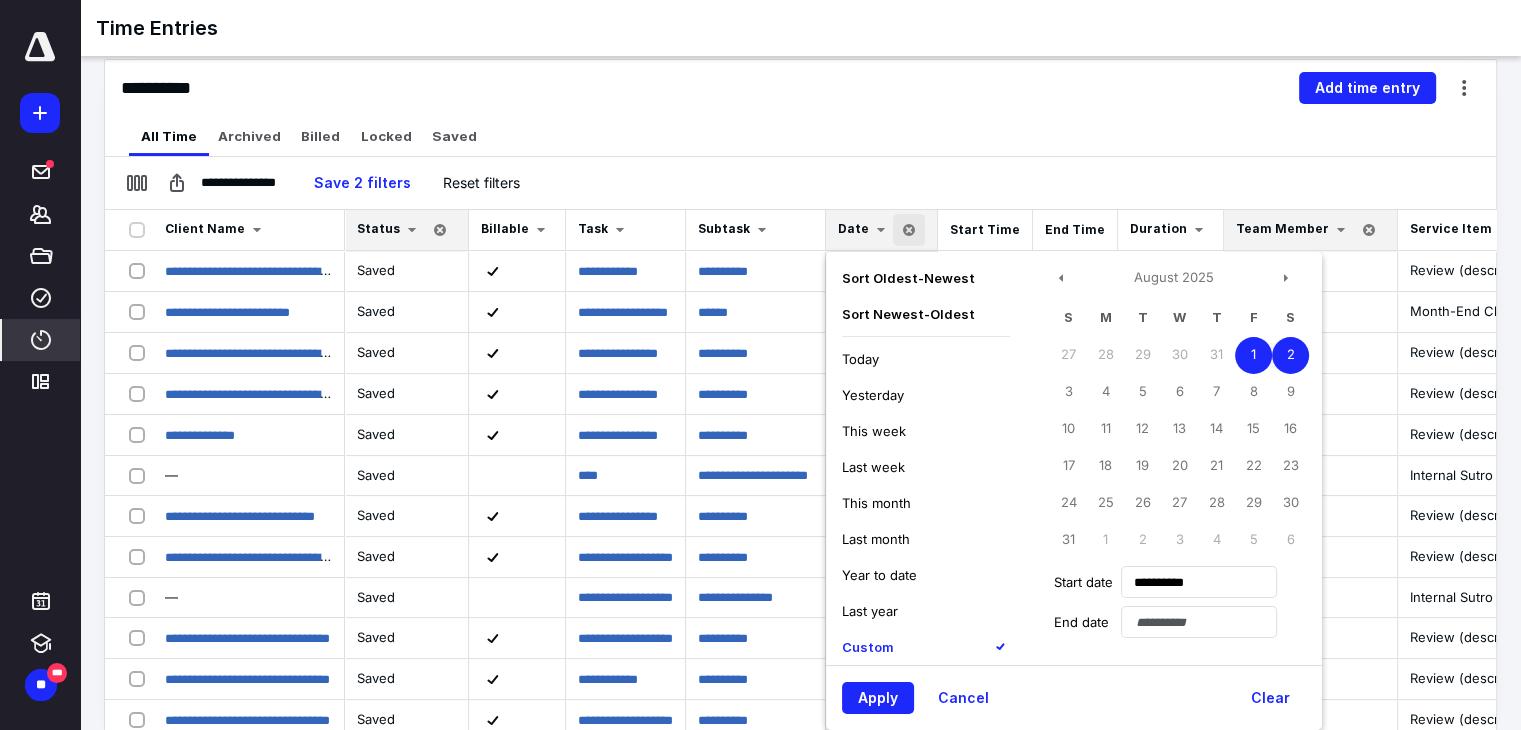 type on "**********" 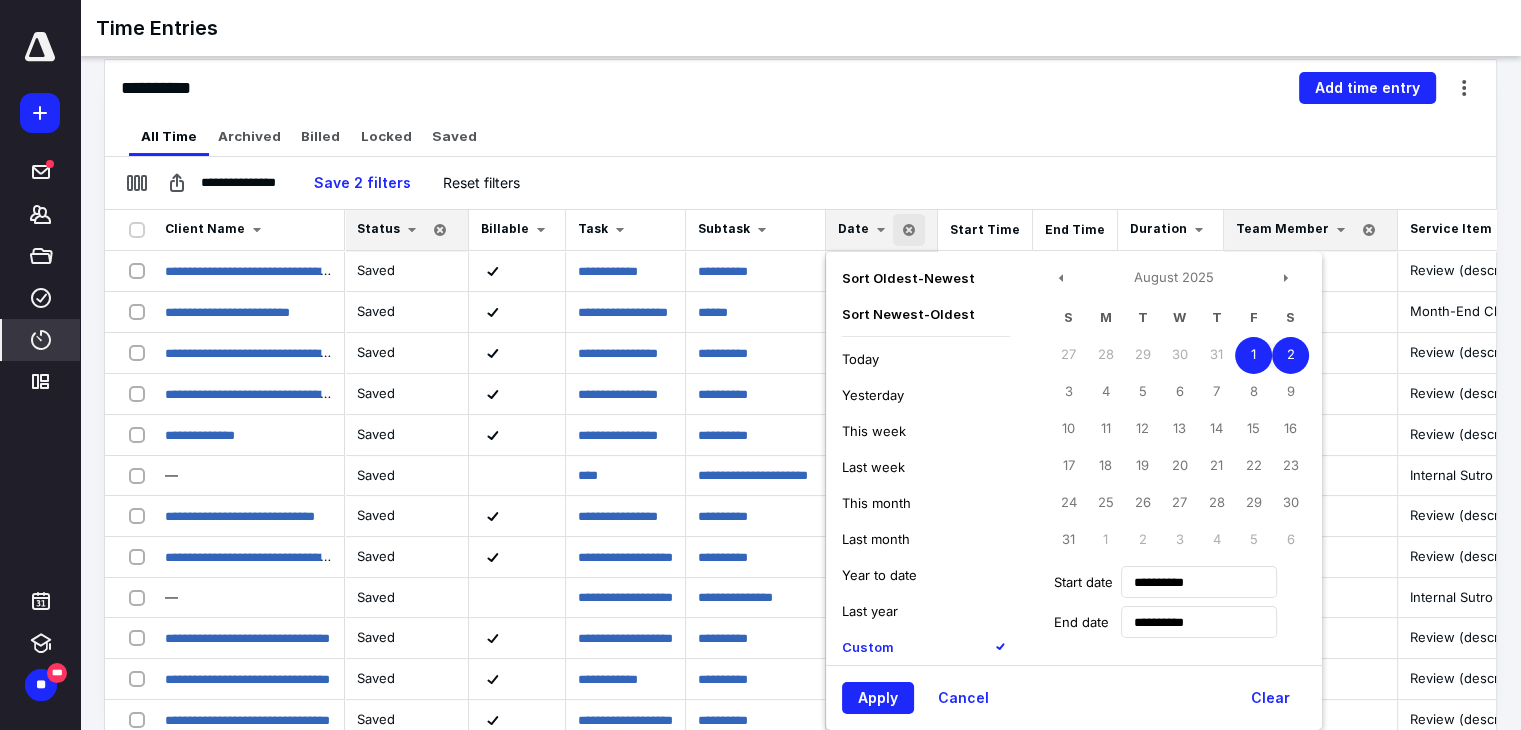 click on "1" at bounding box center [1253, 355] 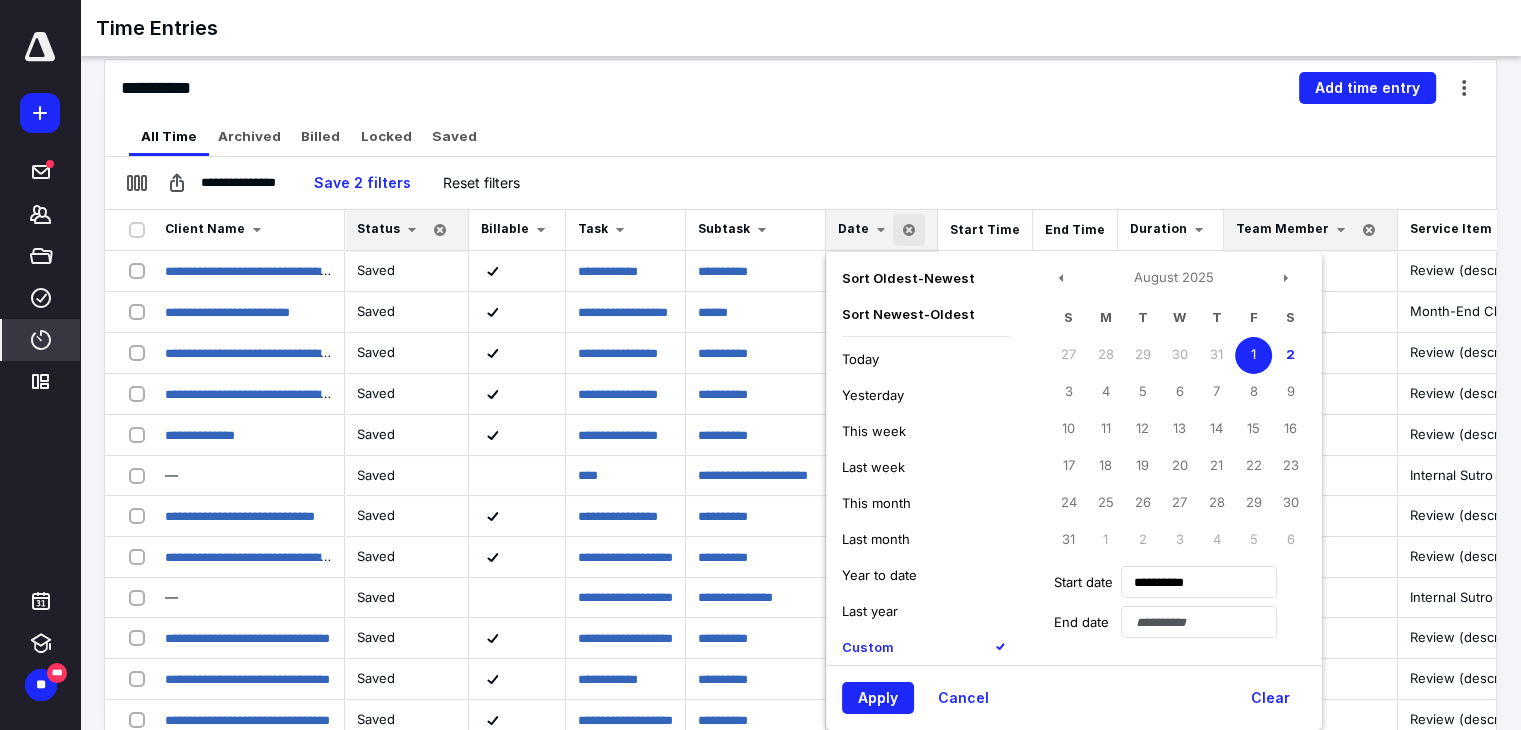 click on "1" at bounding box center [1253, 355] 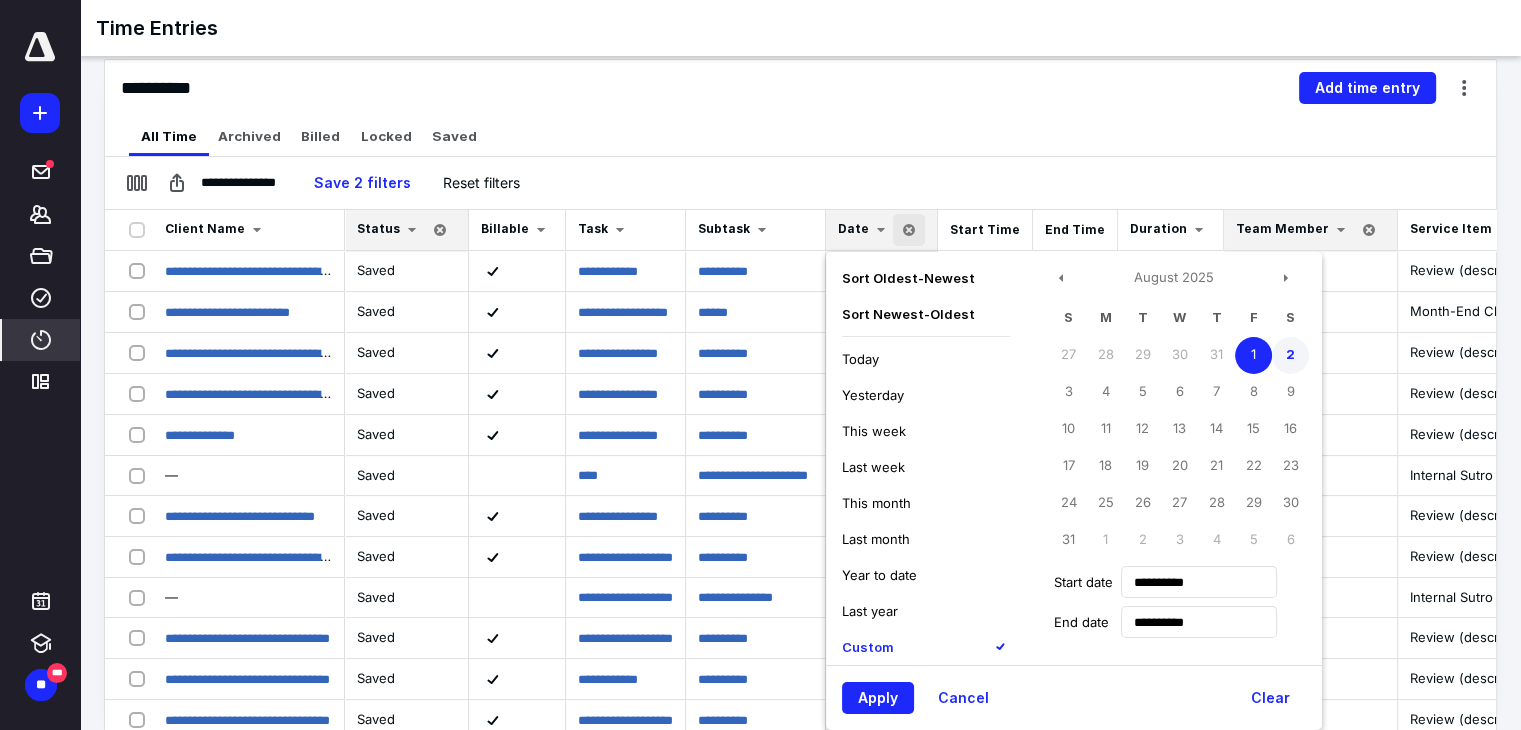 click on "2" at bounding box center [1290, 355] 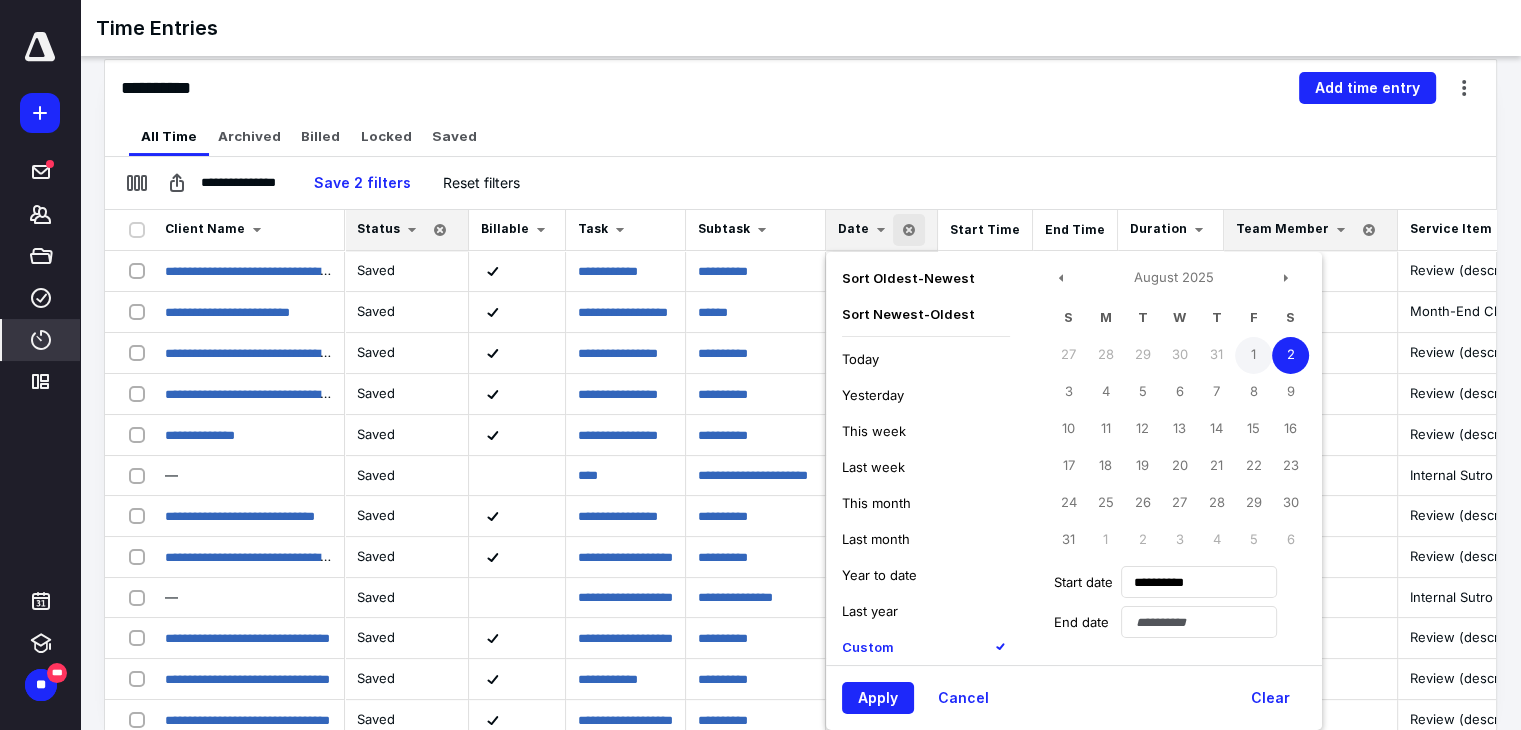 click on "1" at bounding box center (1253, 355) 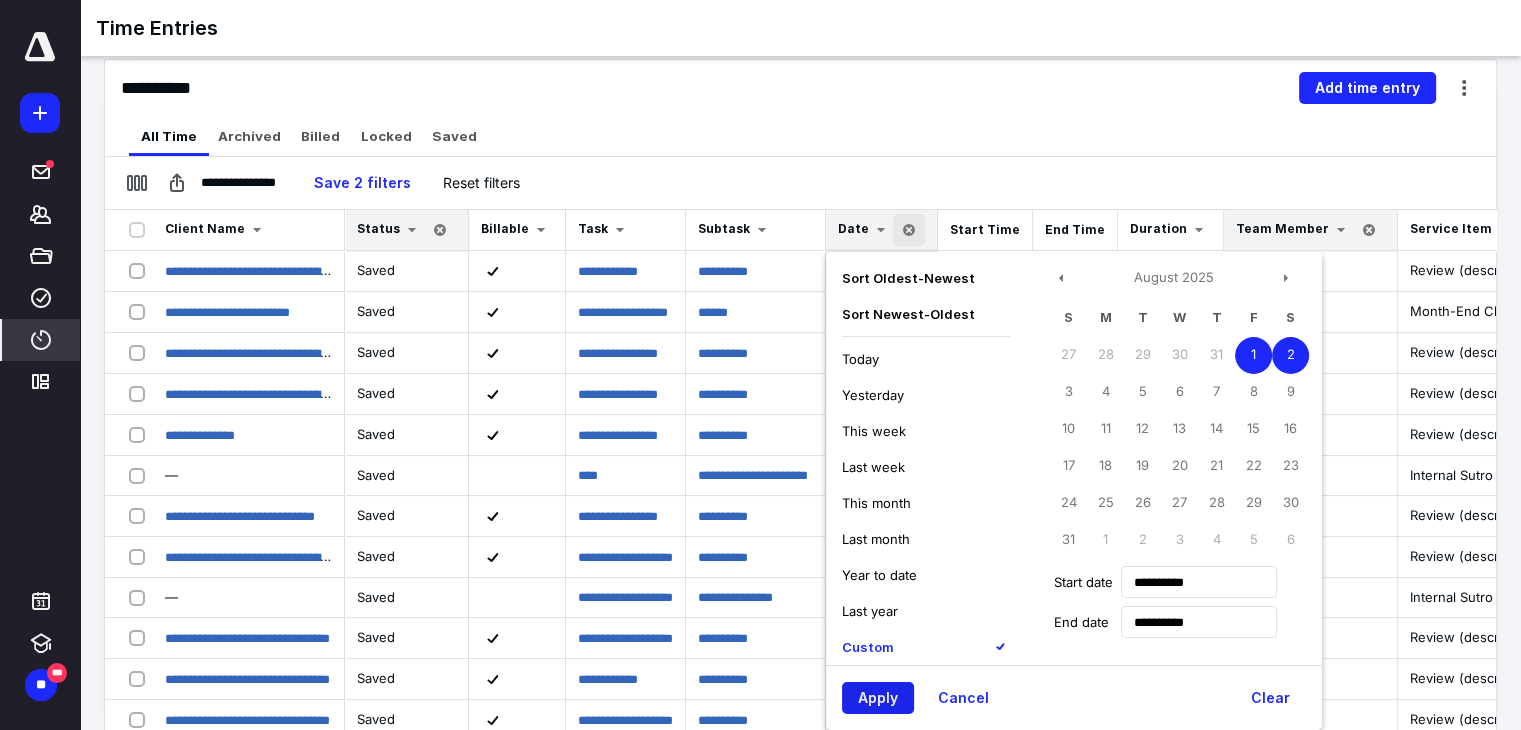 click on "Apply" at bounding box center (878, 698) 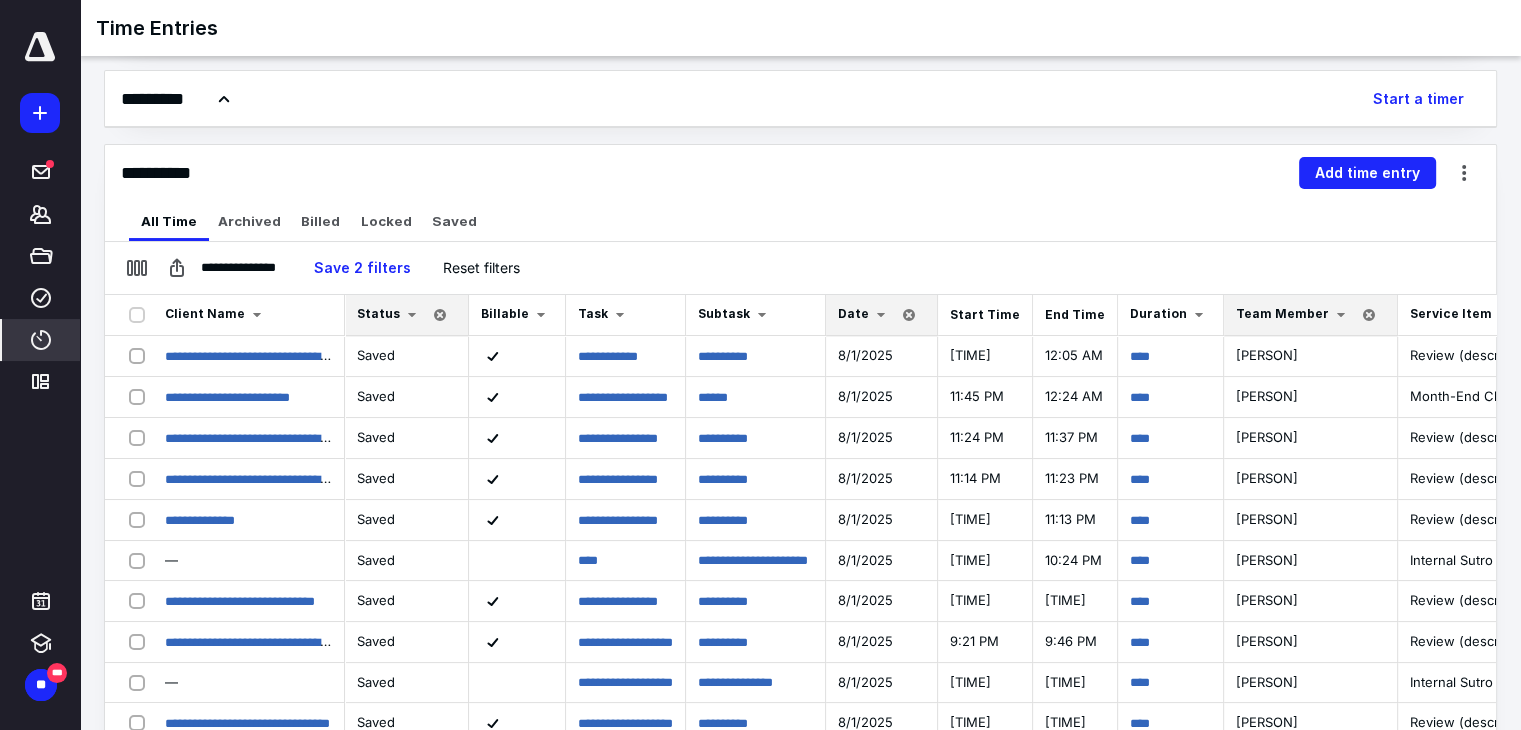 scroll, scrollTop: 0, scrollLeft: 0, axis: both 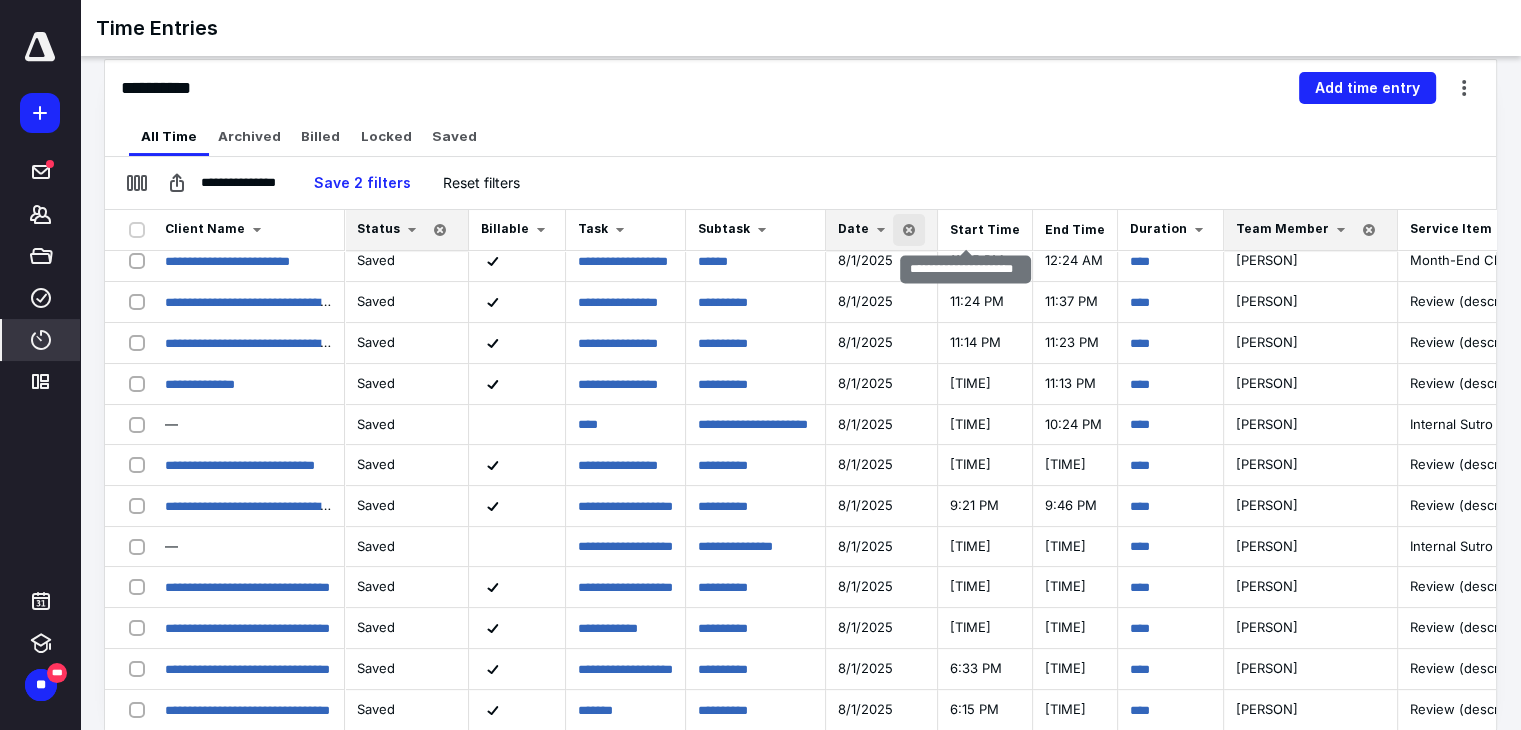 click at bounding box center (909, 230) 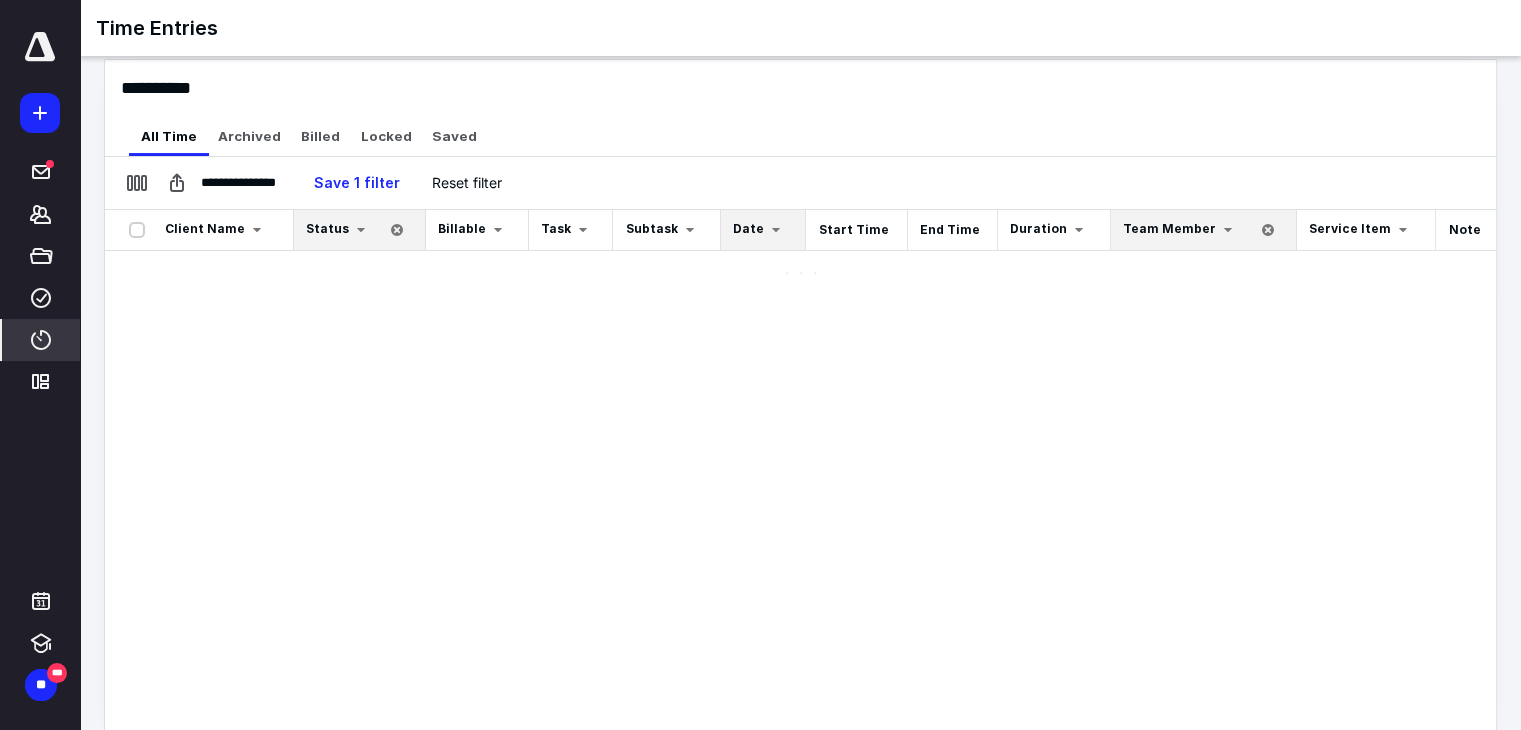 scroll, scrollTop: 0, scrollLeft: 0, axis: both 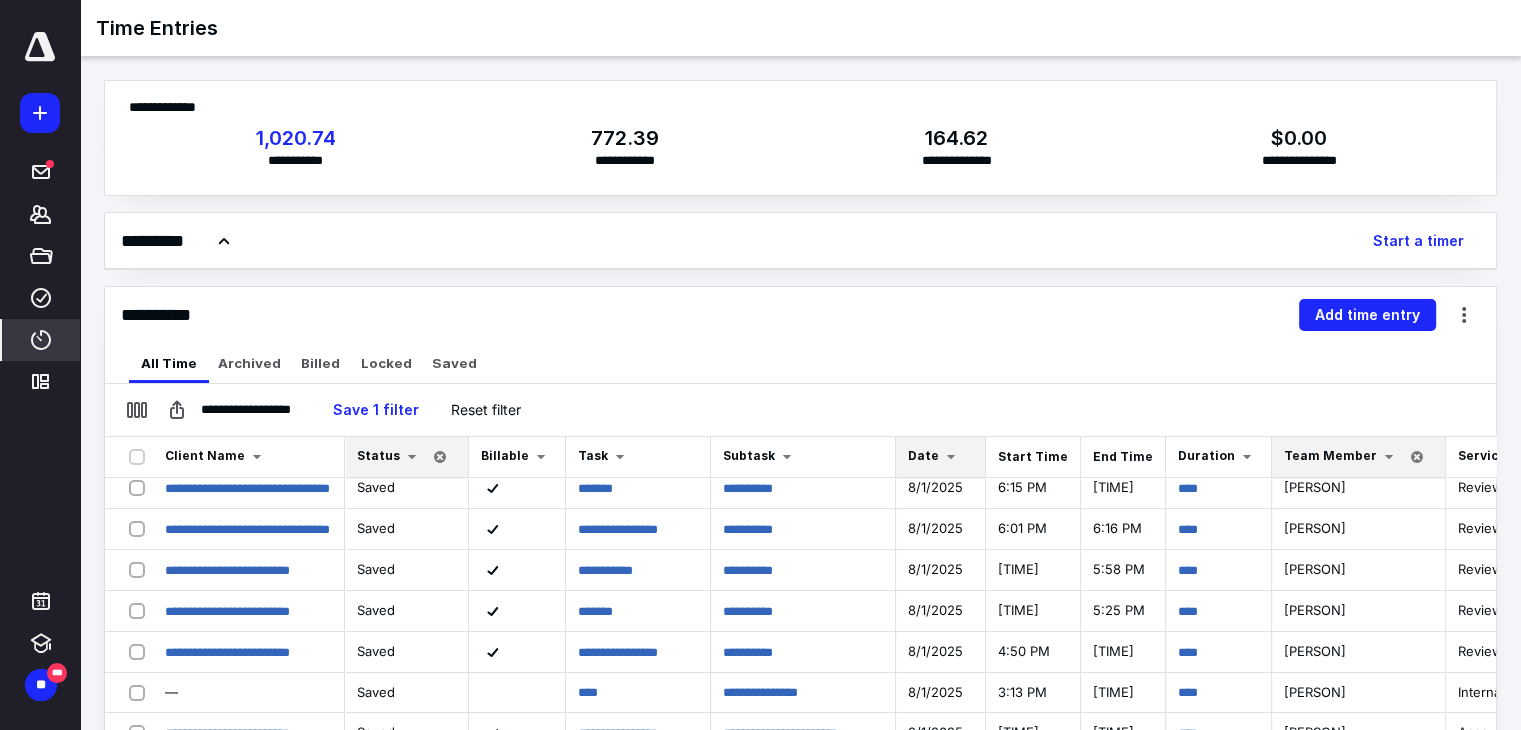 click on "Client Name" at bounding box center (205, 455) 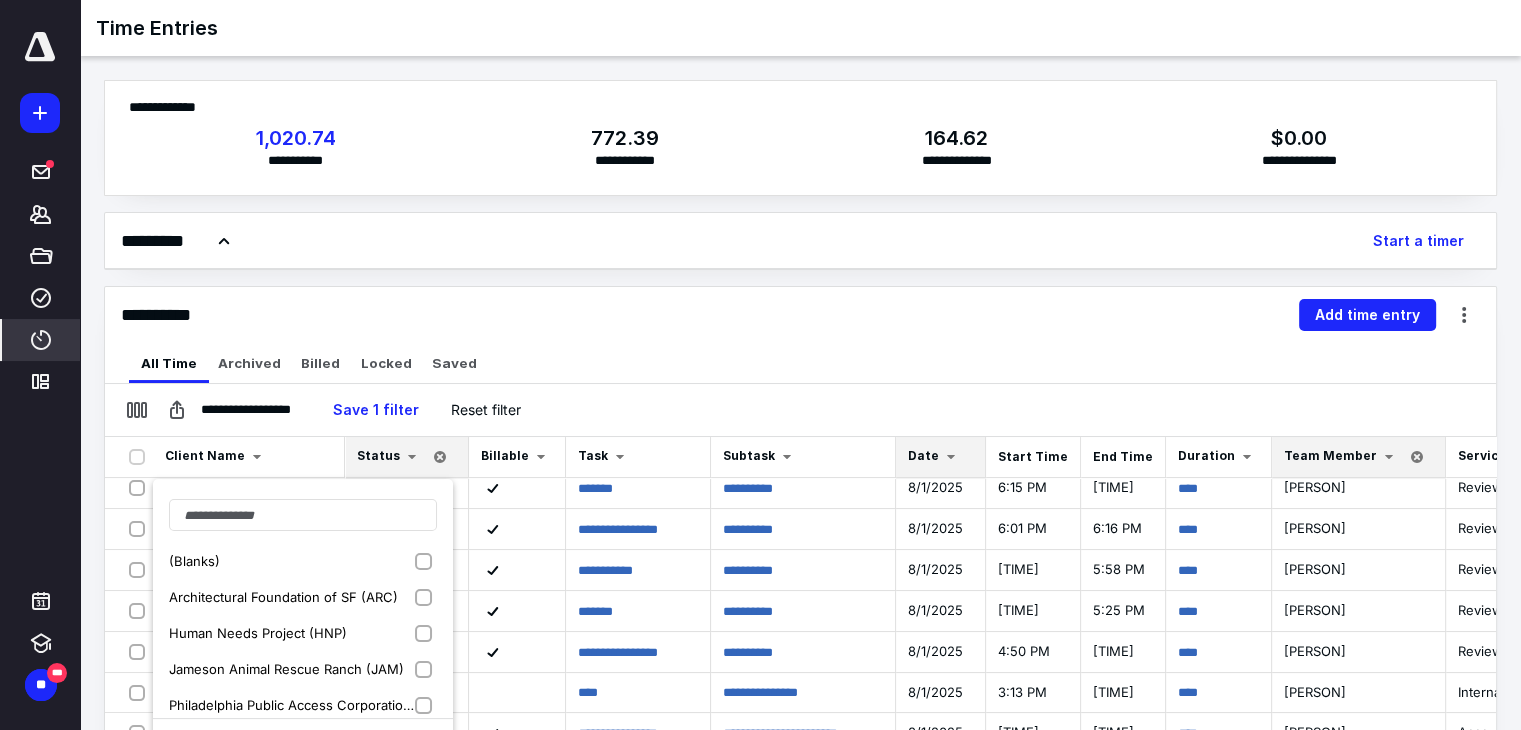 click on "(Blanks)" at bounding box center (303, 561) 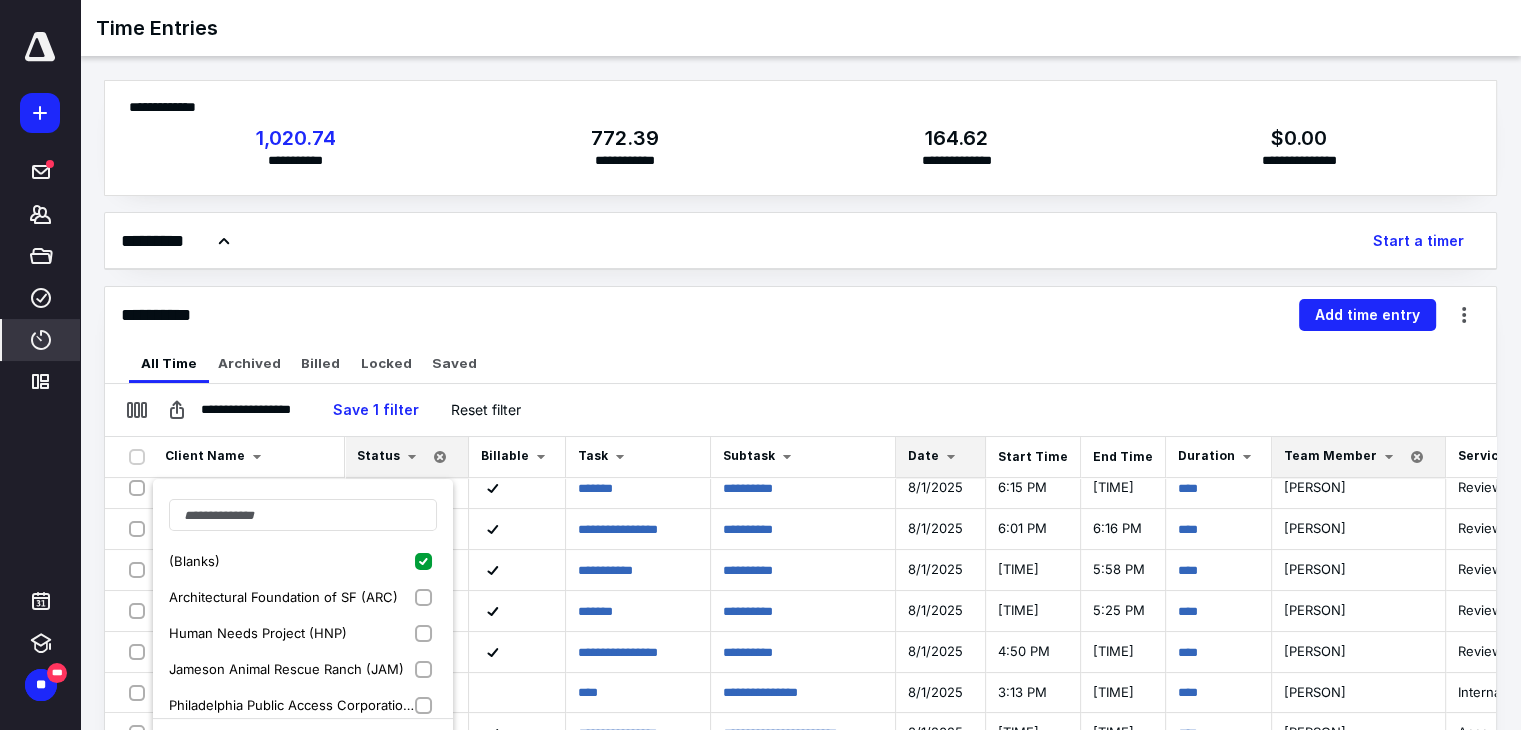 checkbox on "true" 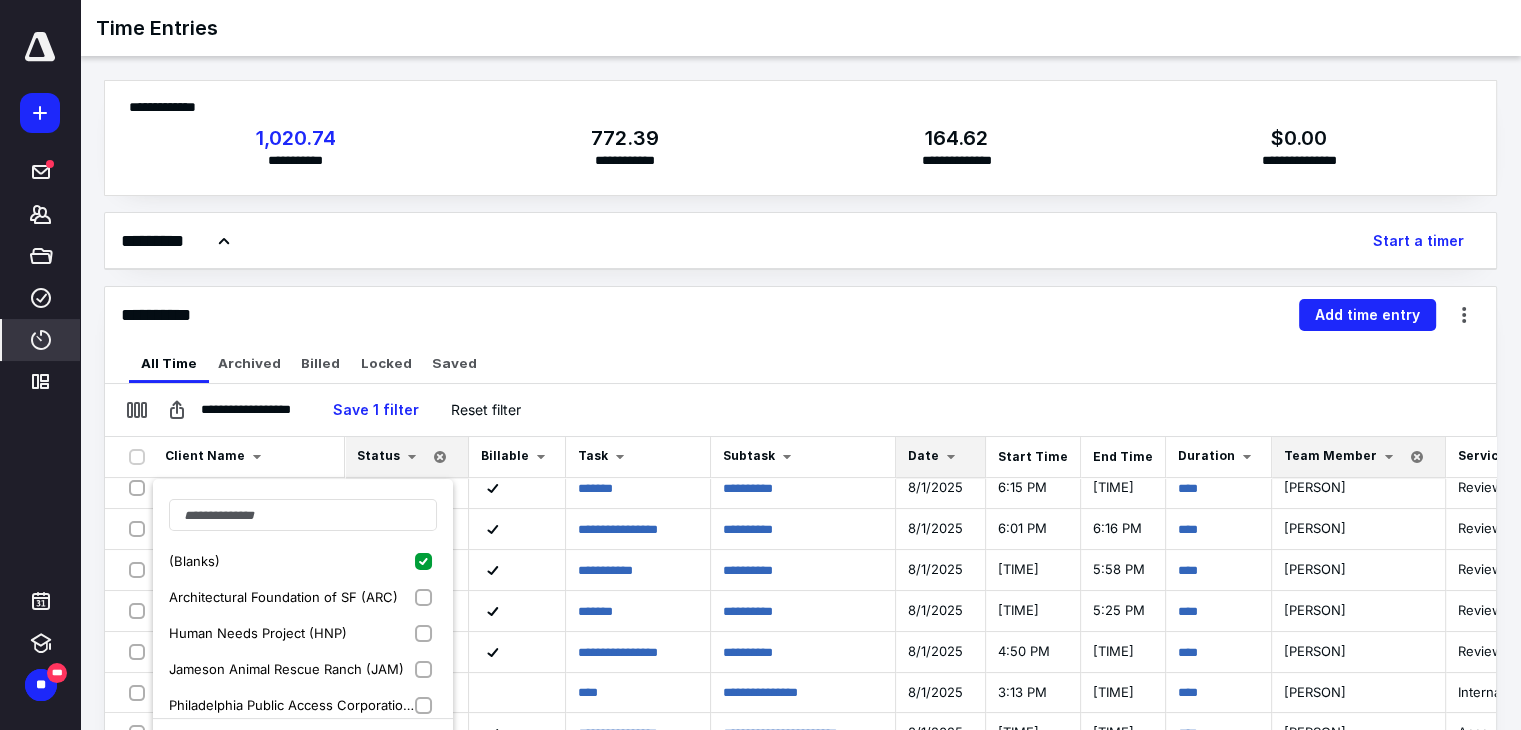 scroll, scrollTop: 148, scrollLeft: 0, axis: vertical 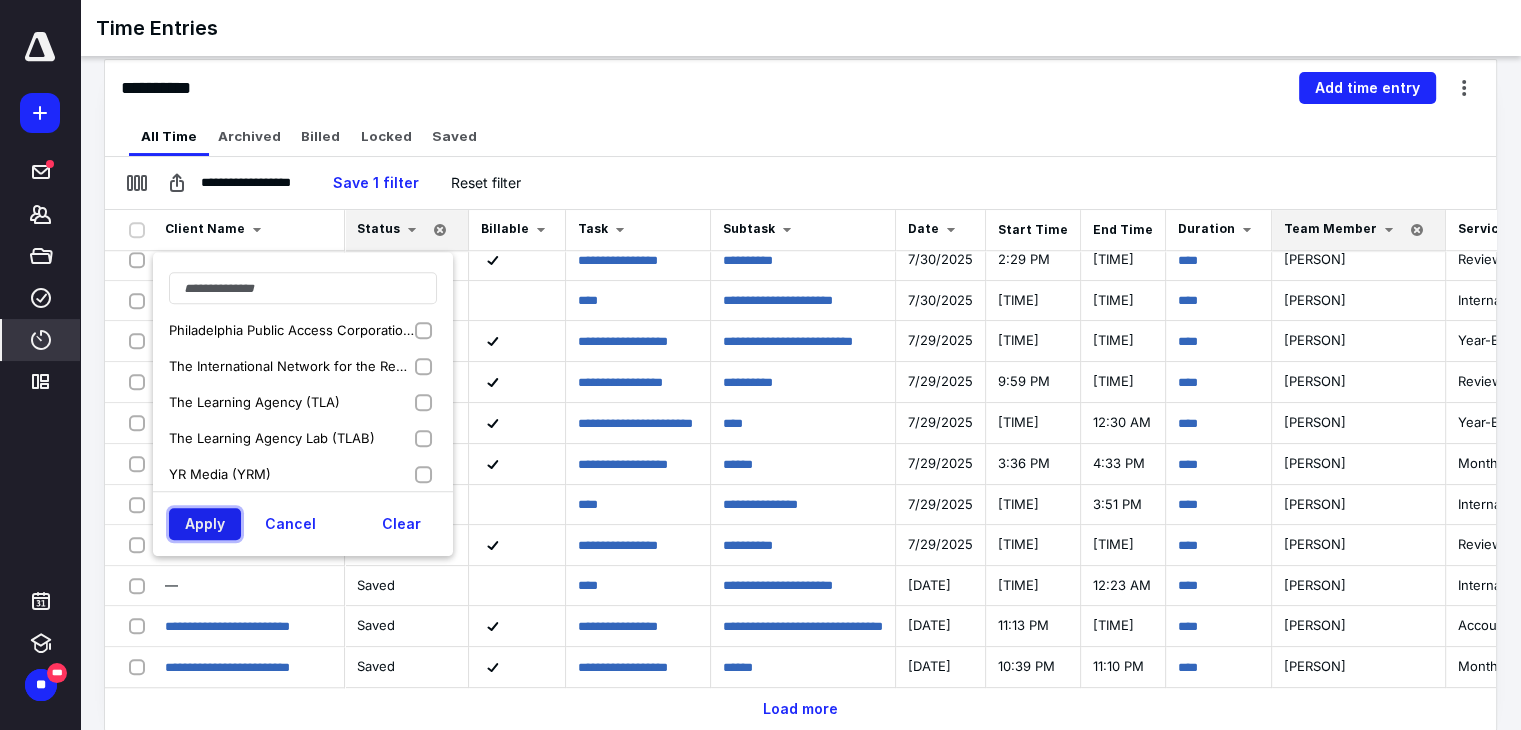 click on "Apply" at bounding box center [205, 524] 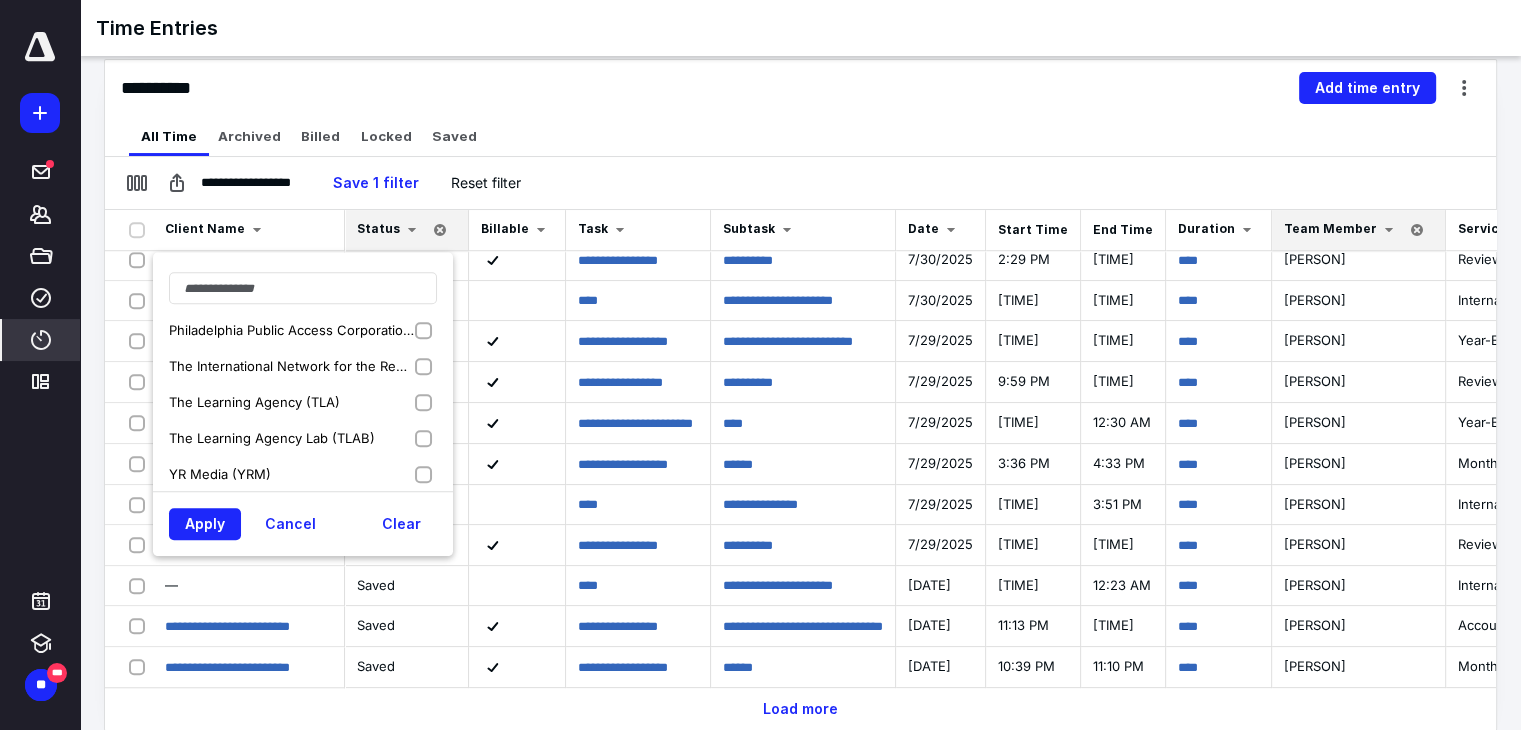 scroll, scrollTop: 0, scrollLeft: 0, axis: both 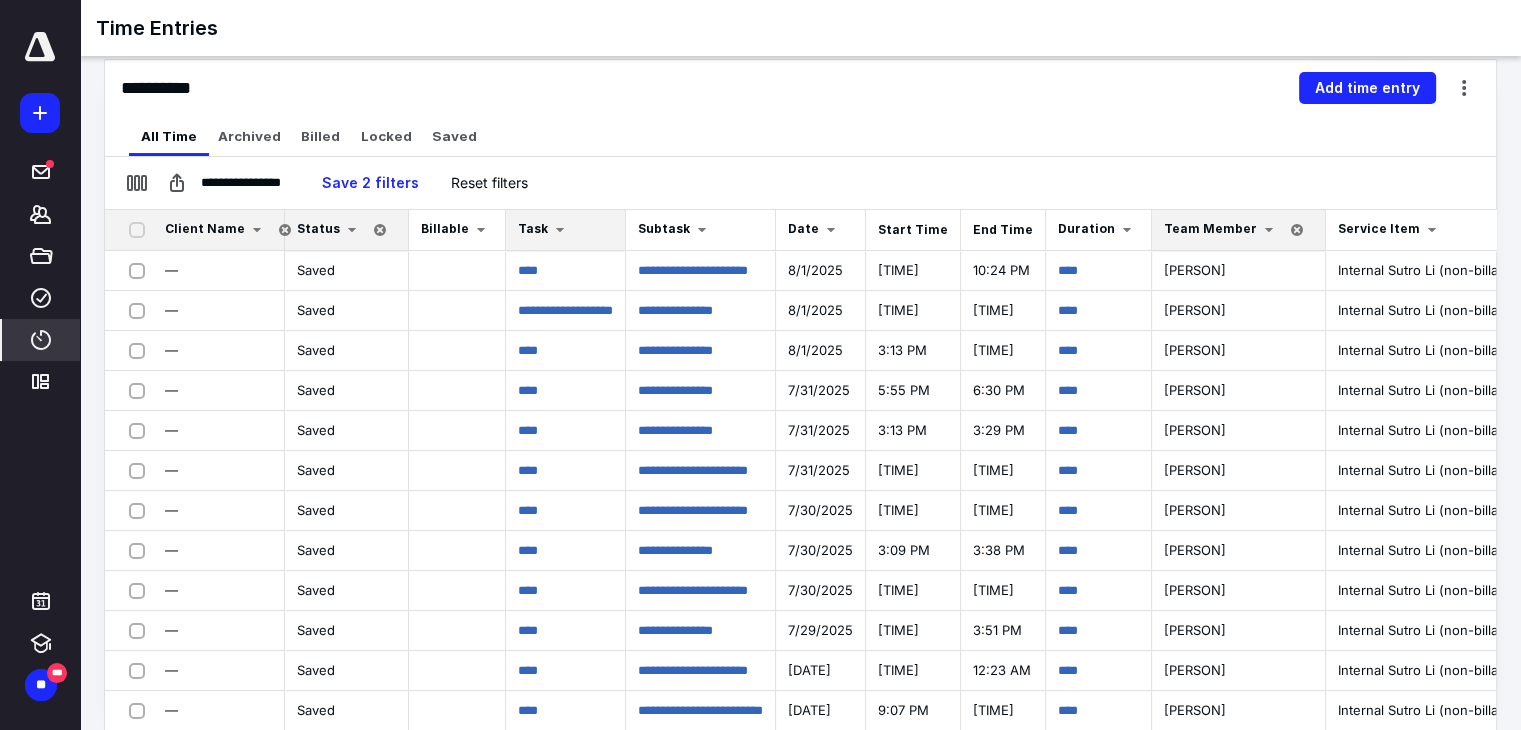 click at bounding box center [560, 230] 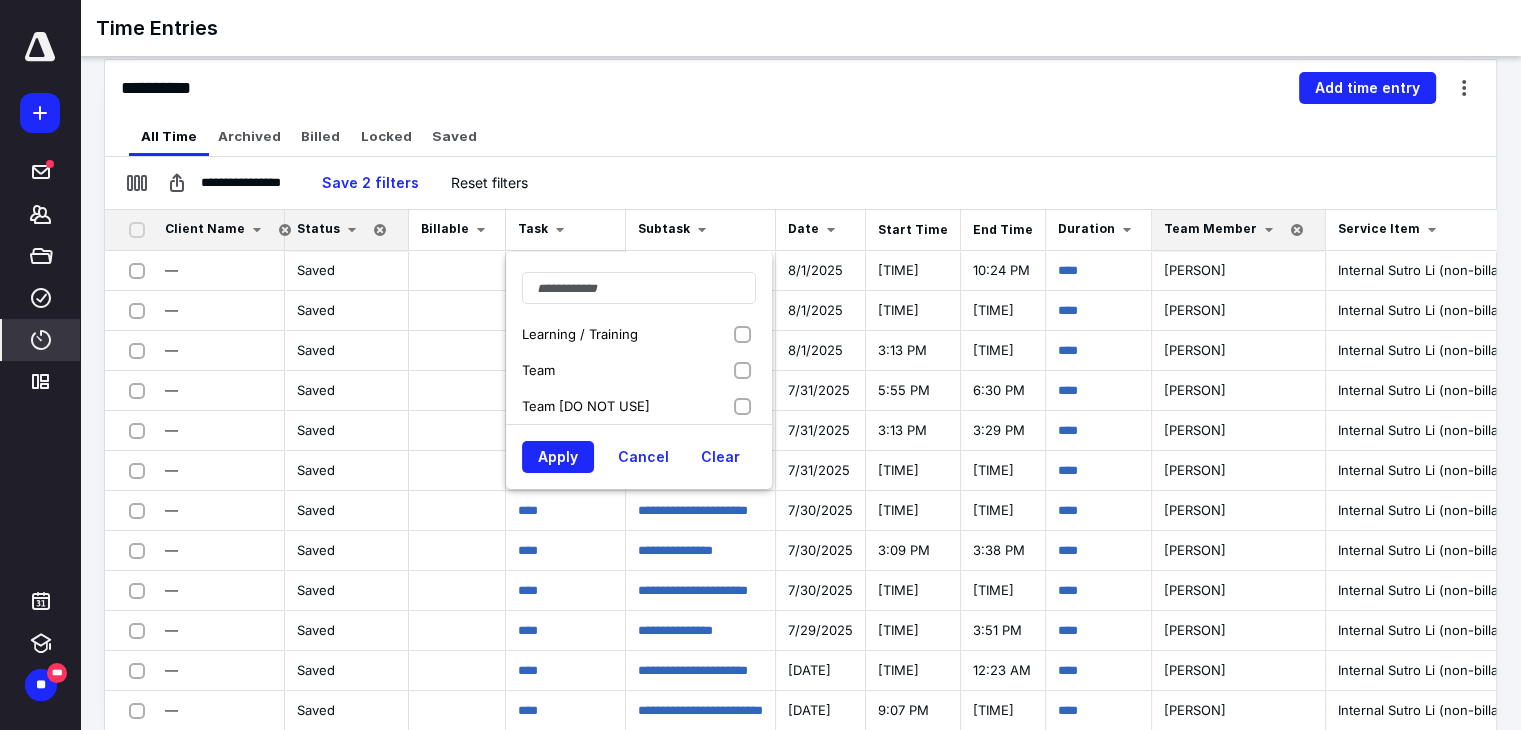 click on "**********" at bounding box center (800, 88) 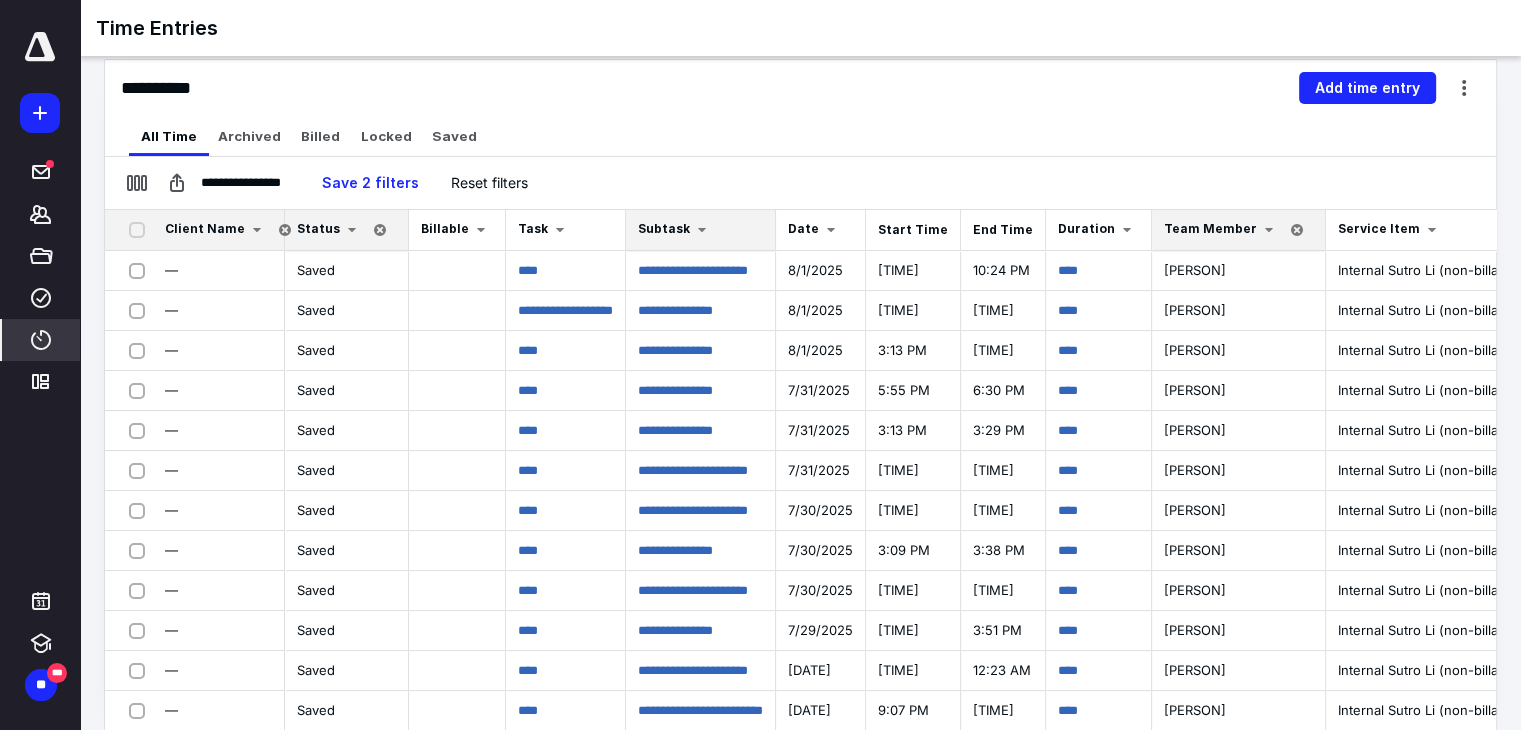 click on "Subtask" at bounding box center [664, 228] 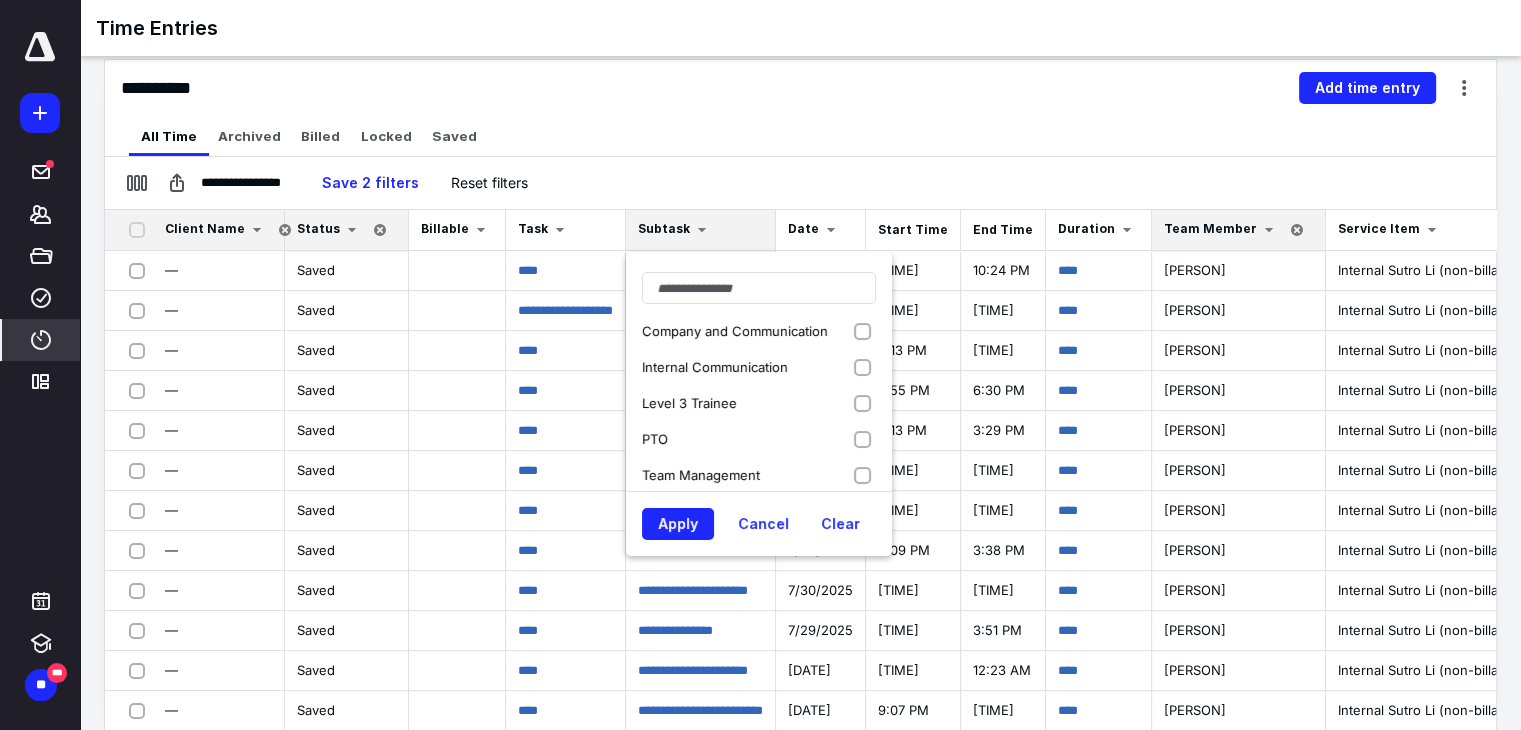 scroll, scrollTop: 4, scrollLeft: 0, axis: vertical 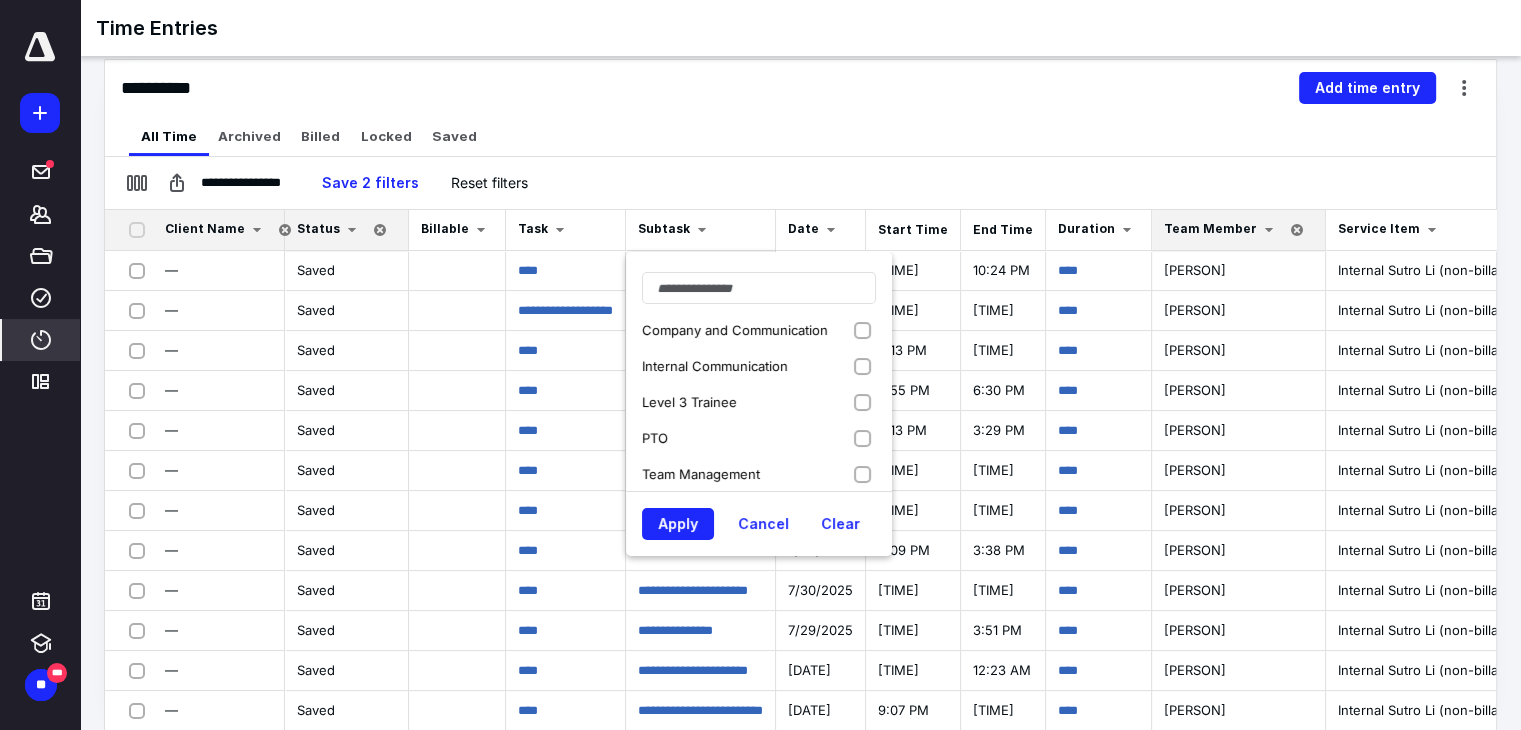 click on "All Time Archived Billed Locked Saved" at bounding box center [800, 136] 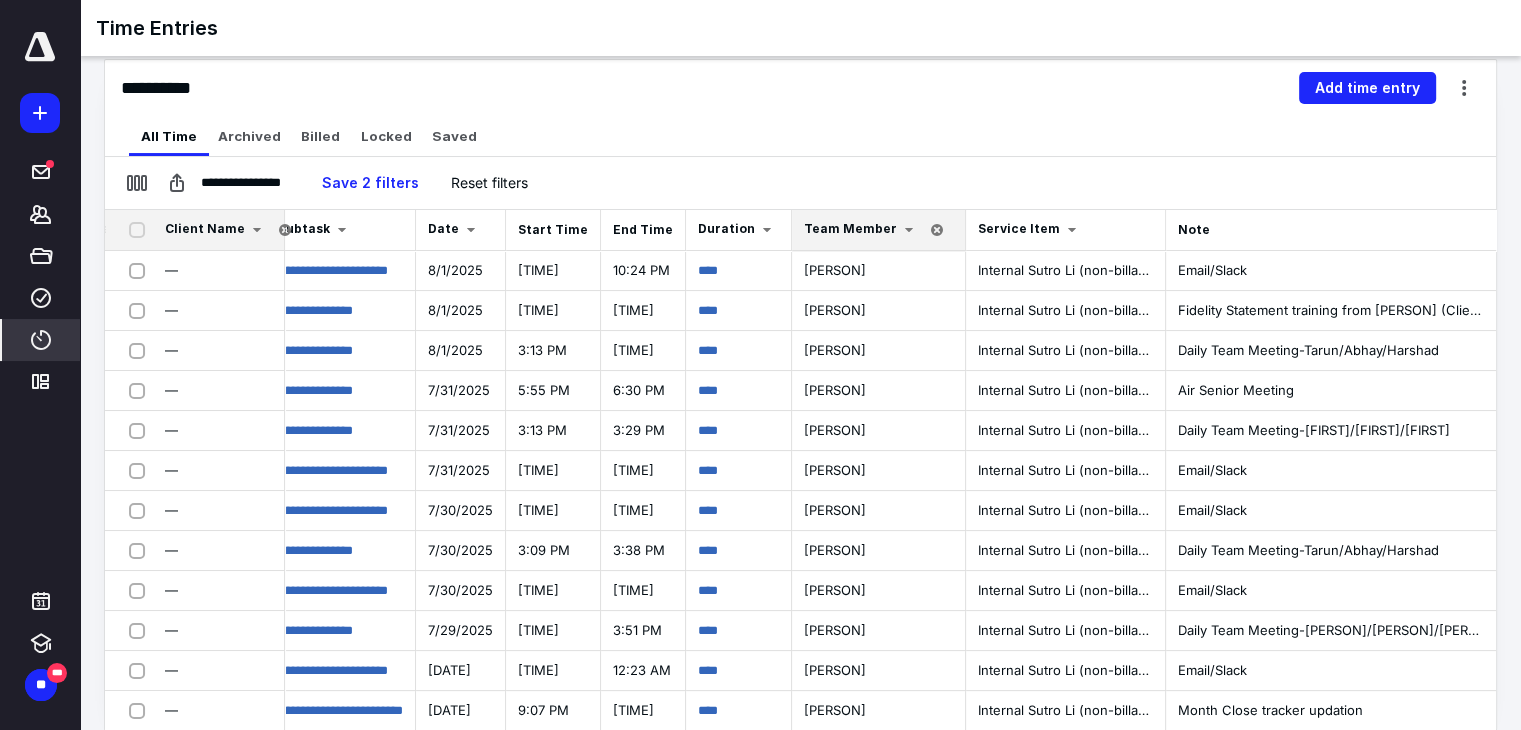 scroll, scrollTop: 0, scrollLeft: 390, axis: horizontal 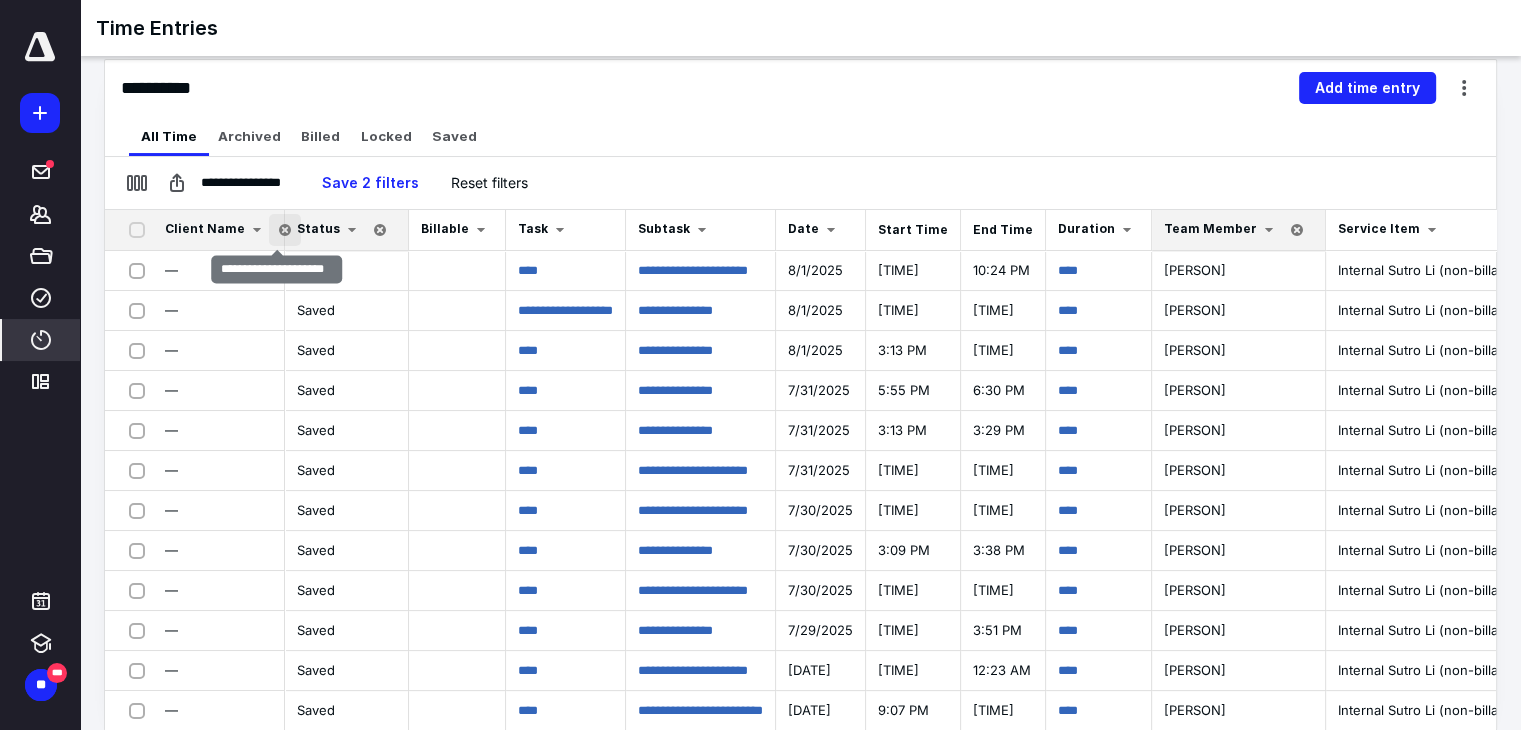 click at bounding box center (285, 230) 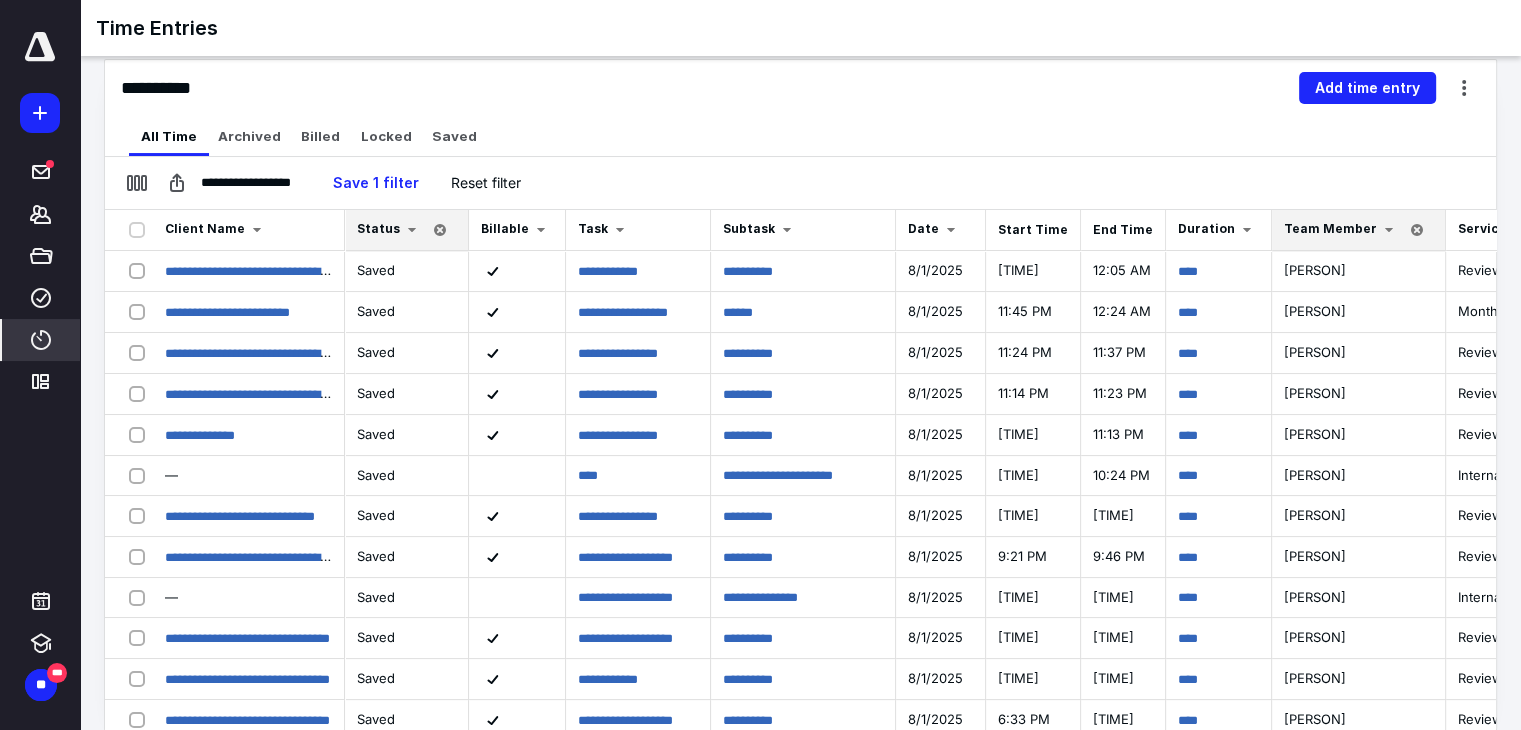 click on "Client Name" at bounding box center (205, 228) 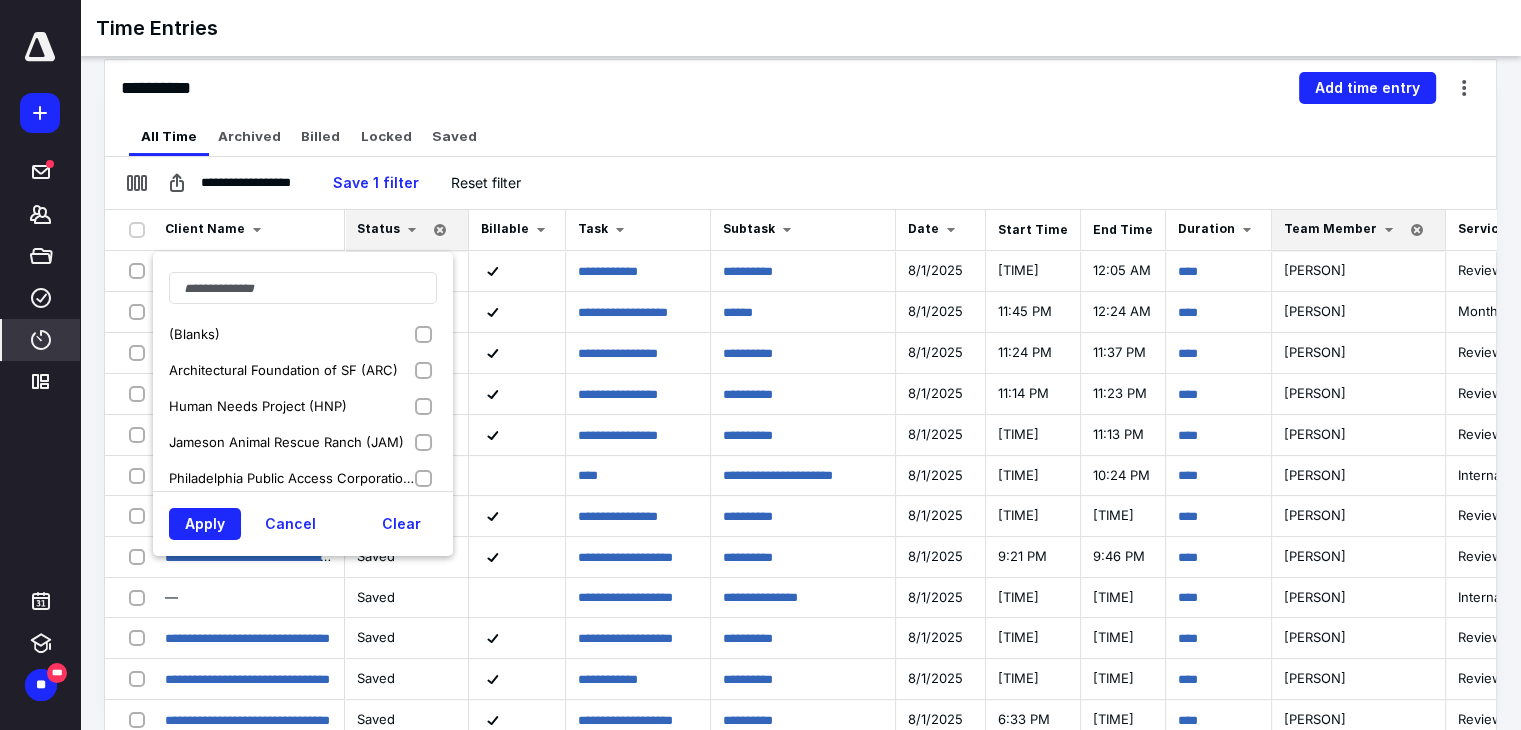 click on "Architectural Foundation of SF (ARC)" at bounding box center (303, 370) 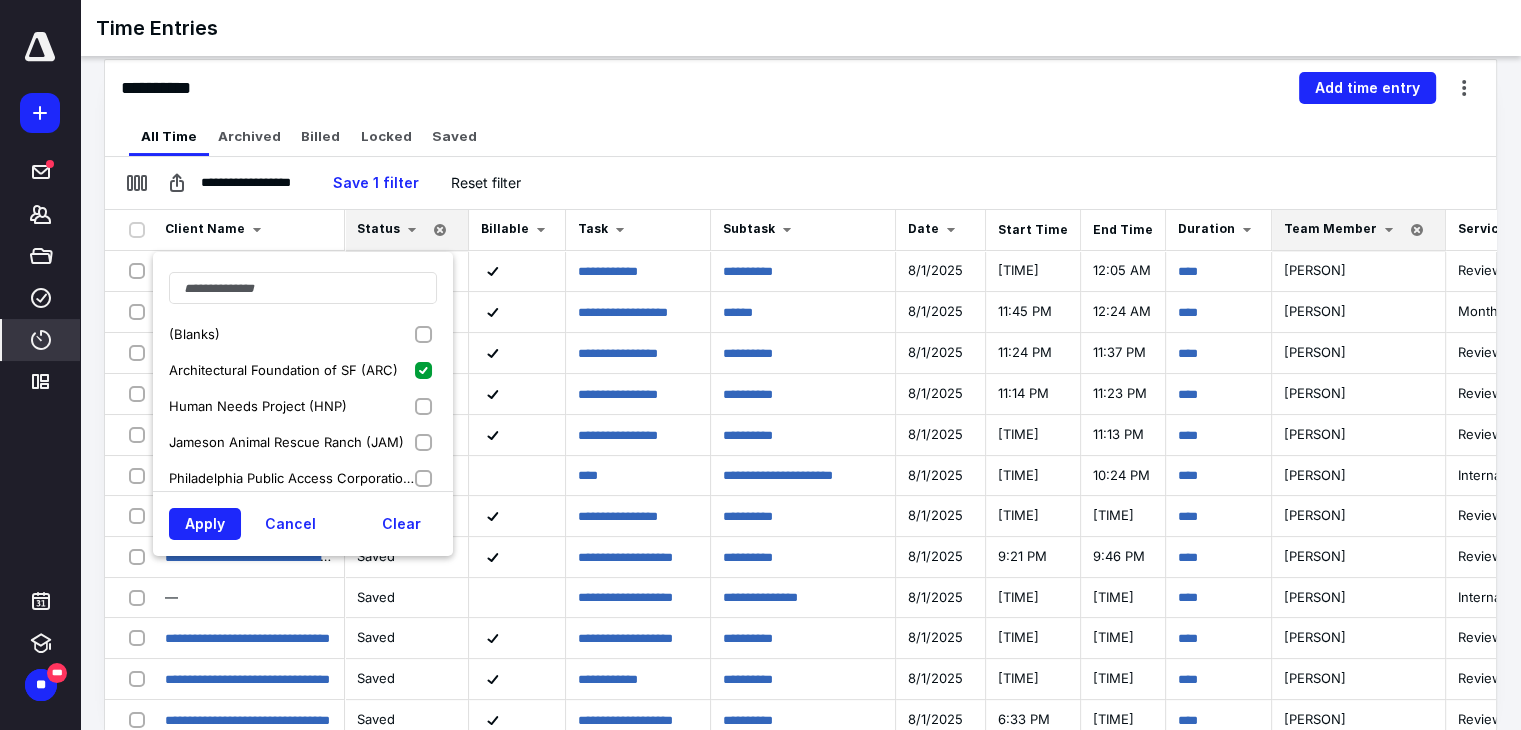 click on "Human Needs Project (HNP)" at bounding box center (303, 406) 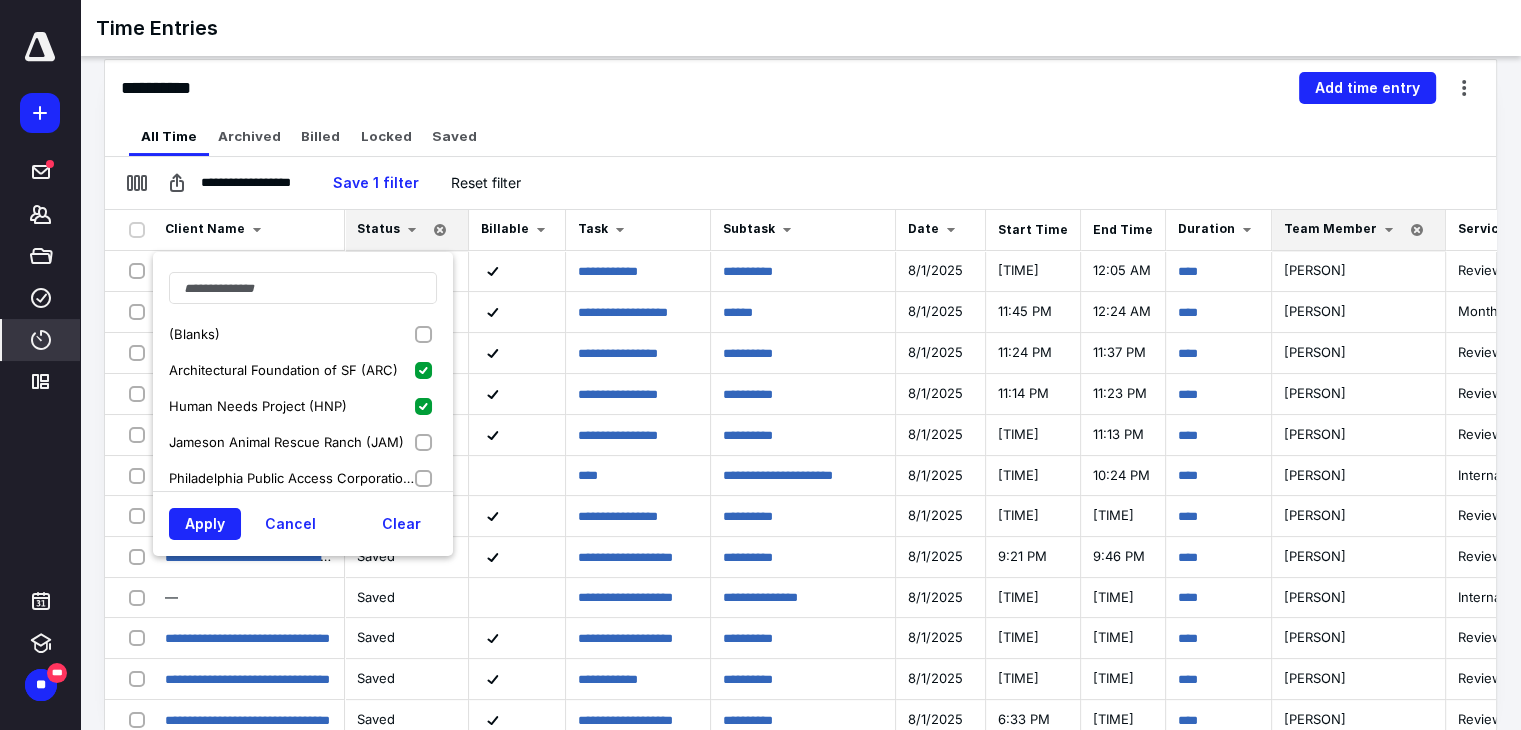 click on "Jameson Animal Rescue Ranch (JAM)" at bounding box center [303, 442] 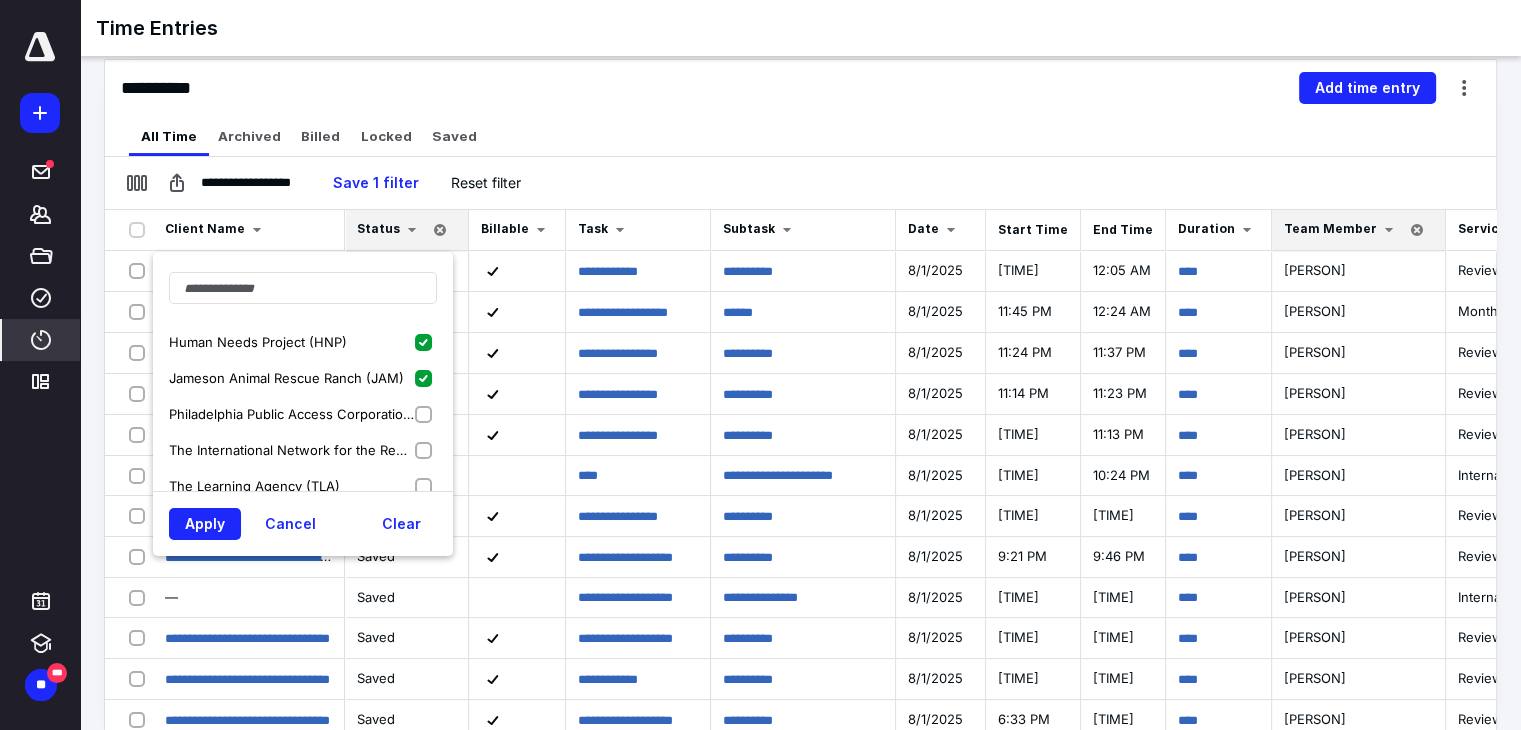 scroll, scrollTop: 100, scrollLeft: 0, axis: vertical 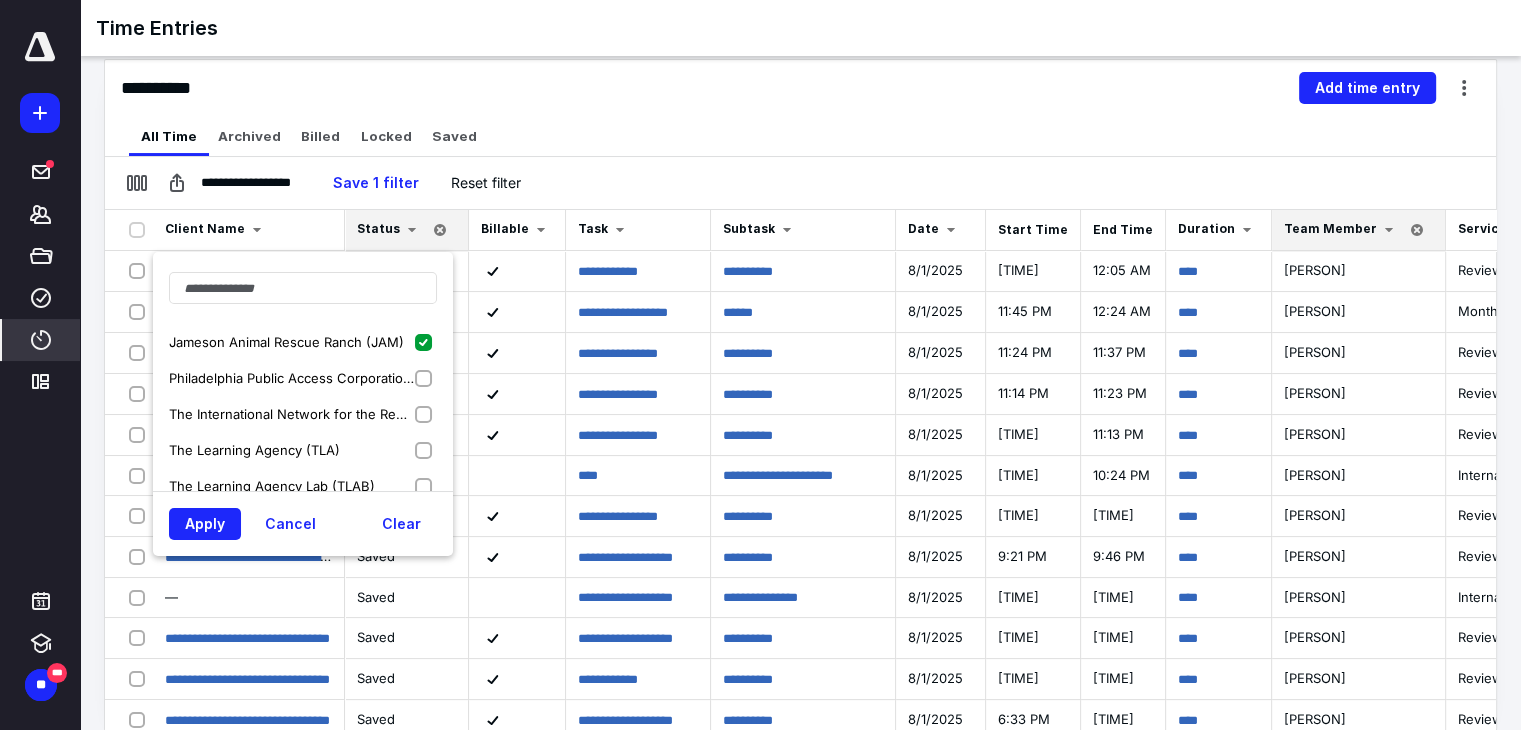 click on "Philadelphia Public Access Corporation (PCAM)" at bounding box center [303, 378] 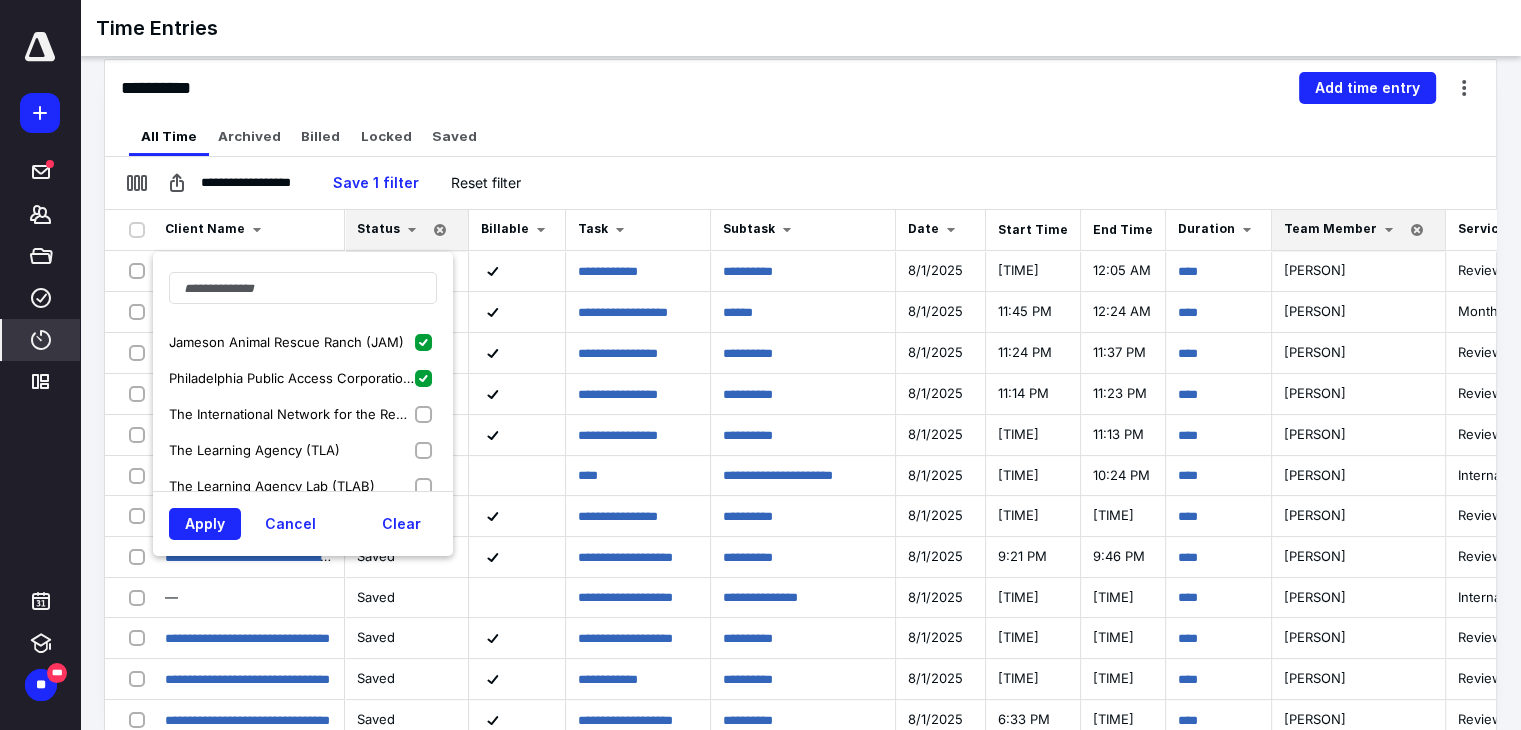click on "The International Network for the Reduction of Abortion Descrimination and Stigma (NRD)" at bounding box center [303, 414] 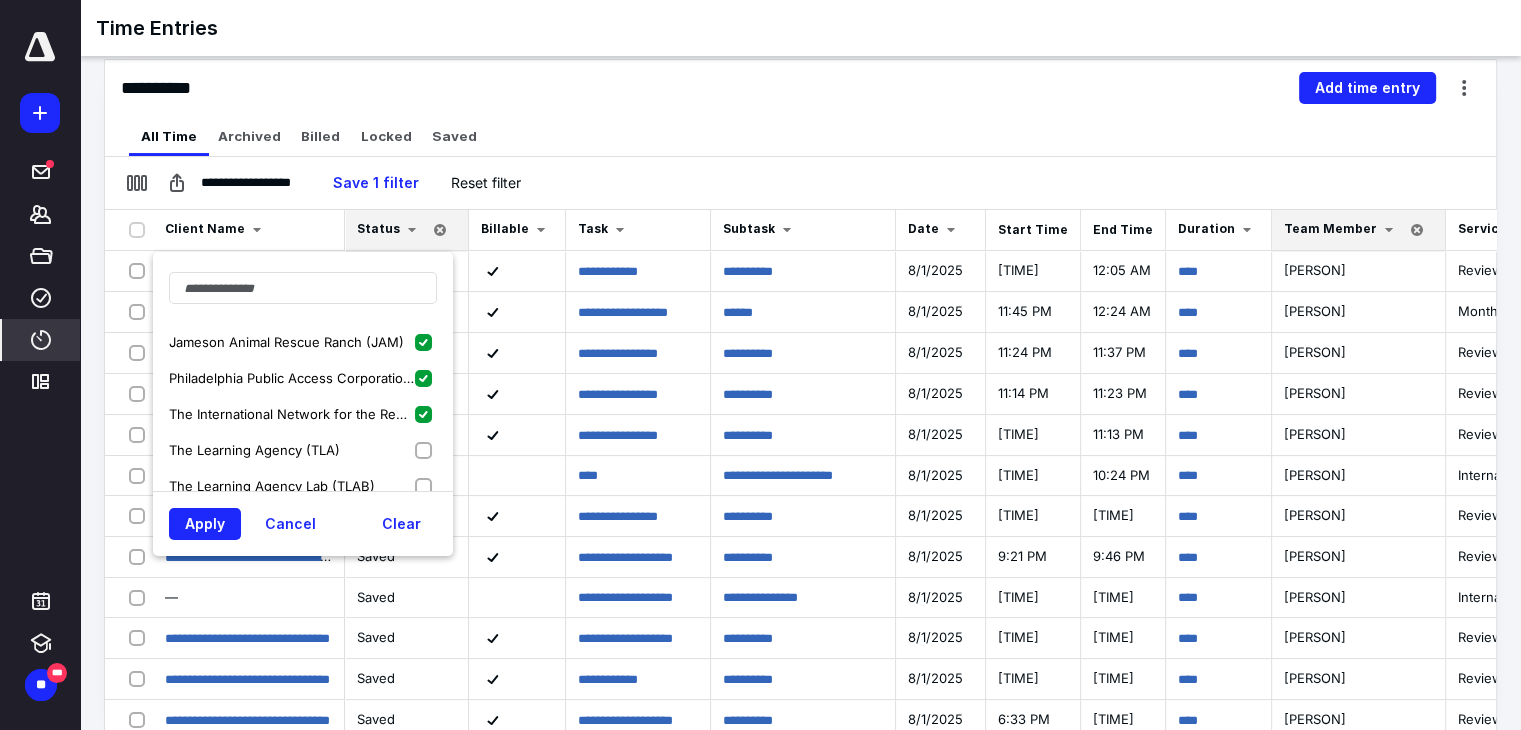 click on "The Learning Agency (TLA)" at bounding box center [303, 450] 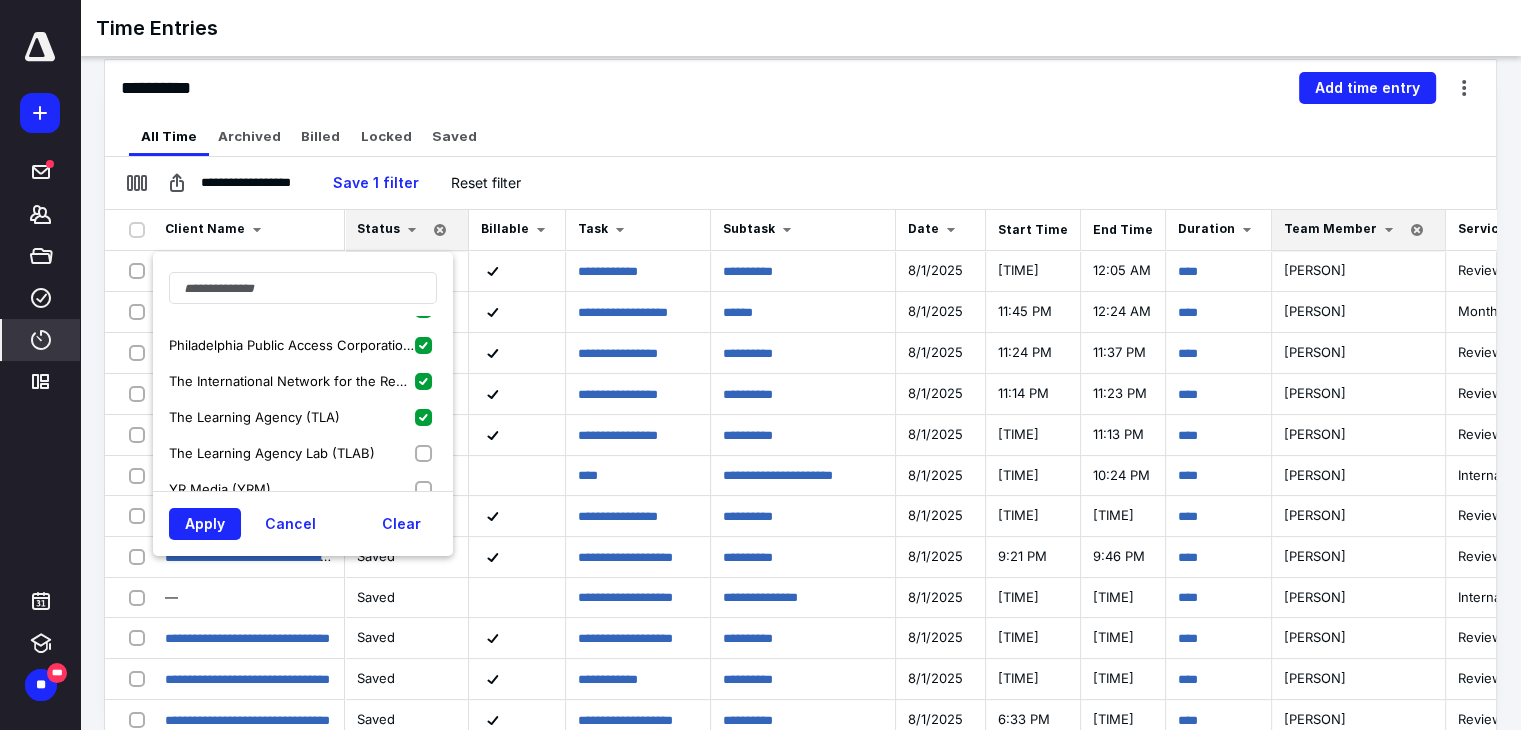 scroll, scrollTop: 148, scrollLeft: 0, axis: vertical 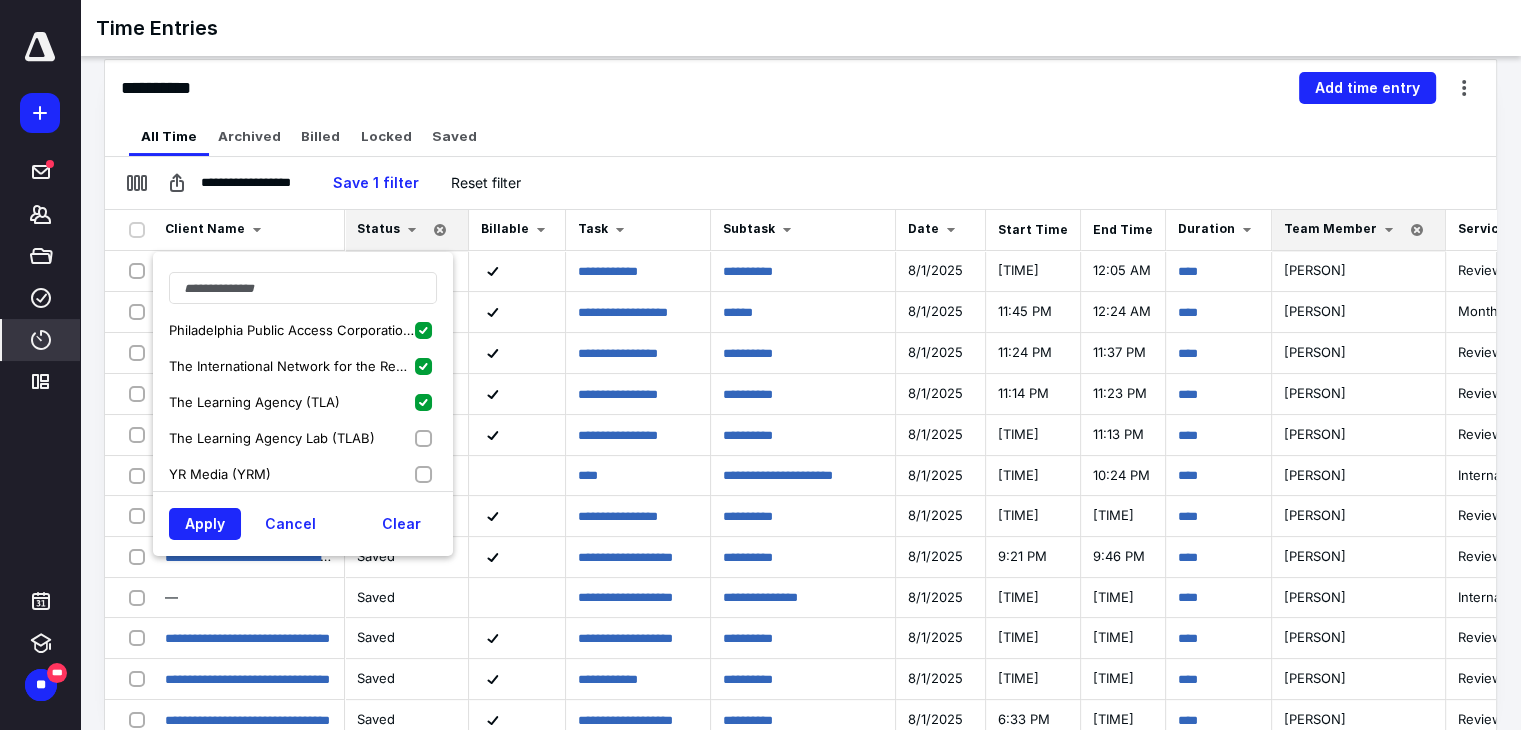 click on "The Learning Agency Lab (TLAB)" at bounding box center [303, 438] 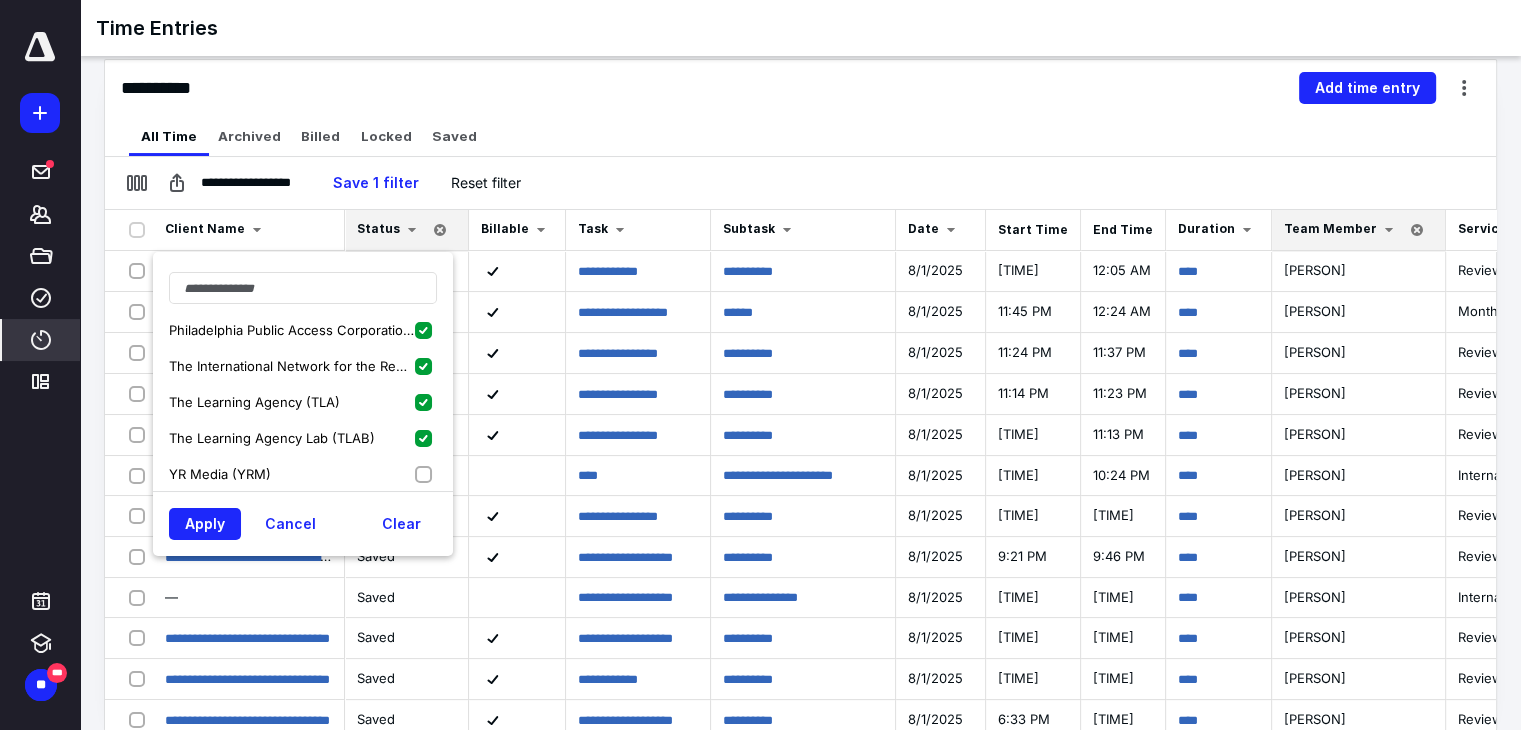 click on "YR Media (YRM)" at bounding box center [303, 474] 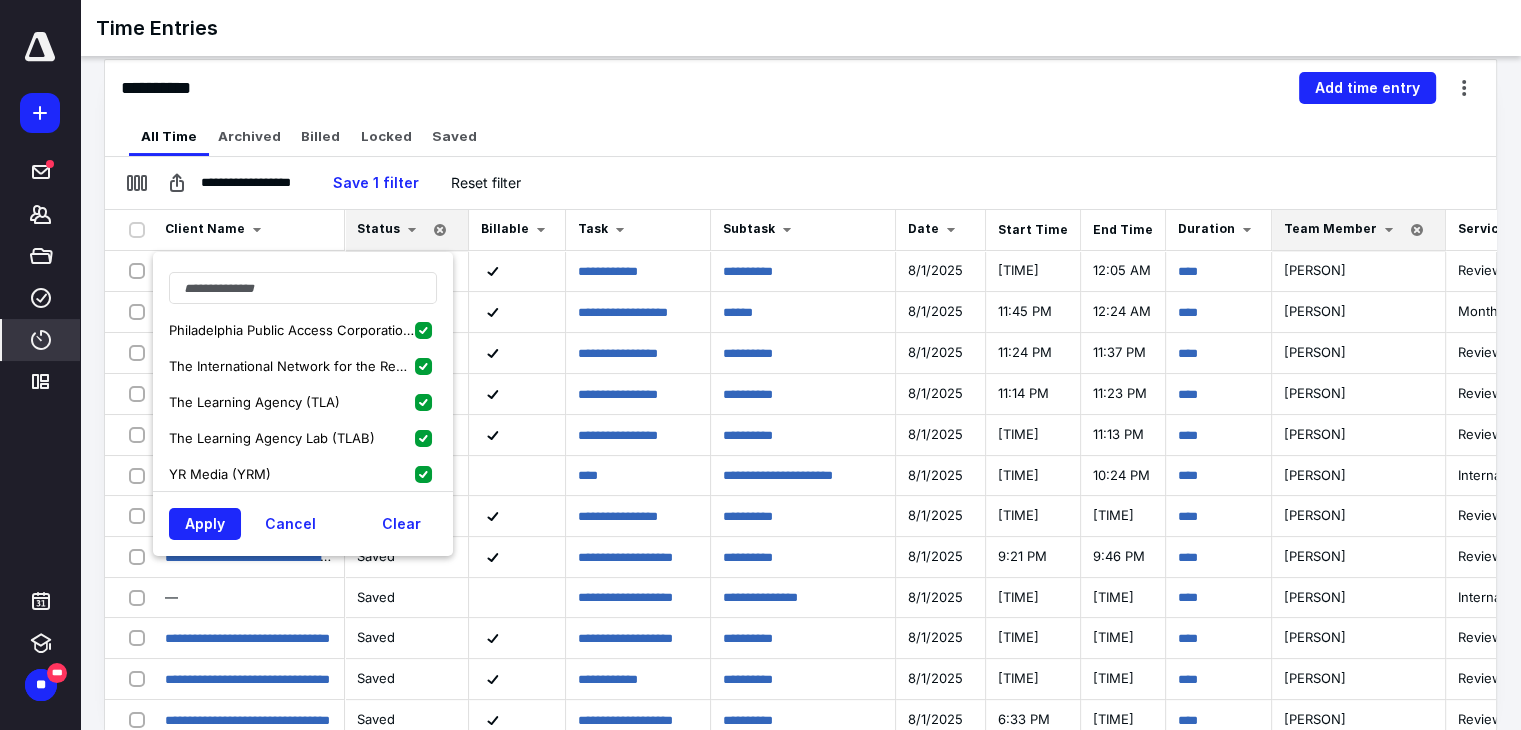 drag, startPoint x: 209, startPoint y: 523, endPoint x: 244, endPoint y: 524, distance: 35.014282 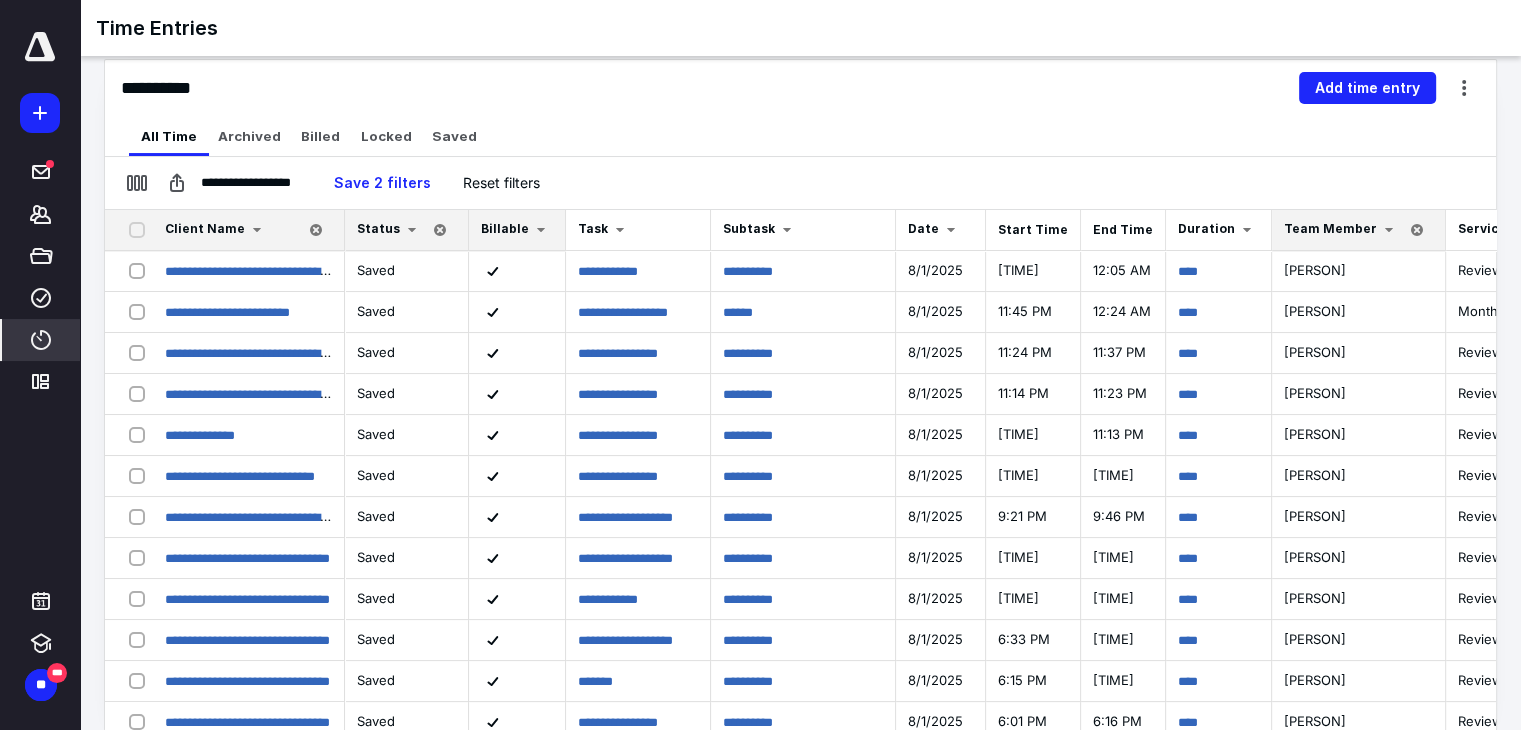click on "Billable" at bounding box center [505, 228] 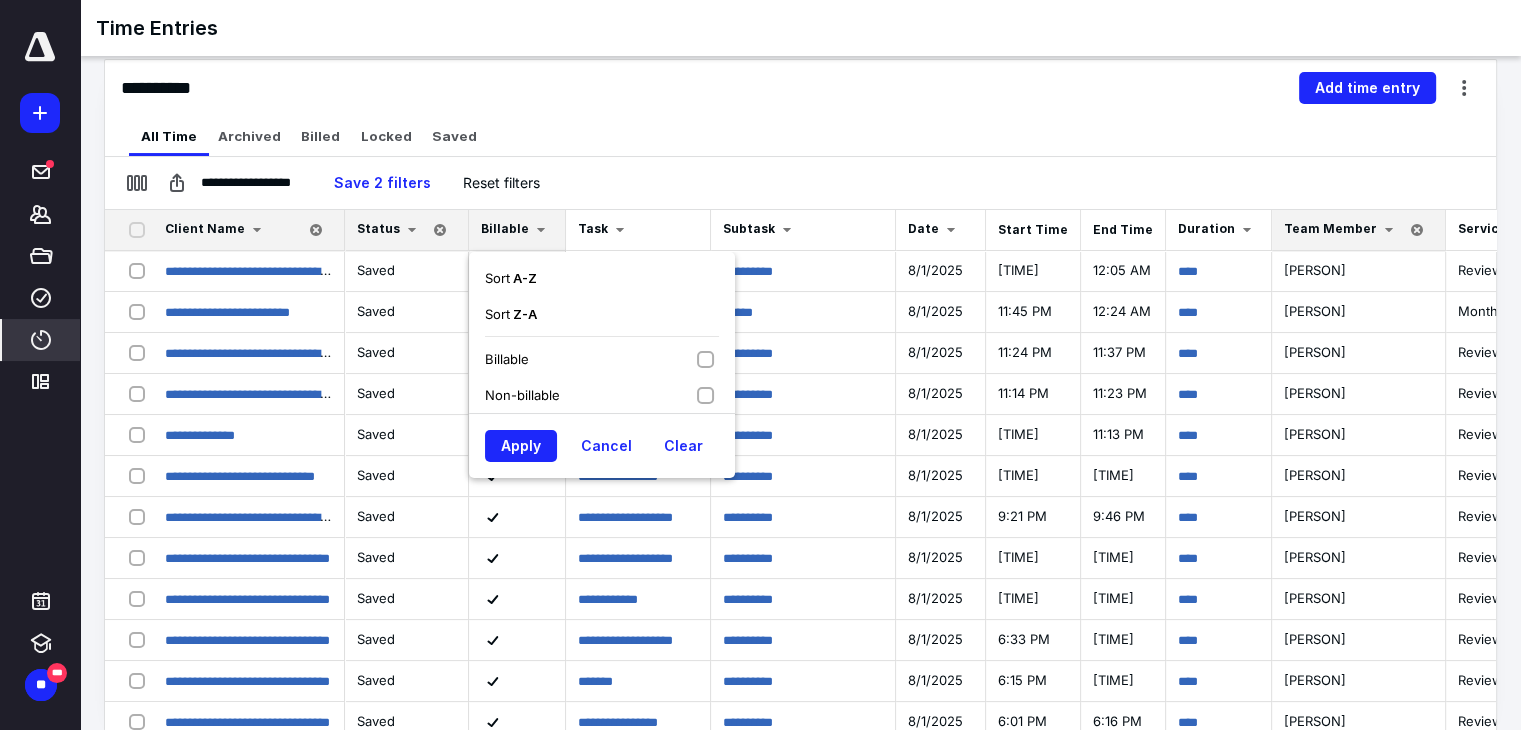 click on "Non-billable" at bounding box center [602, 395] 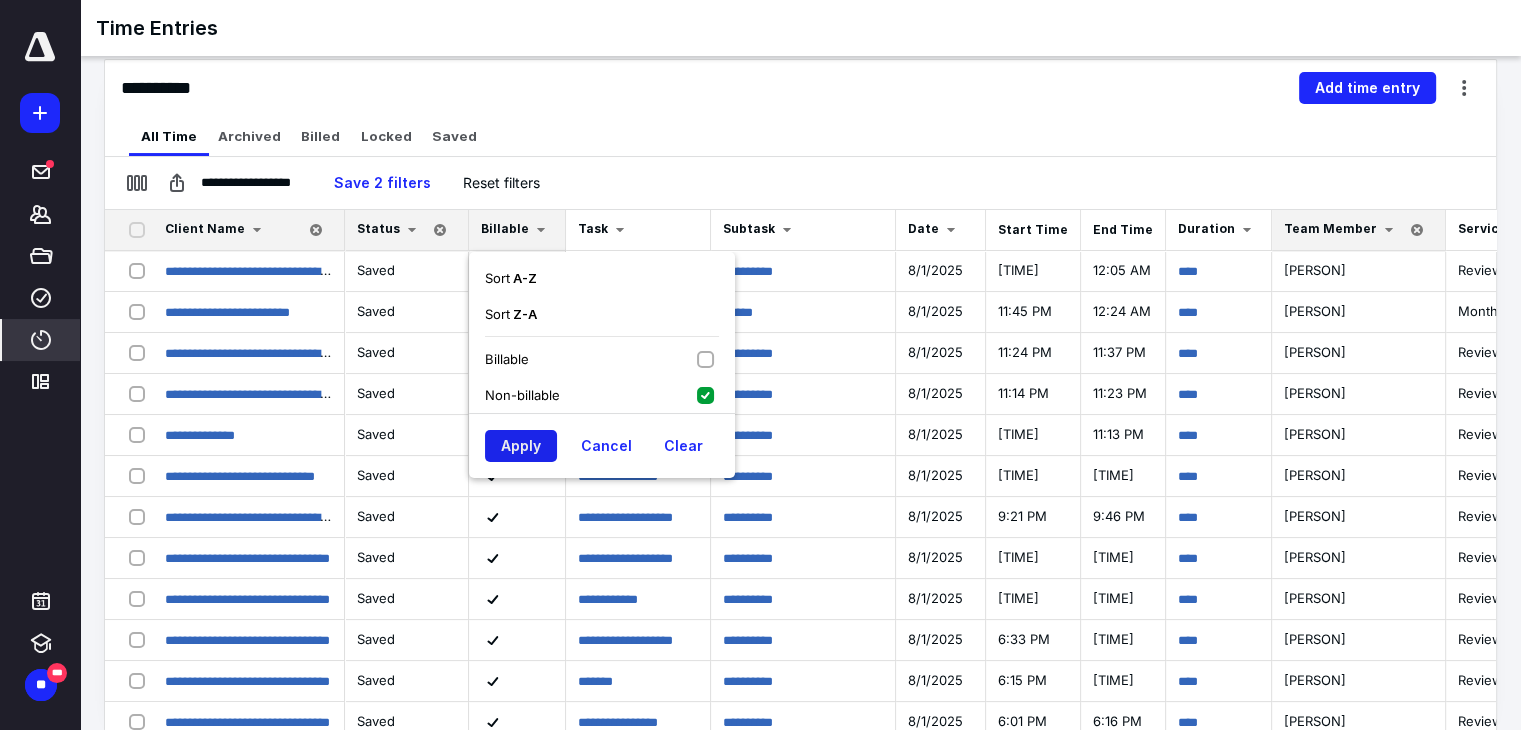 click on "Apply" at bounding box center (521, 446) 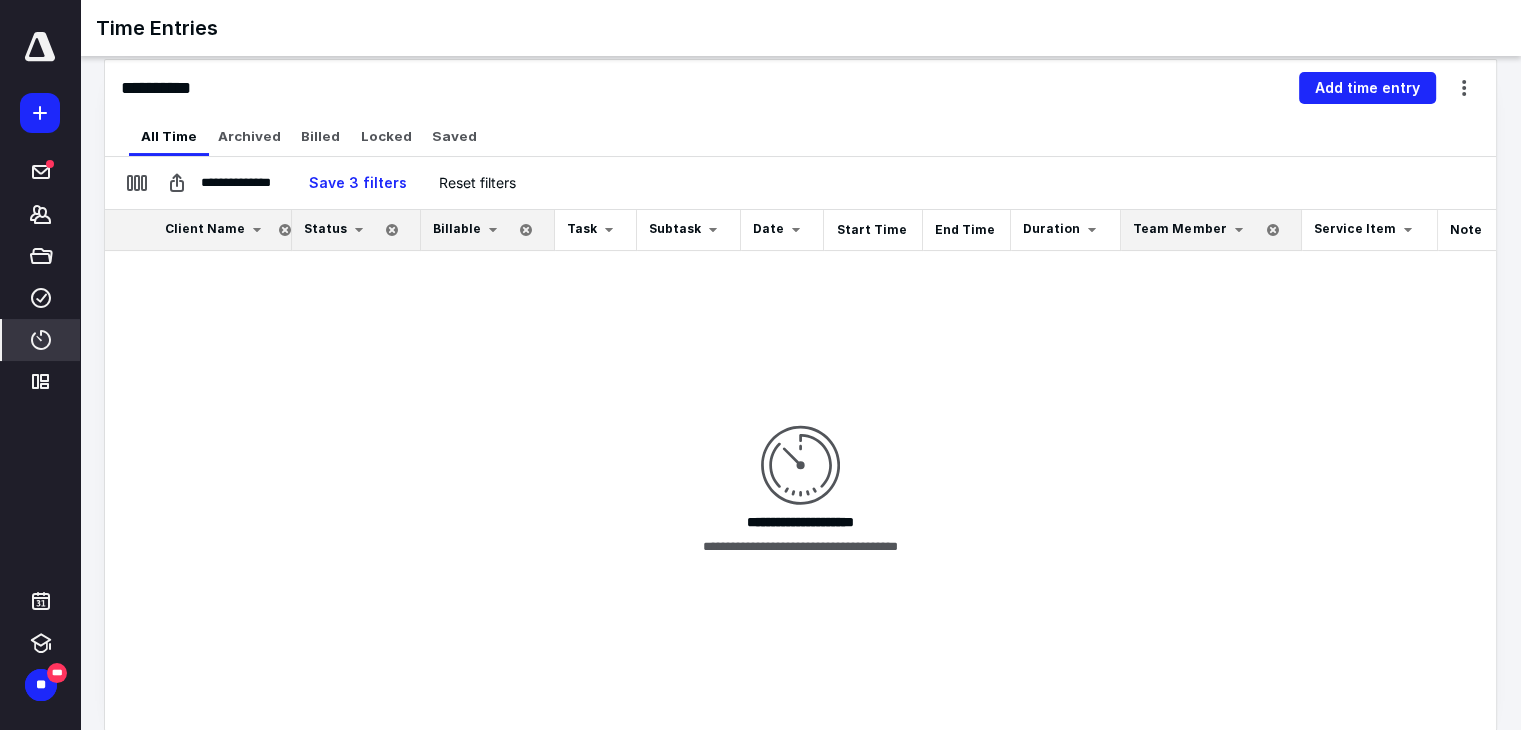 click on "Billable" at bounding box center [457, 228] 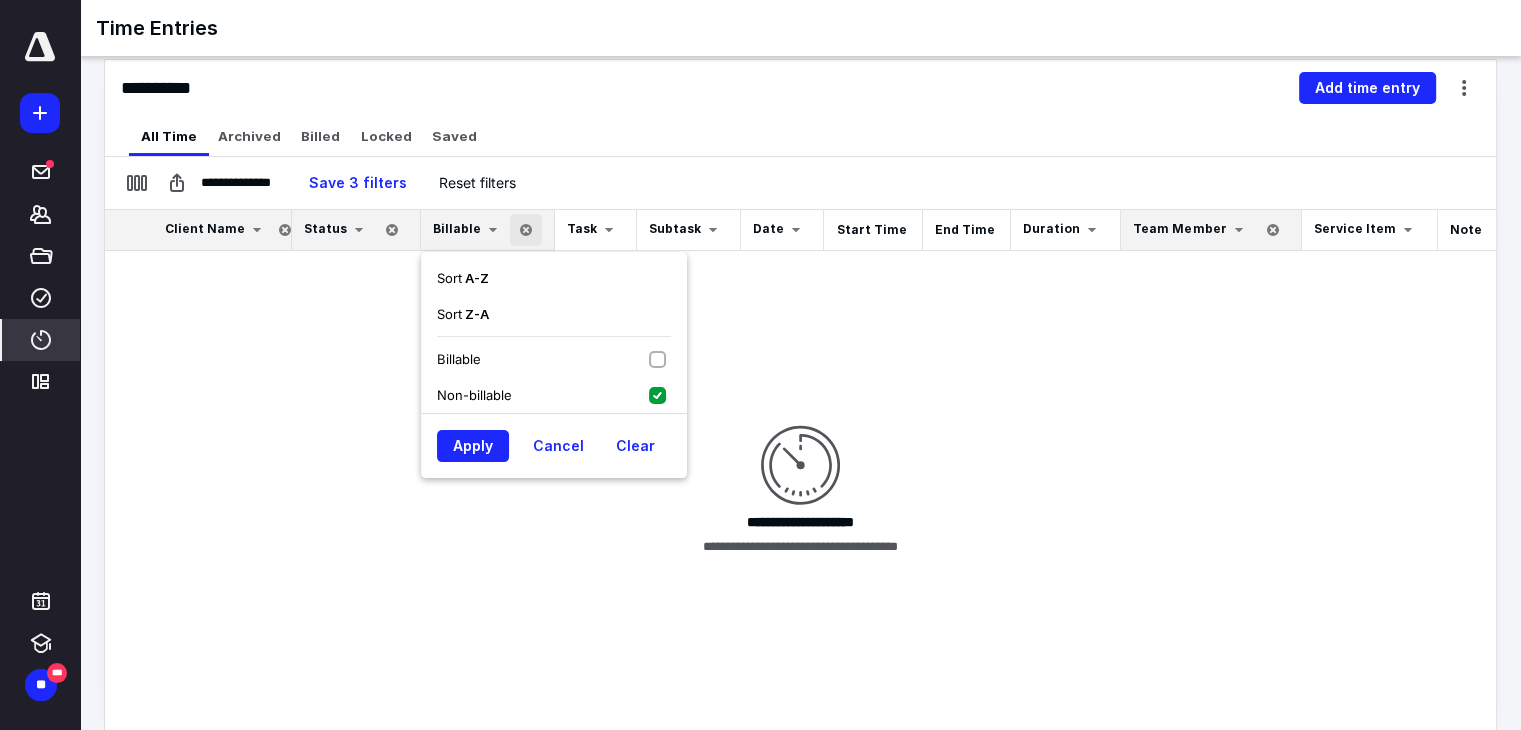 click on "Billable" at bounding box center (554, 359) 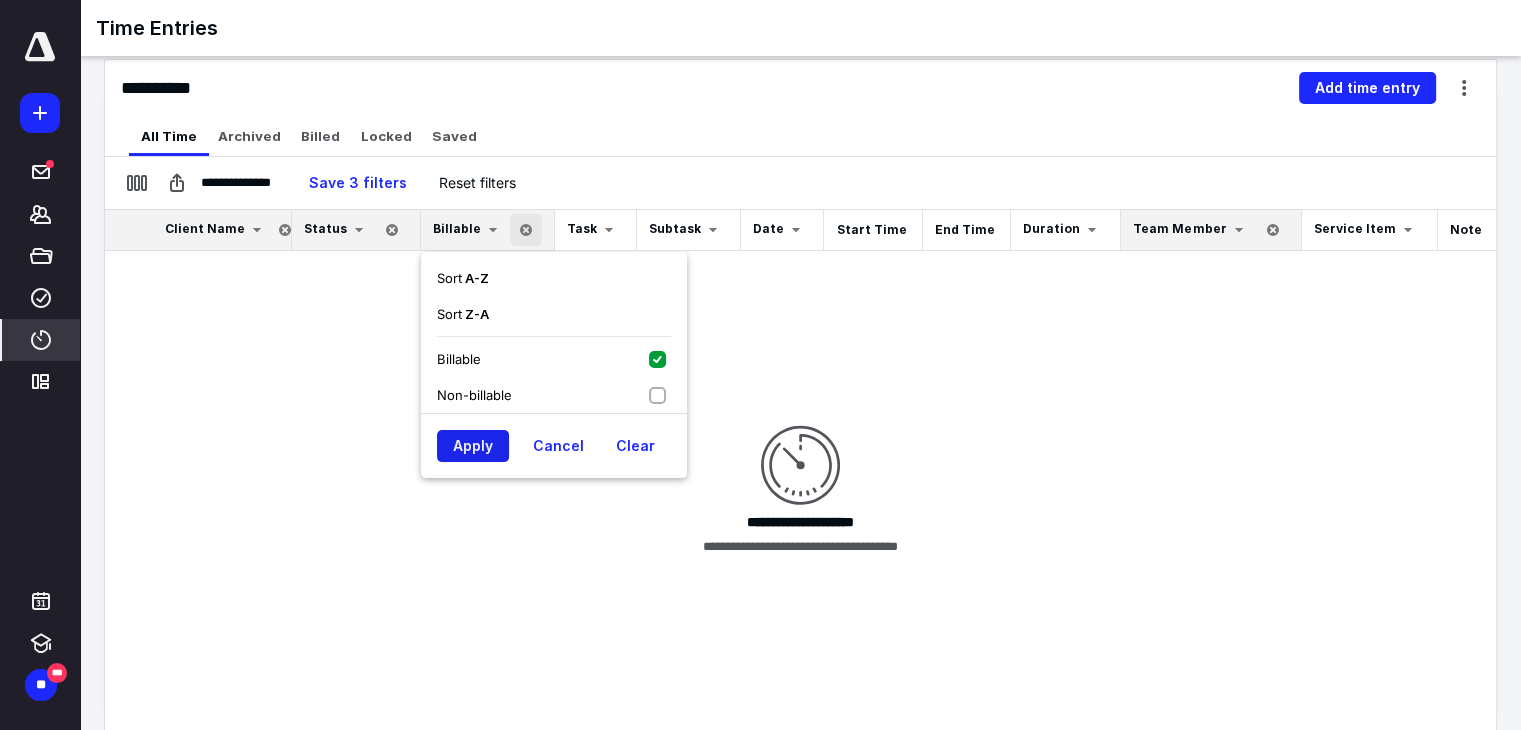 click on "Apply" at bounding box center [473, 446] 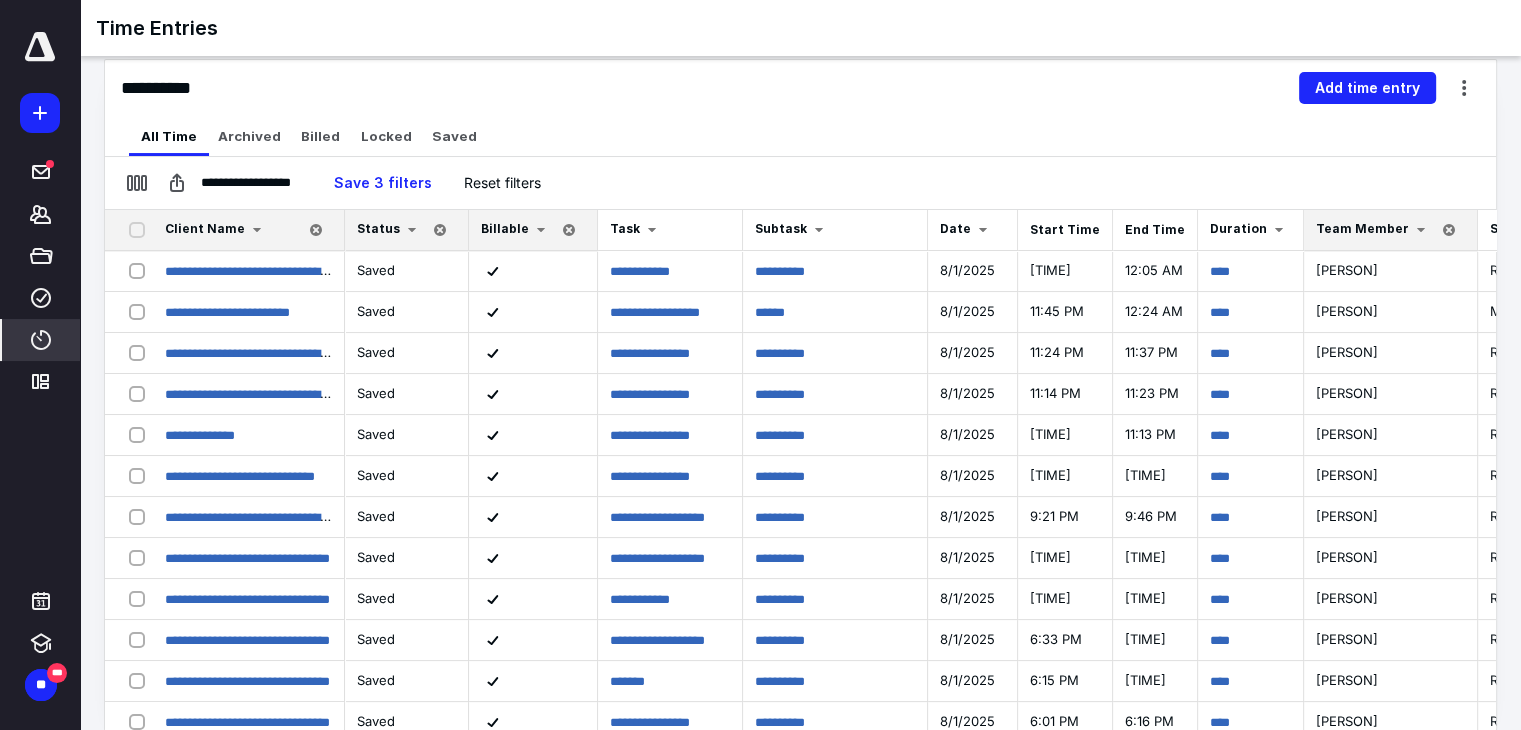 click at bounding box center [541, 230] 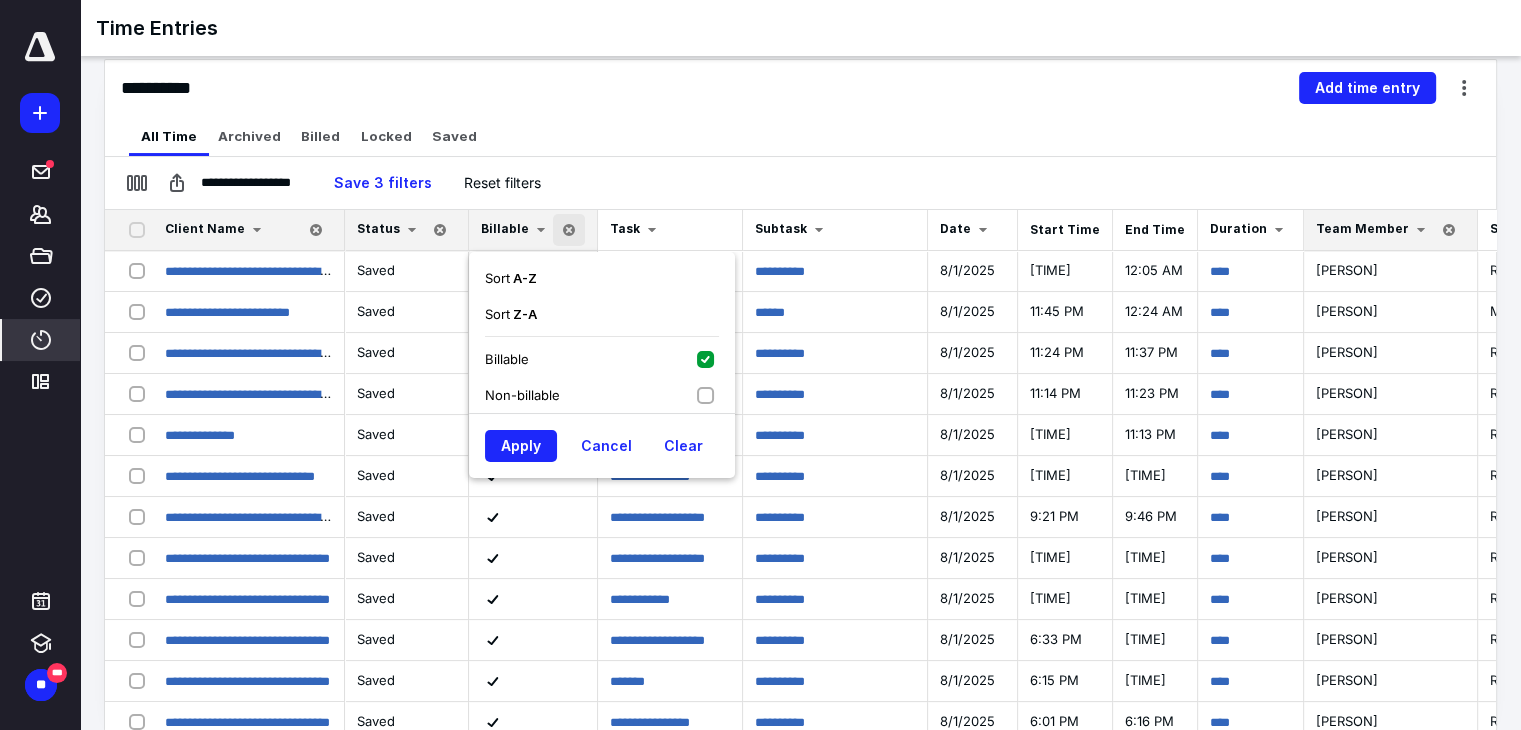 click on "All Time Archived Billed Locked Saved" at bounding box center (800, 136) 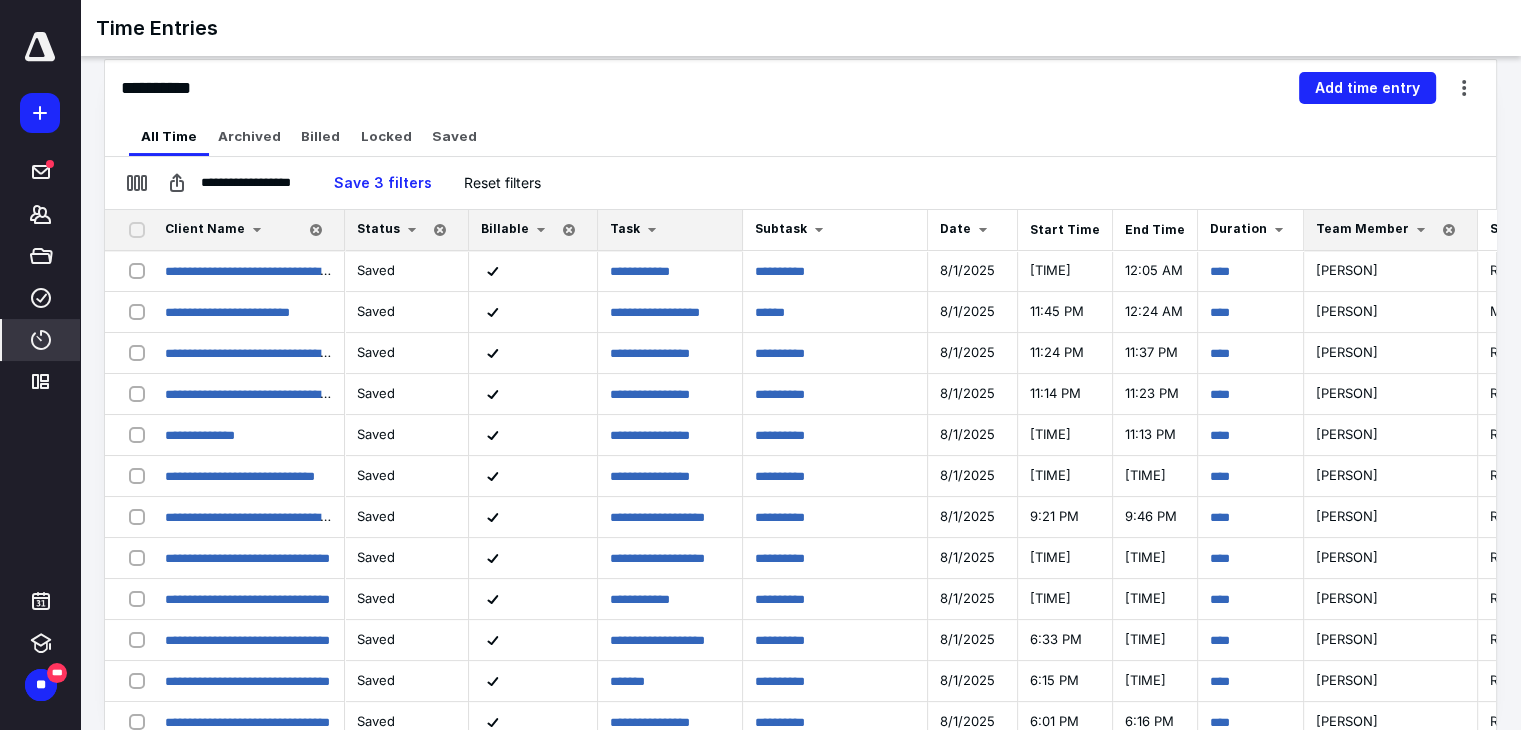 click on "Task" at bounding box center [670, 230] 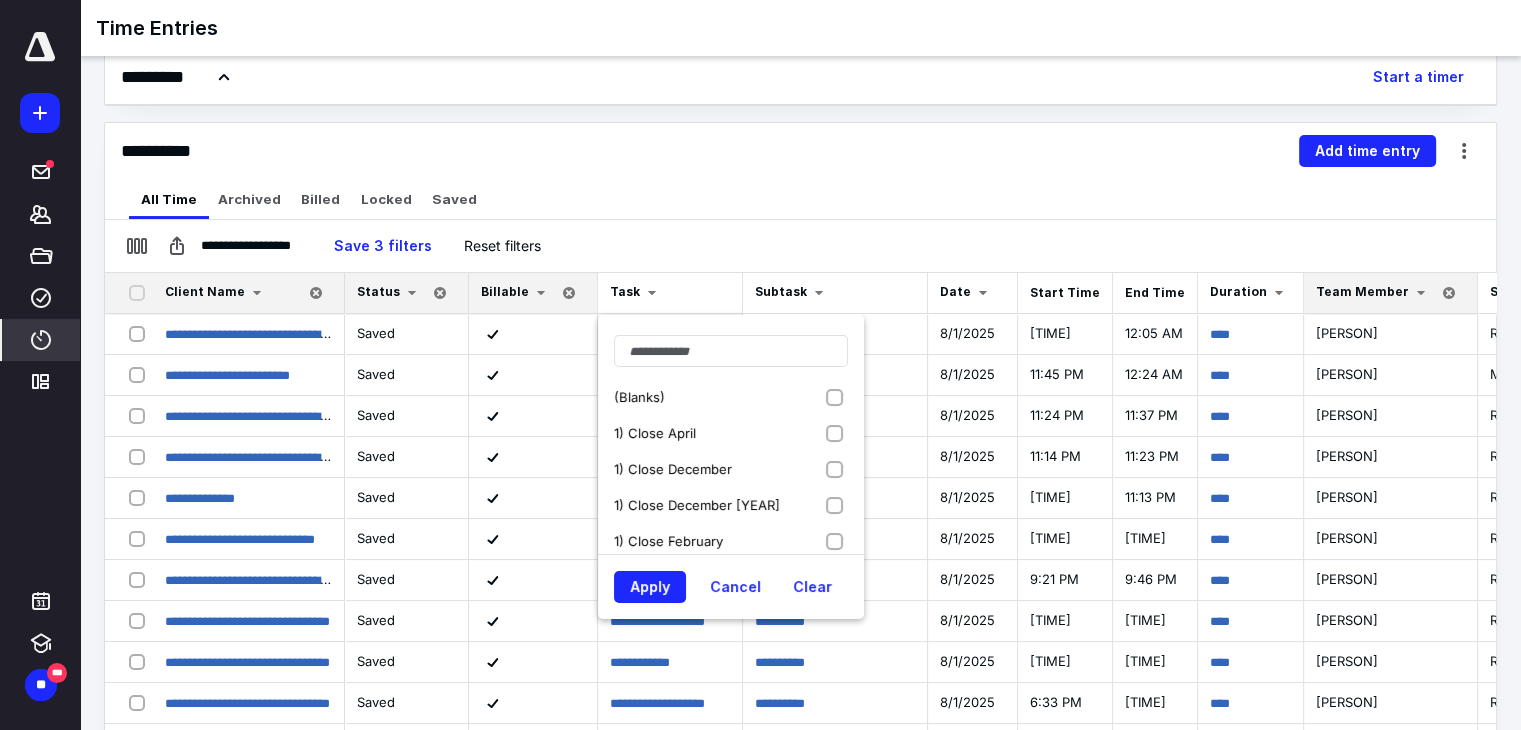 scroll, scrollTop: 227, scrollLeft: 0, axis: vertical 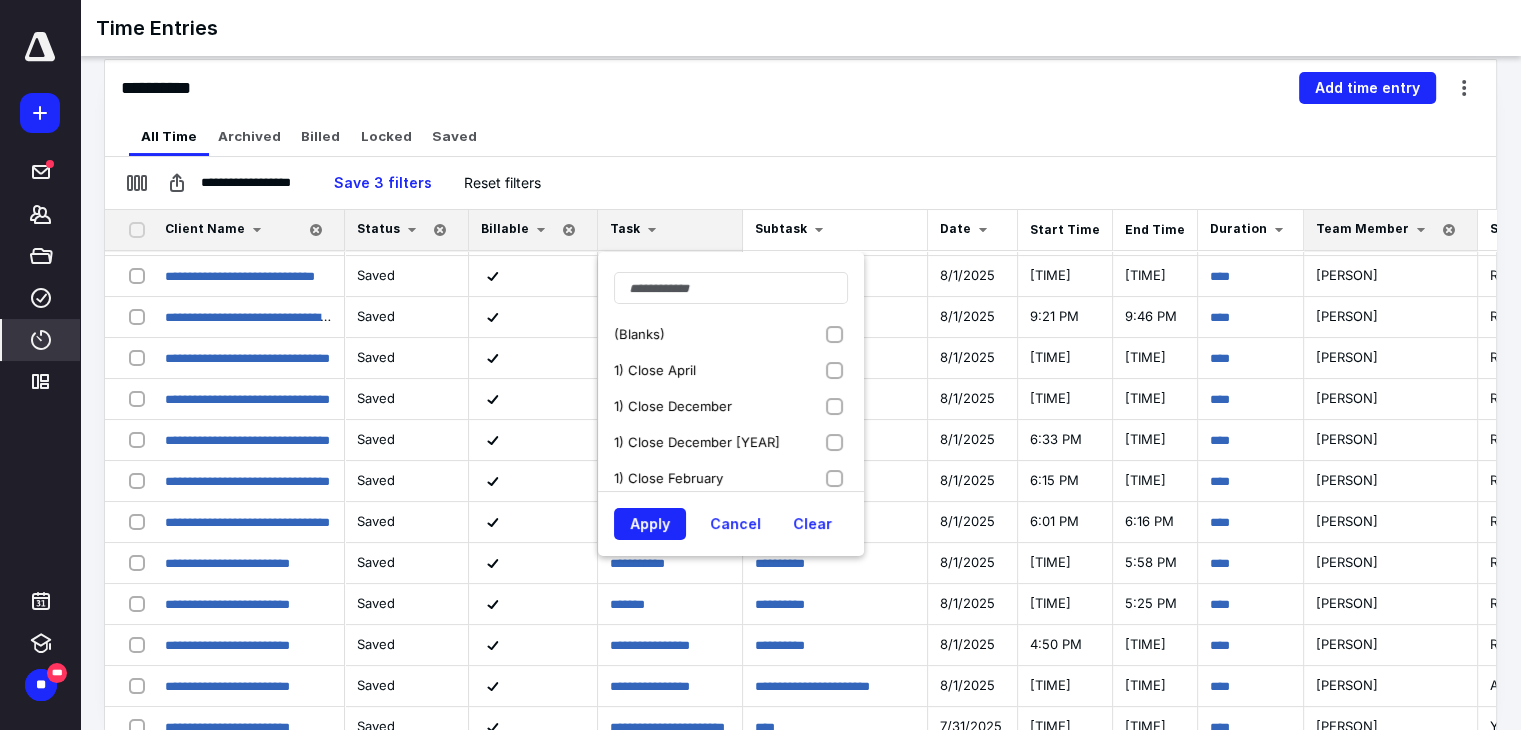 click on "(Blanks)" at bounding box center [641, 334] 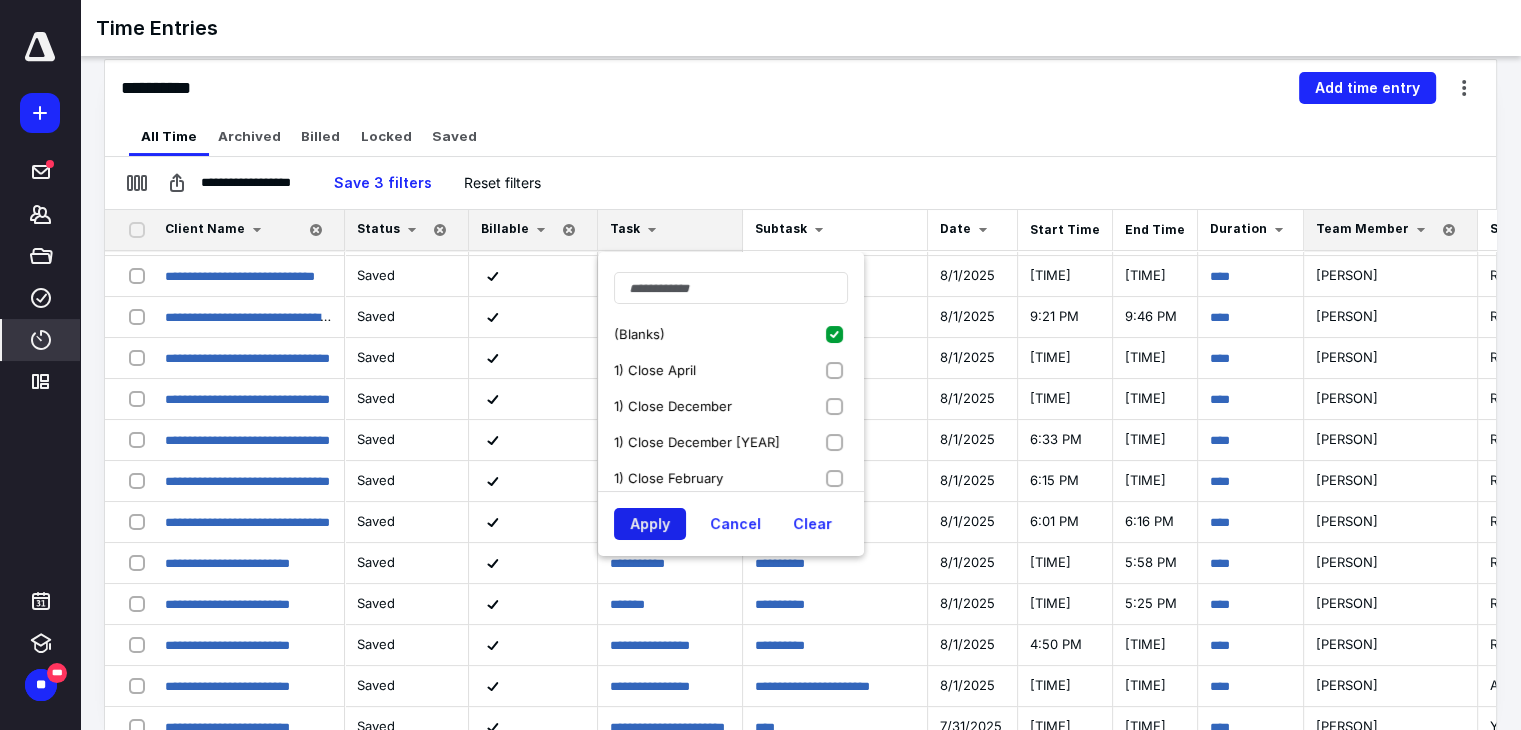 click on "Apply" at bounding box center (650, 524) 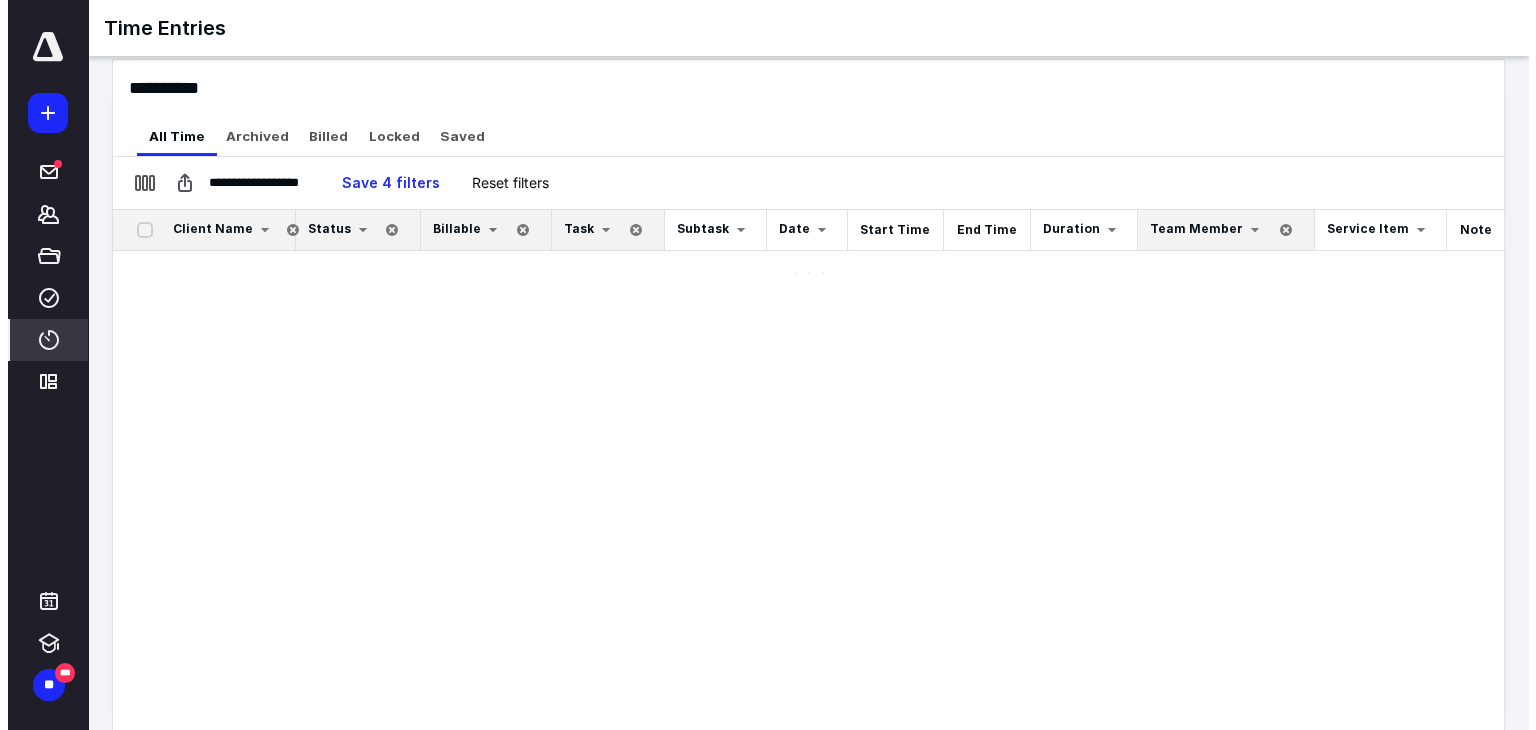 scroll, scrollTop: 0, scrollLeft: 0, axis: both 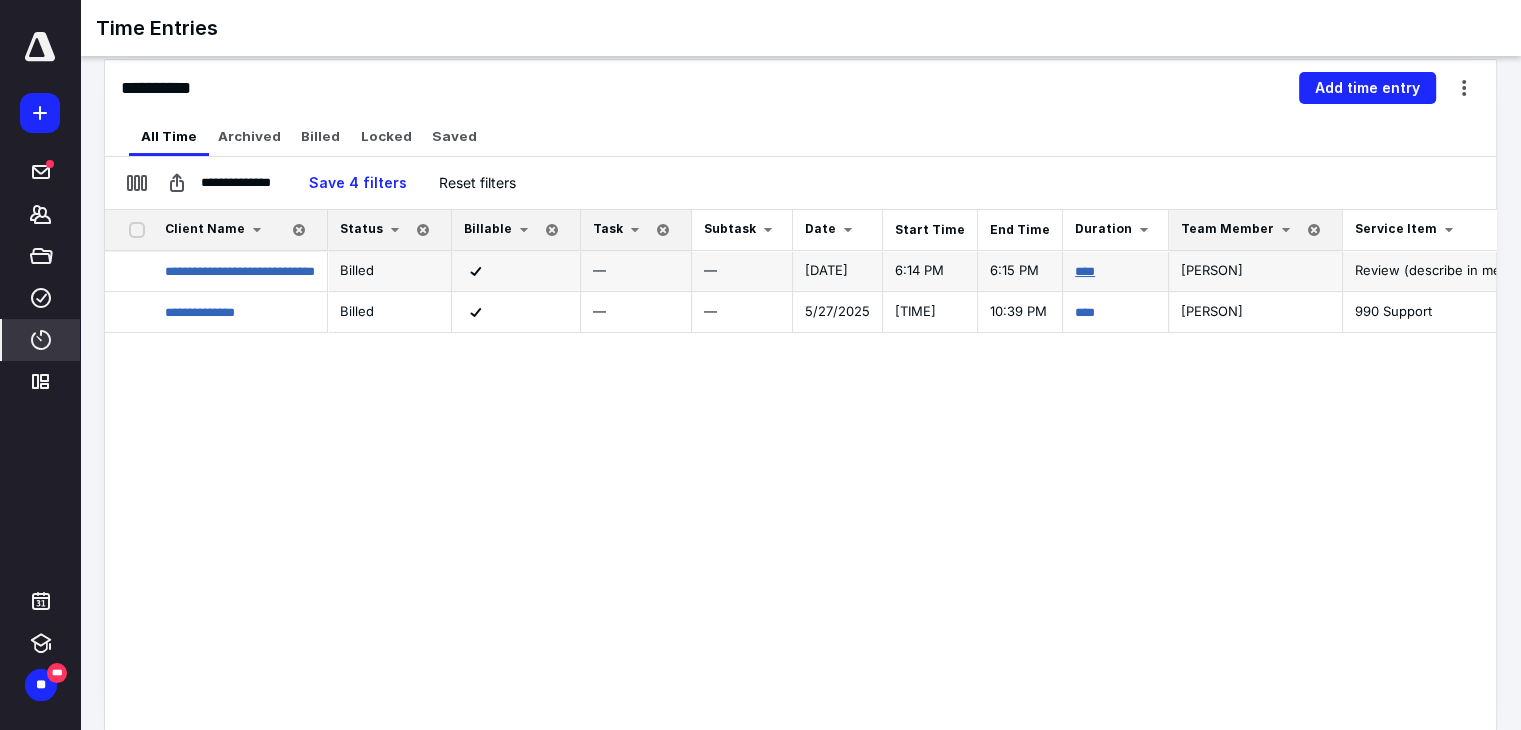 click on "****" at bounding box center (1085, 271) 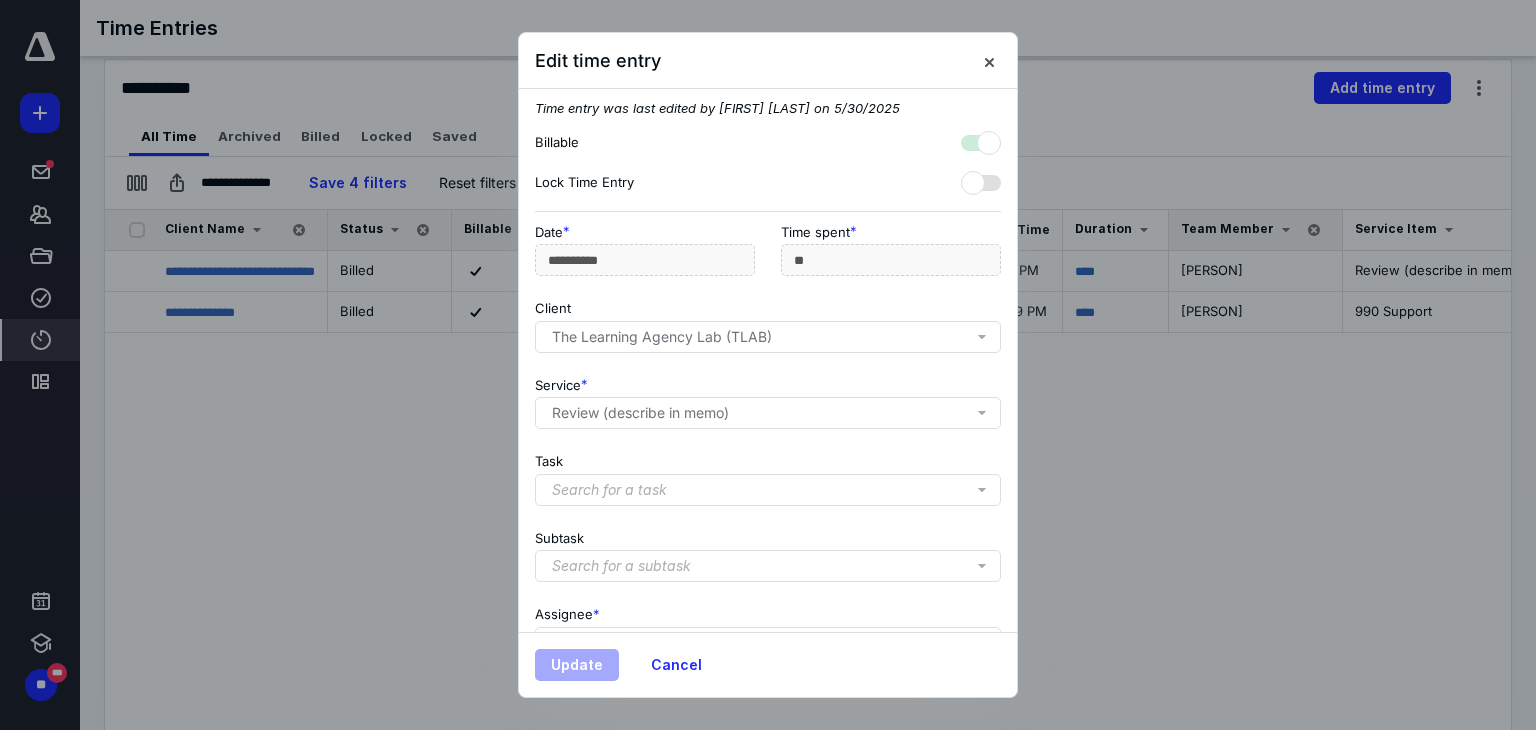 scroll, scrollTop: 3, scrollLeft: 0, axis: vertical 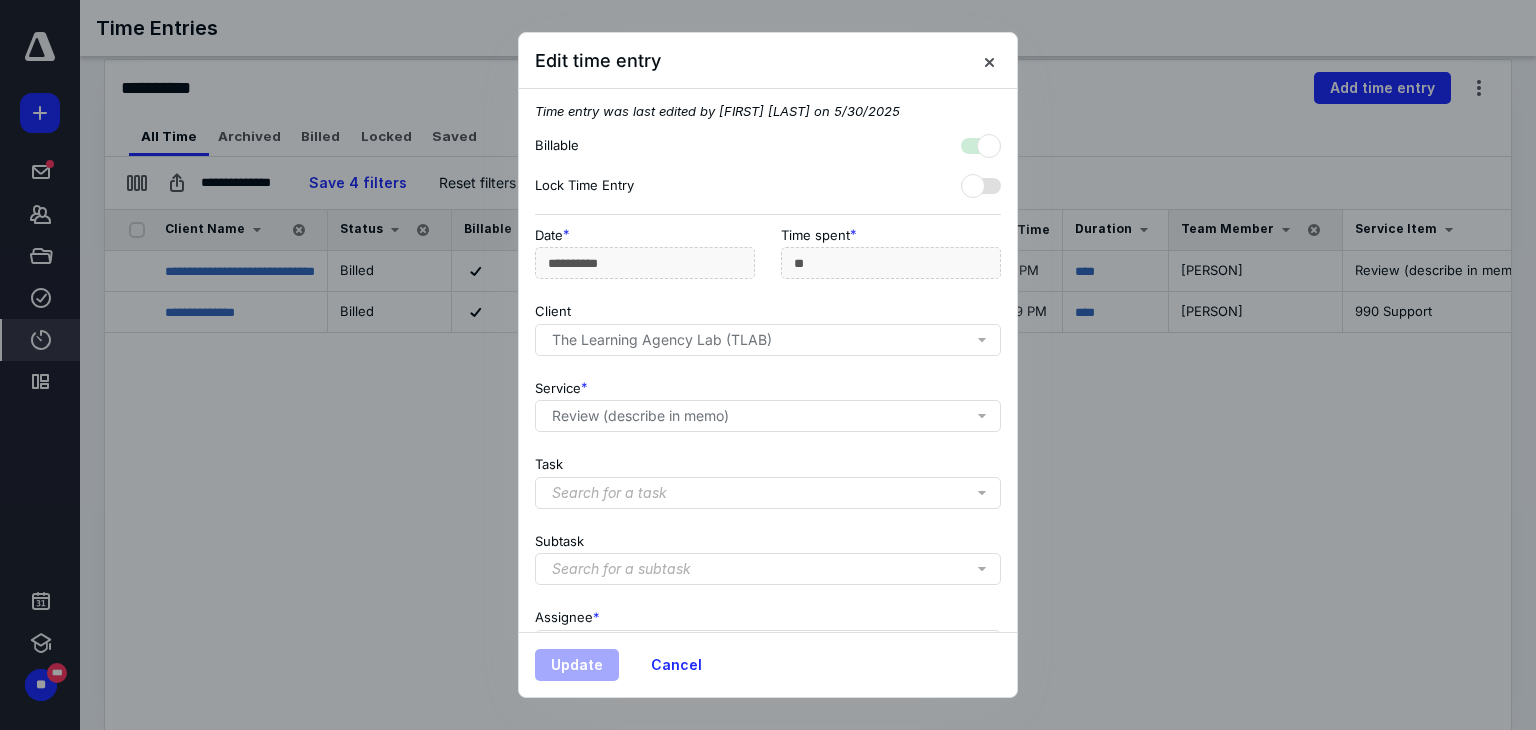 click on "Review (describe in memo)" at bounding box center [772, 416] 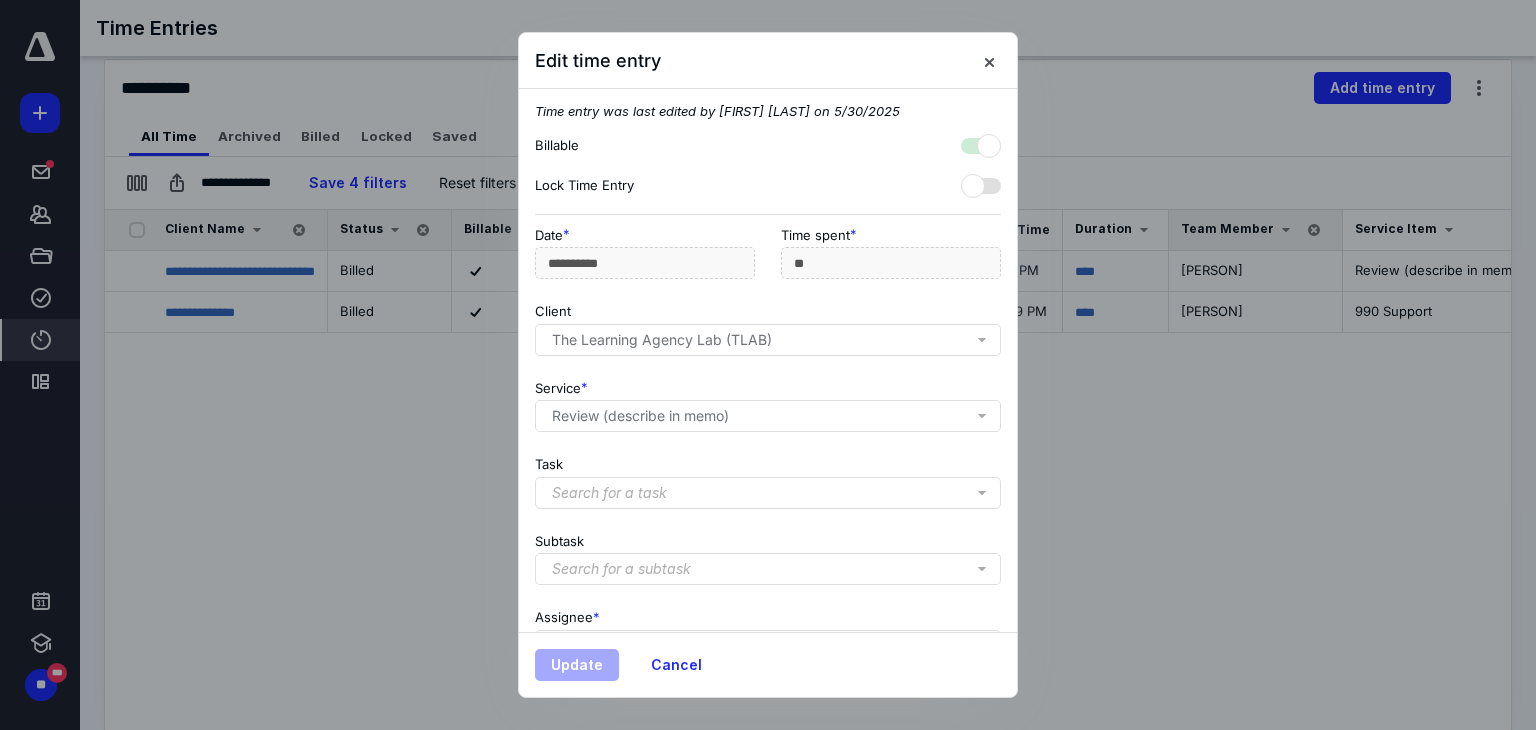 click on "Search for a task" at bounding box center (772, 493) 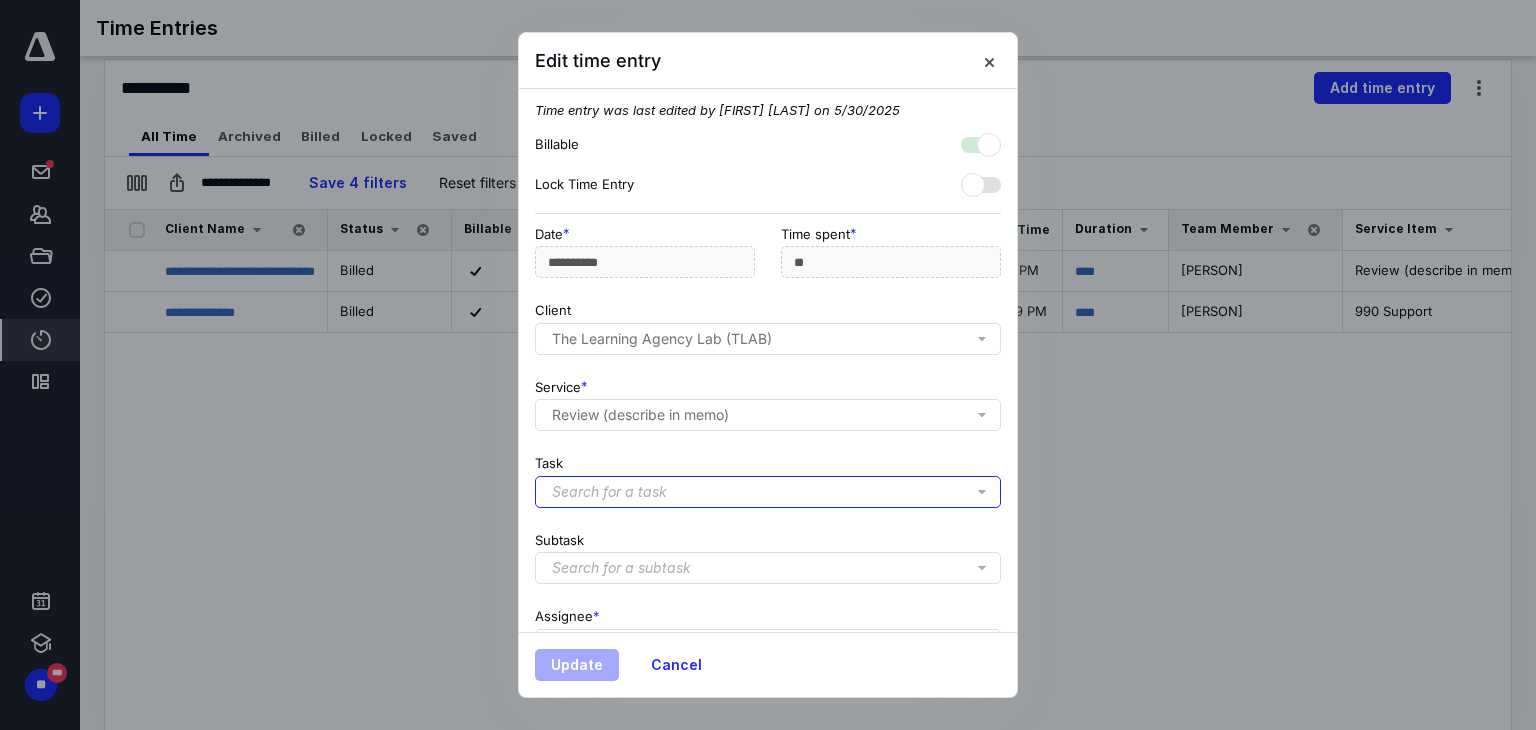 scroll, scrollTop: 0, scrollLeft: 0, axis: both 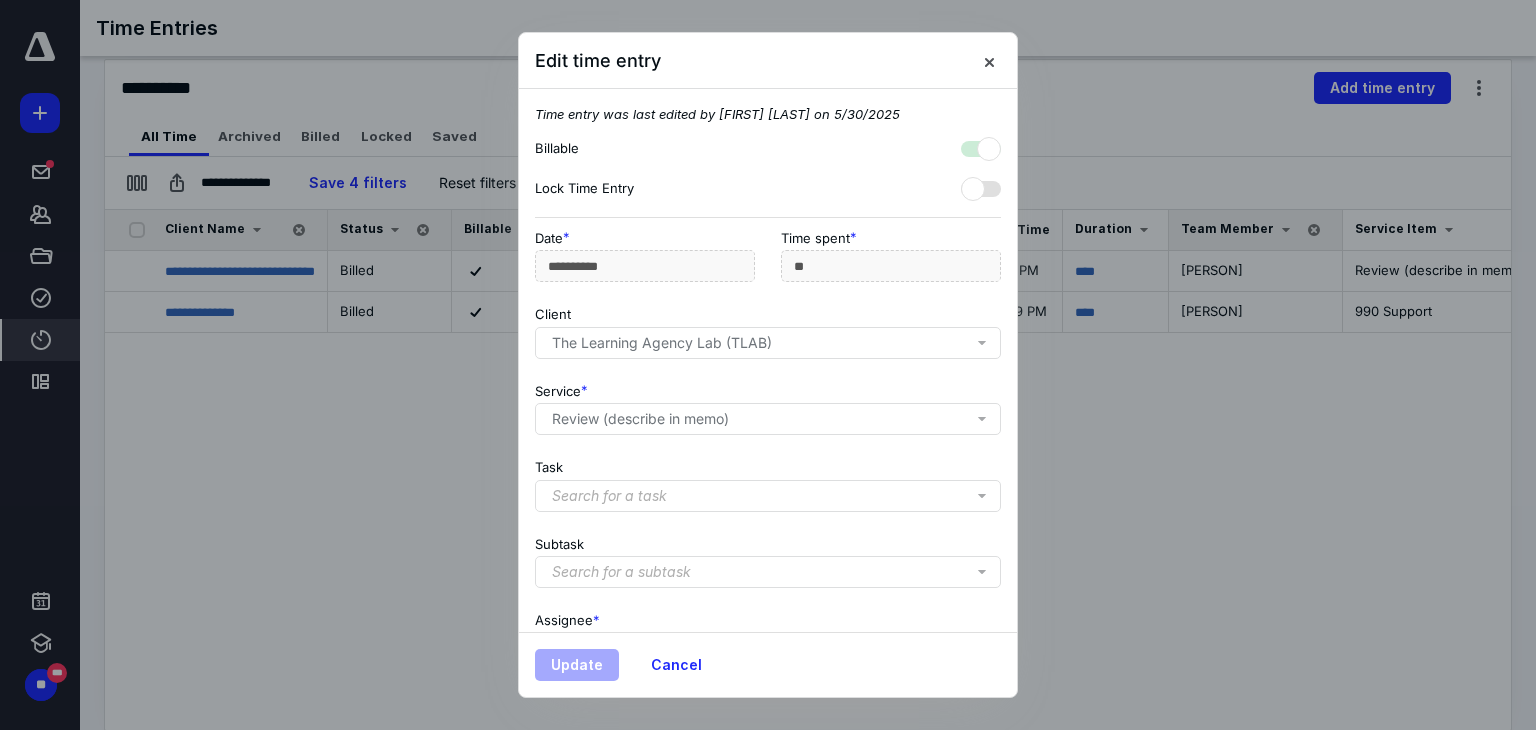click on "Client The Learning Agency Lab (TLAB)" at bounding box center [768, 328] 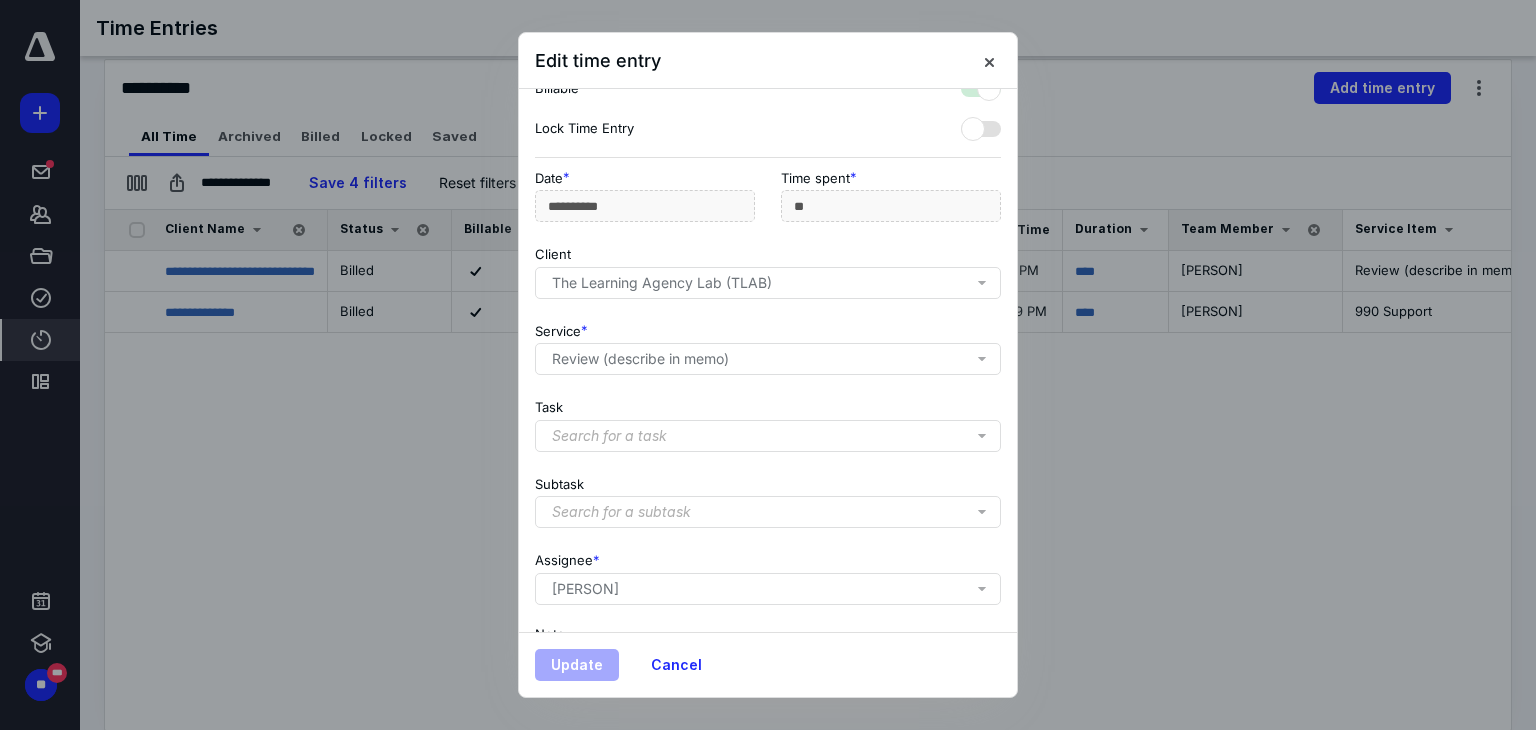 scroll, scrollTop: 203, scrollLeft: 0, axis: vertical 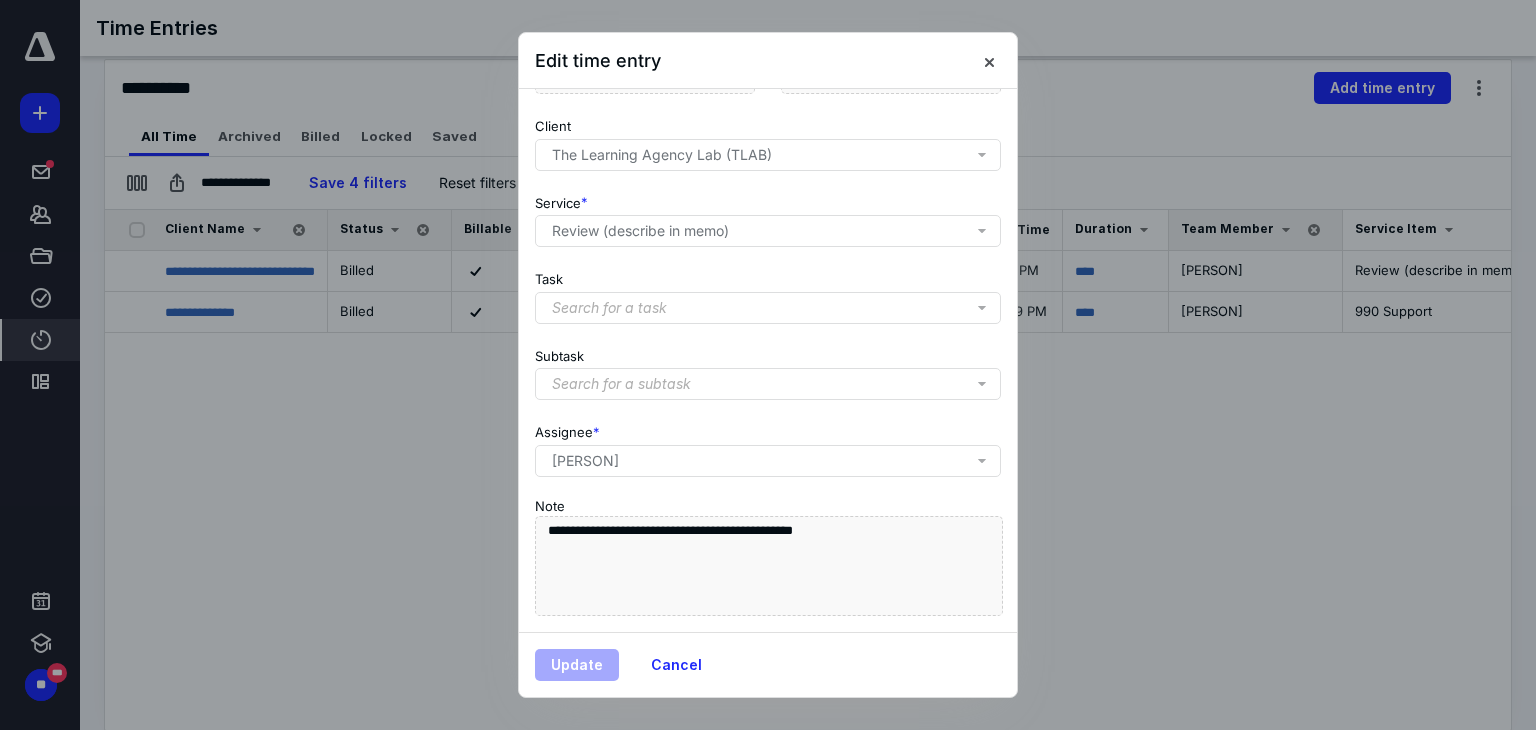 click at bounding box center [768, 365] 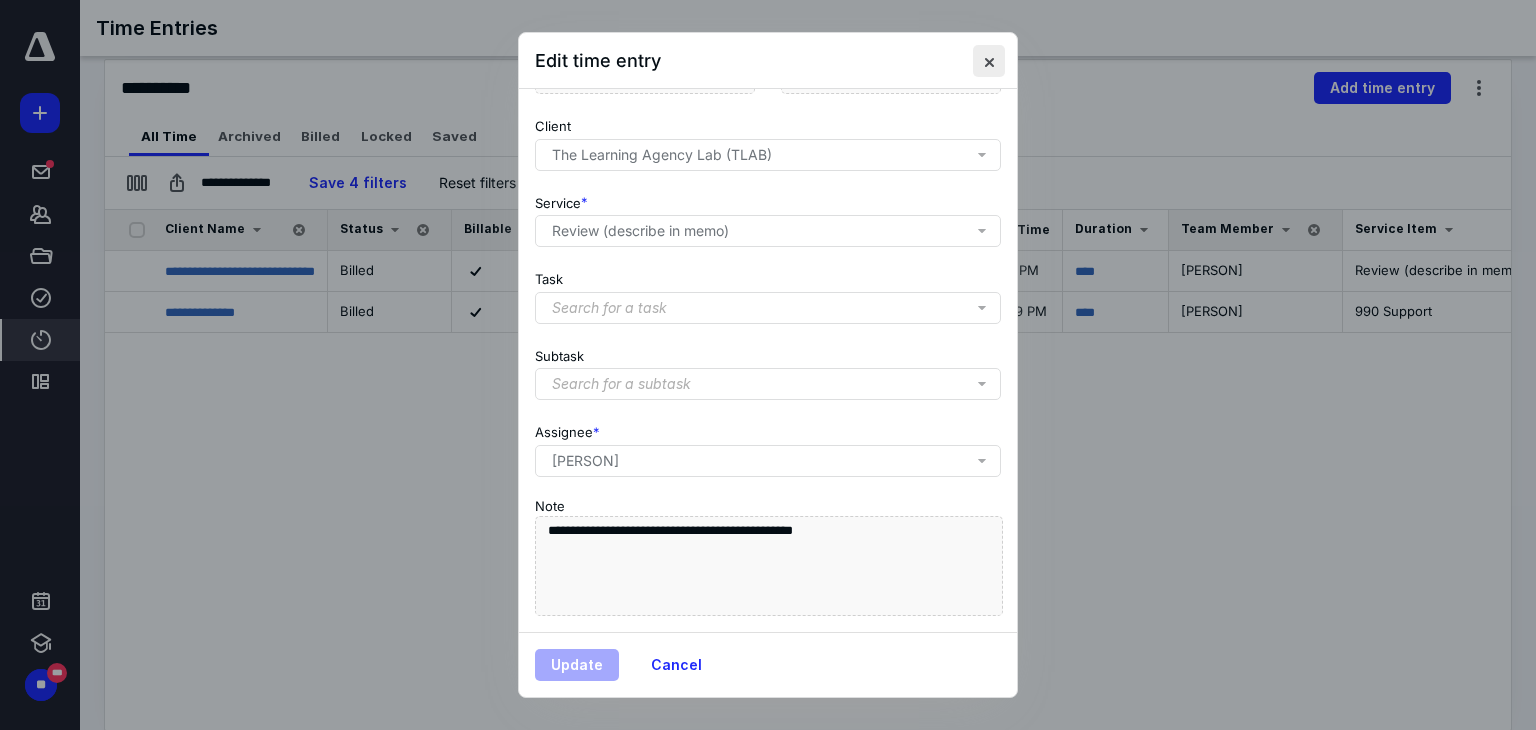 click at bounding box center (989, 61) 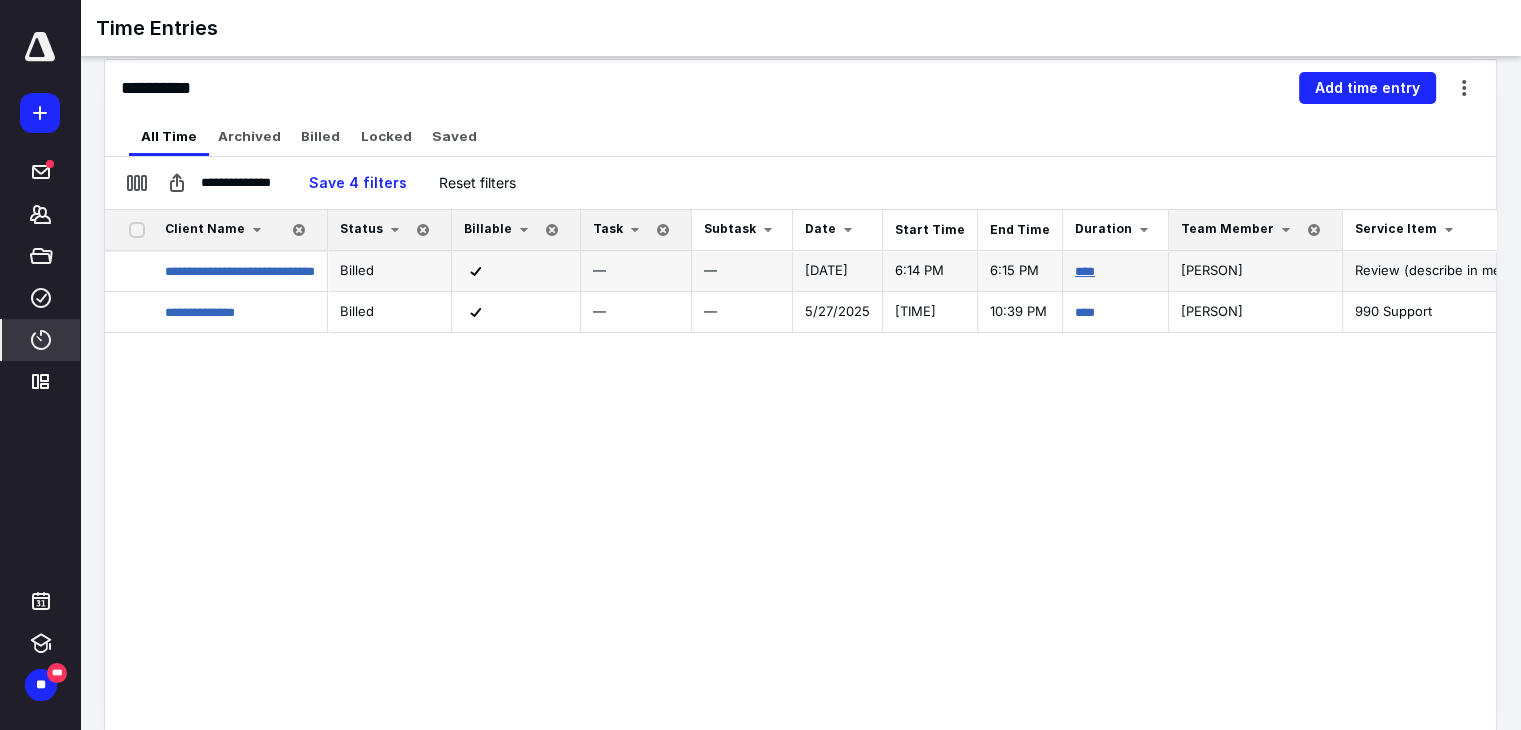 click on "****" at bounding box center [1085, 271] 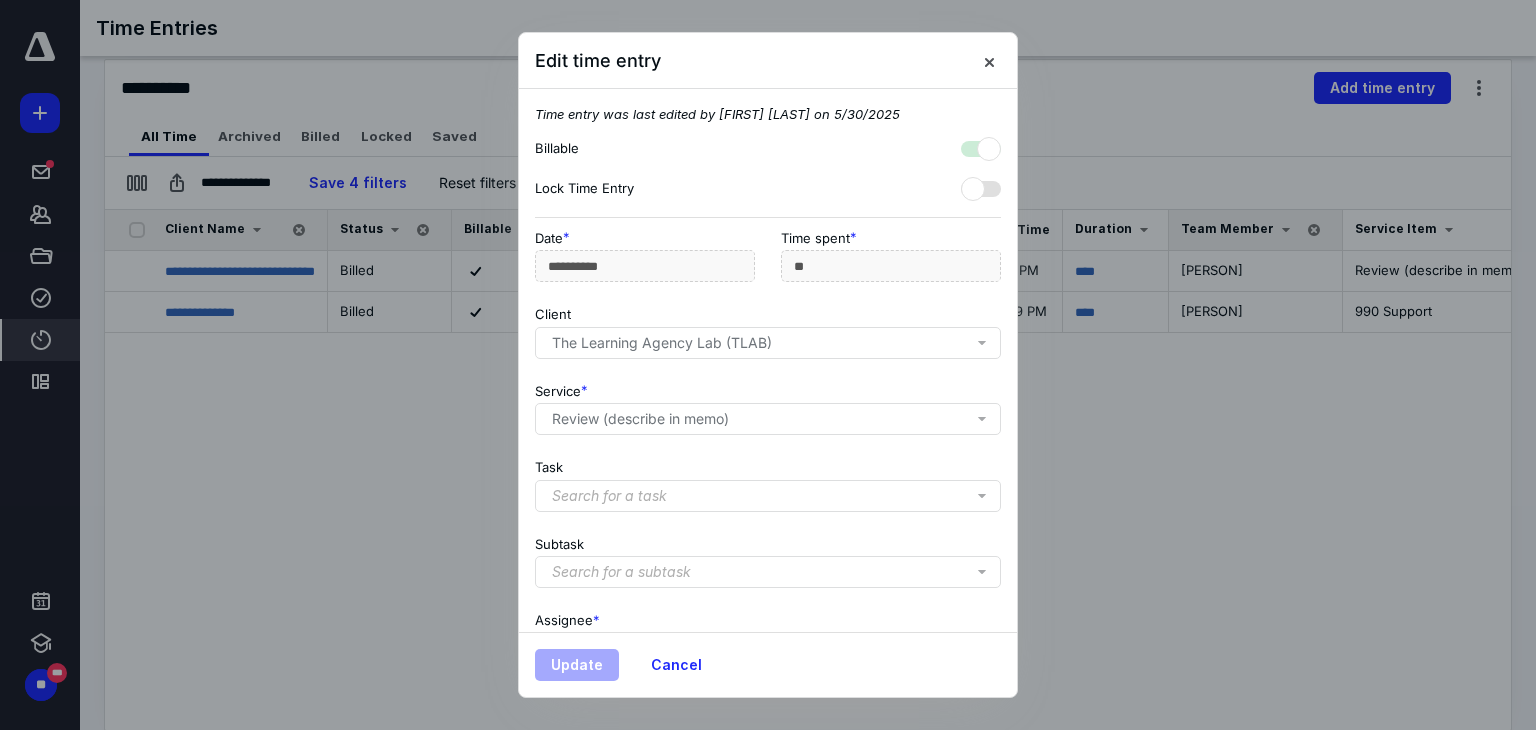 scroll, scrollTop: 203, scrollLeft: 0, axis: vertical 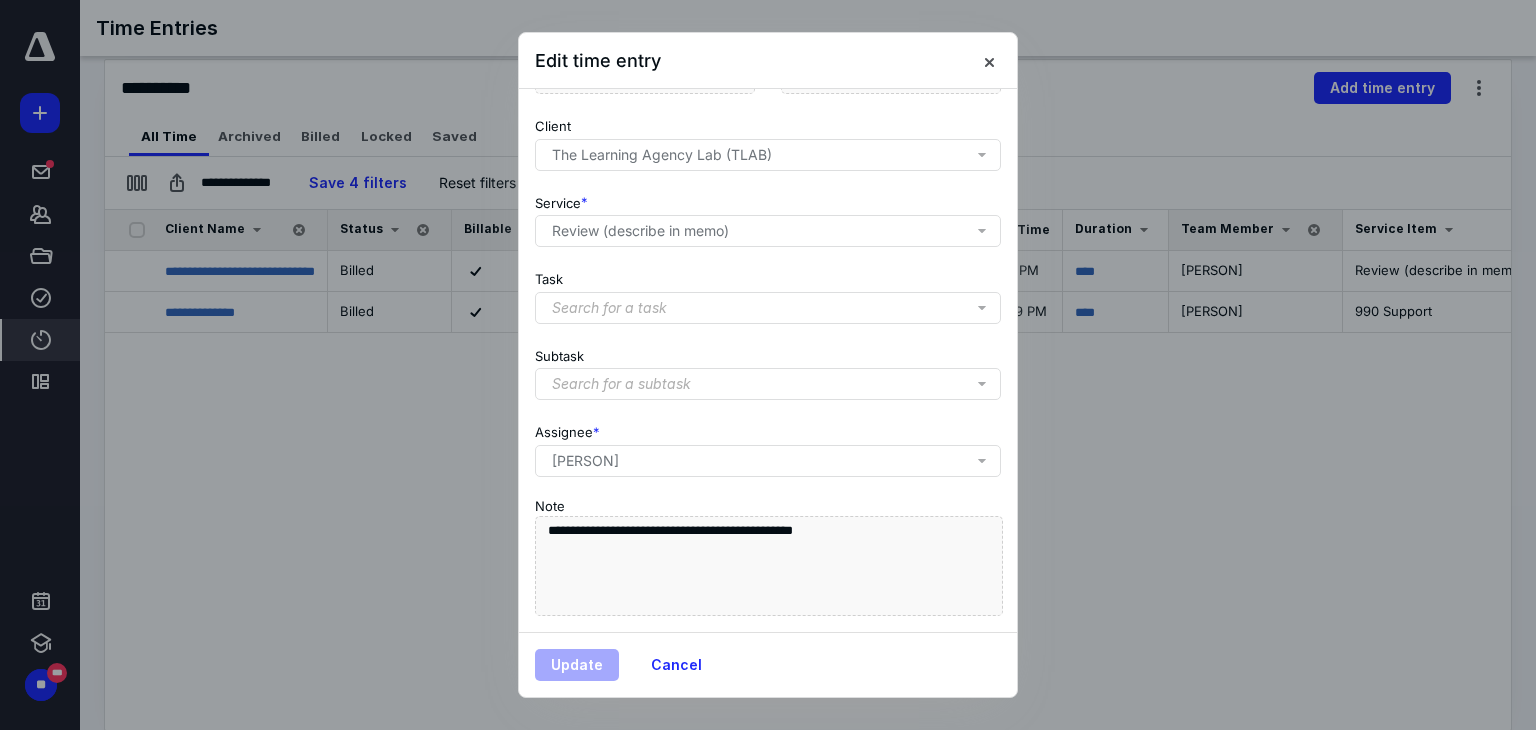 click at bounding box center (768, 365) 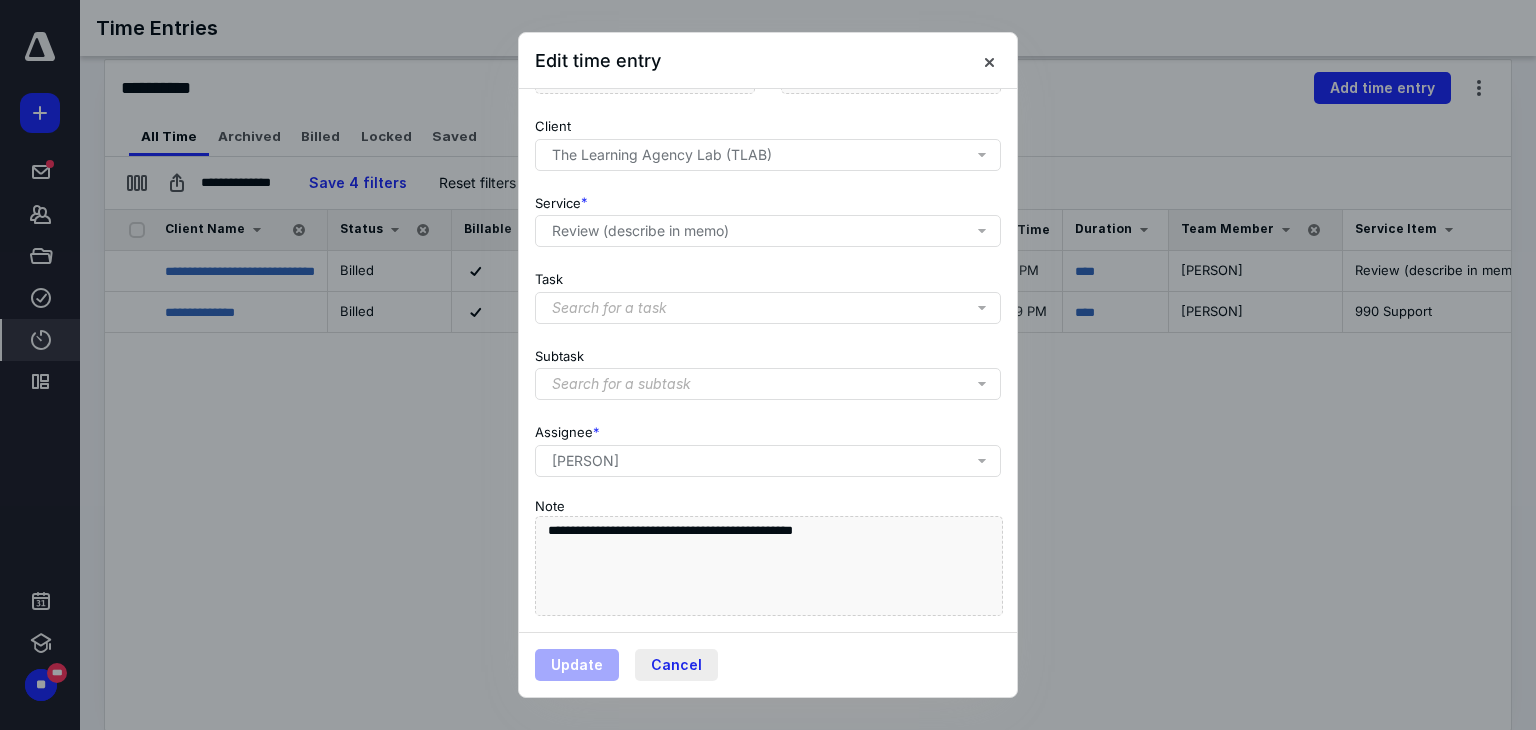 click on "Cancel" at bounding box center (676, 665) 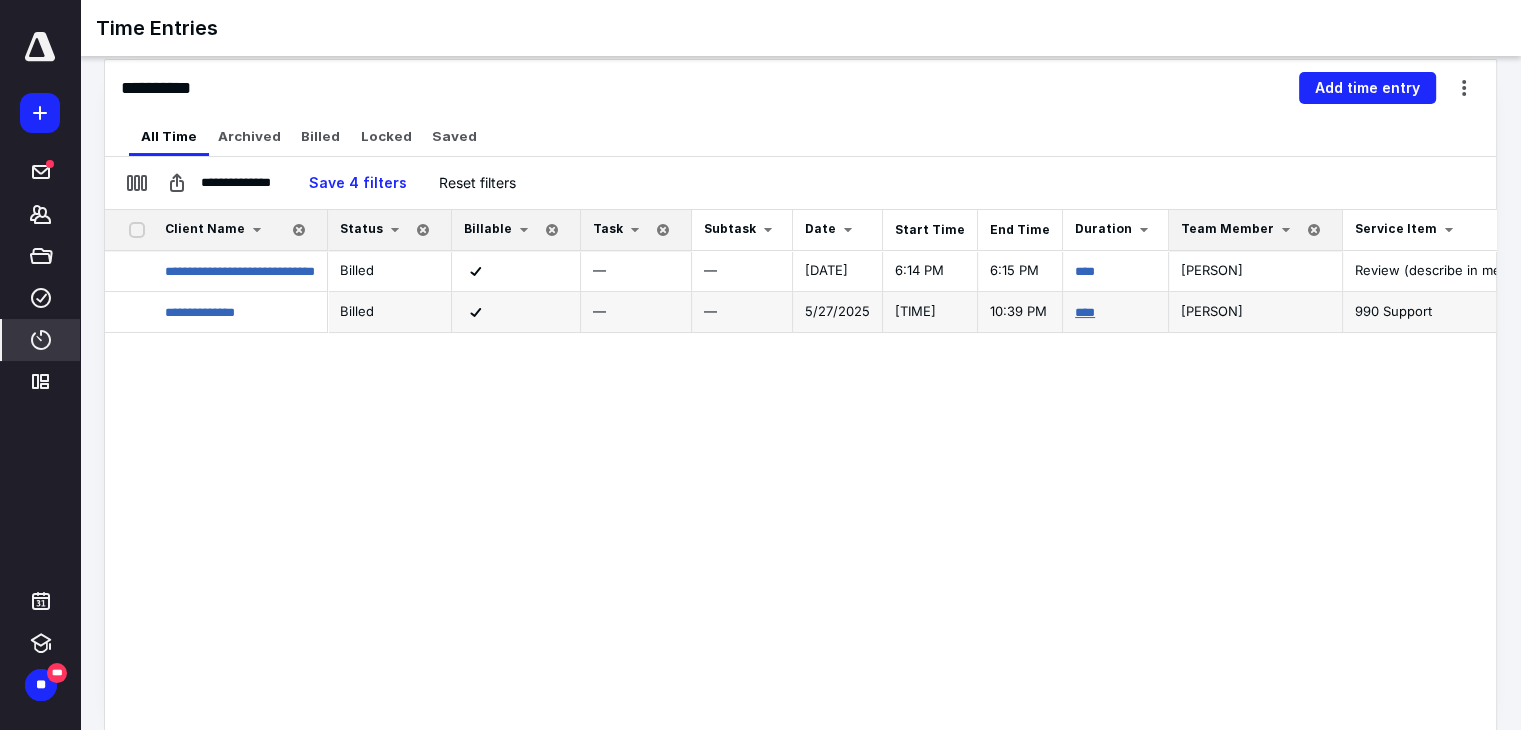 click on "****" at bounding box center (1085, 312) 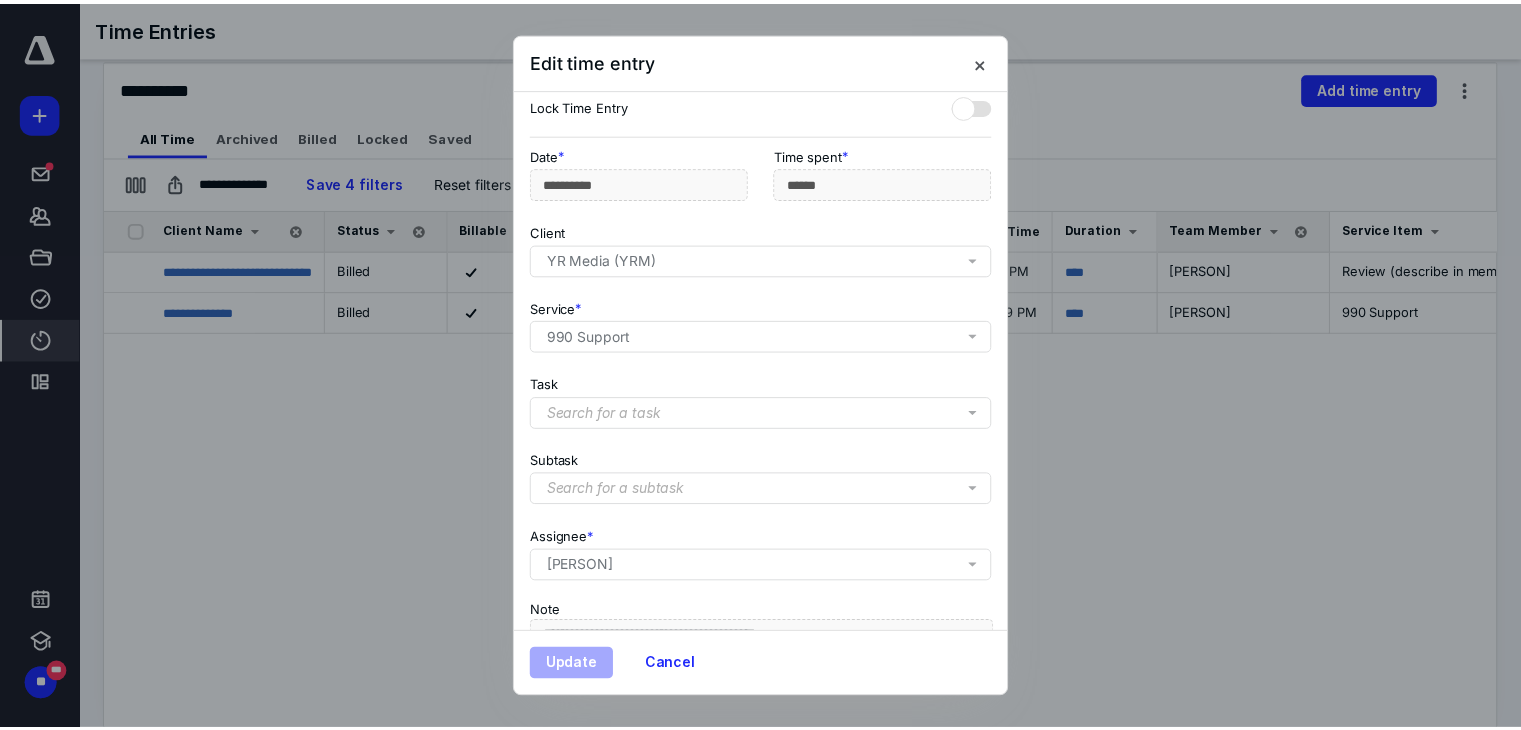 scroll, scrollTop: 203, scrollLeft: 0, axis: vertical 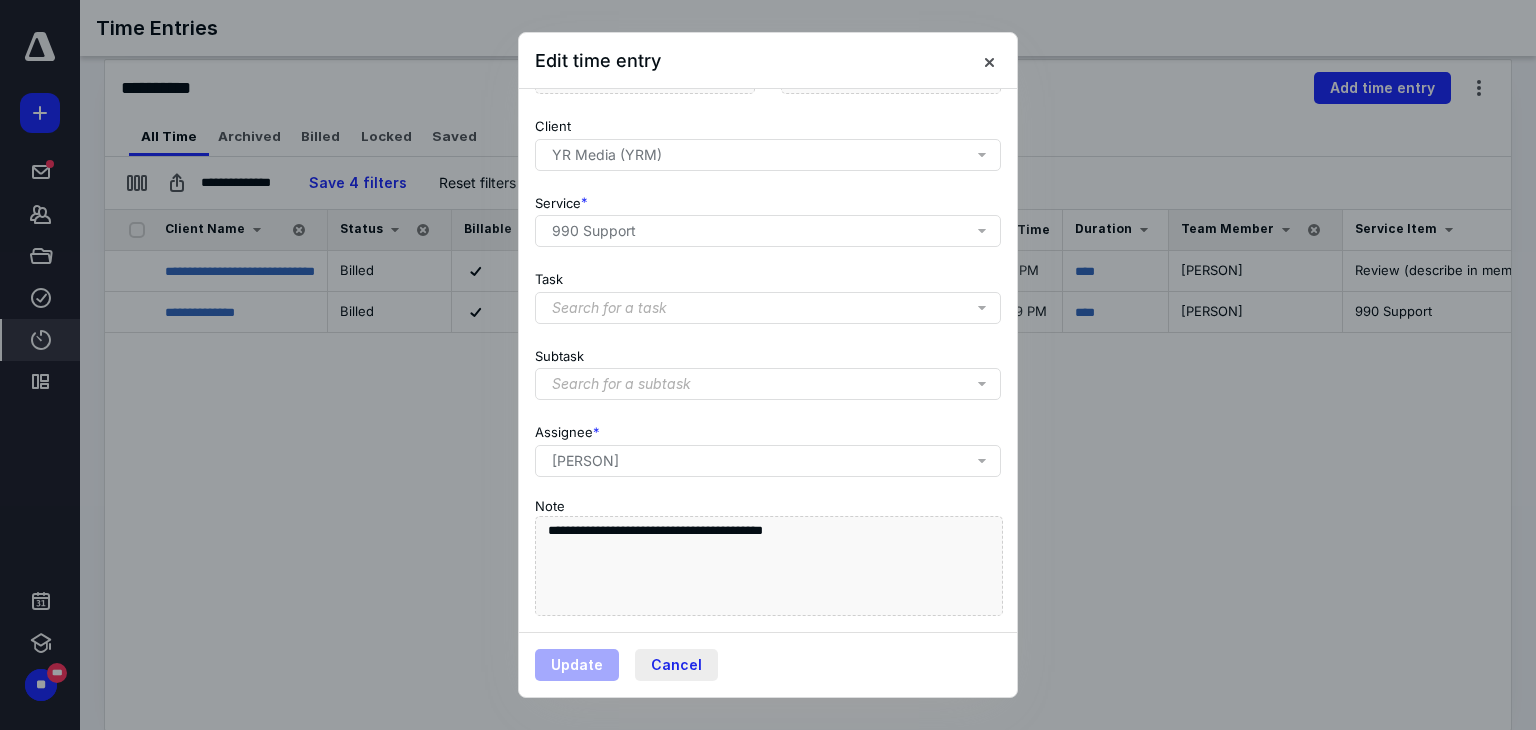 click on "Cancel" at bounding box center [676, 665] 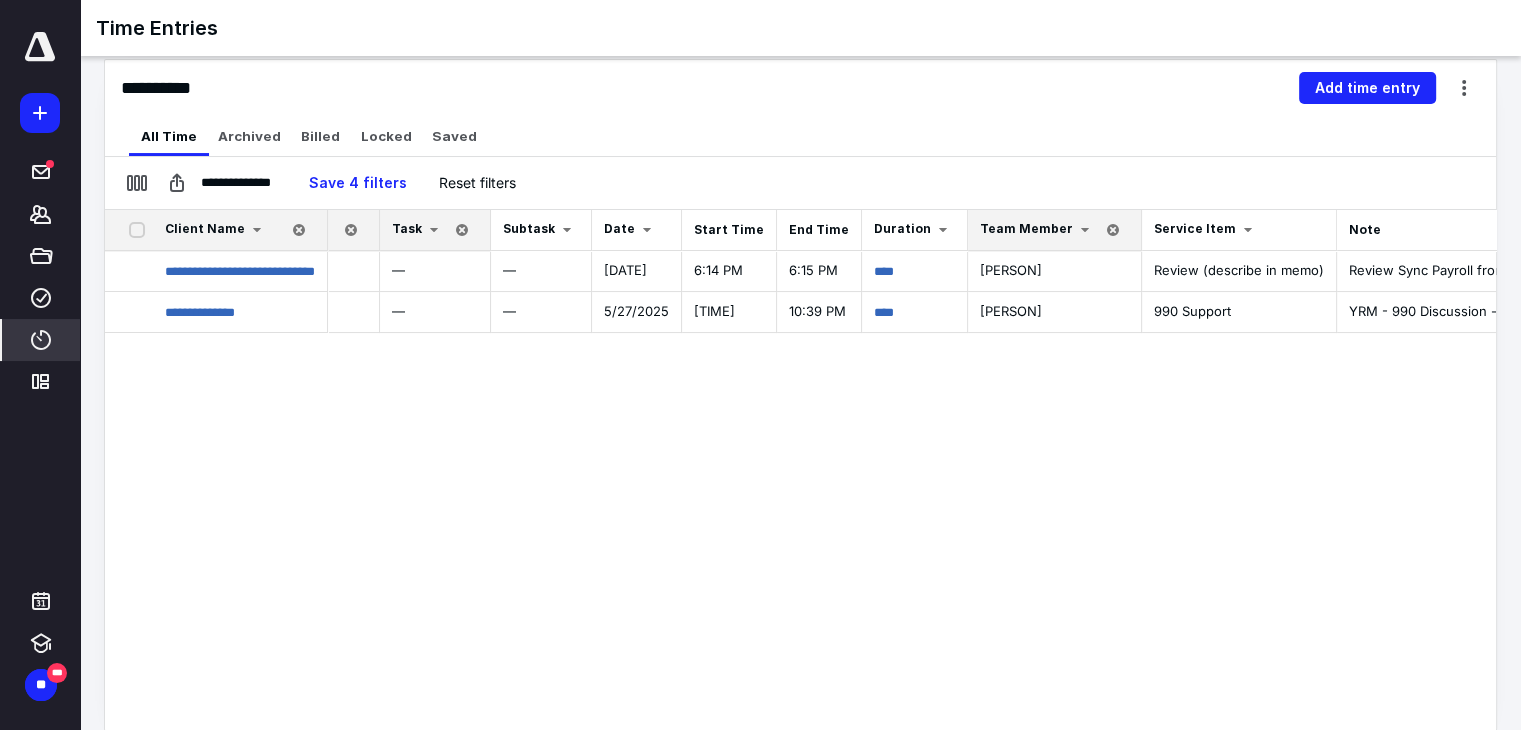 scroll, scrollTop: 0, scrollLeft: 339, axis: horizontal 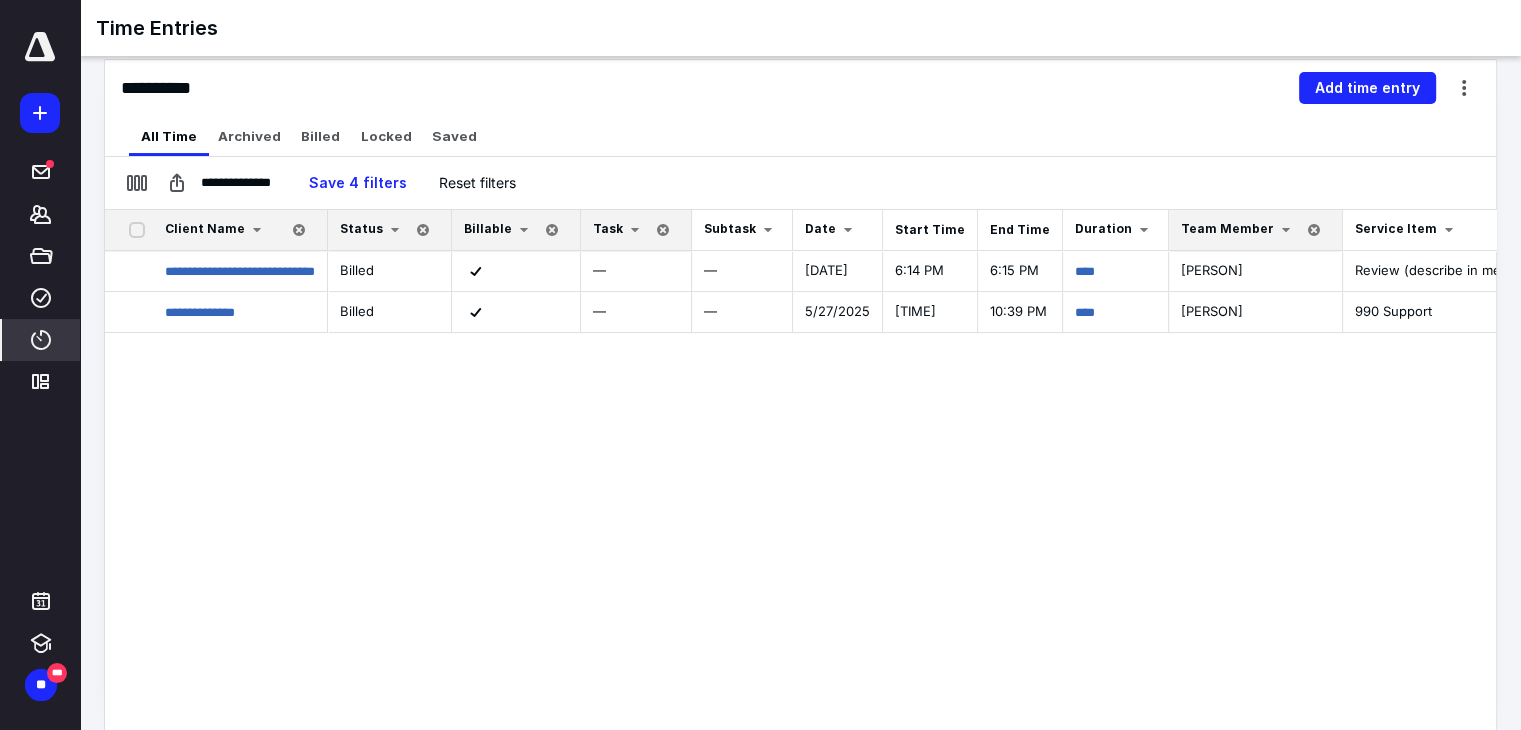 click on "Task" at bounding box center [608, 228] 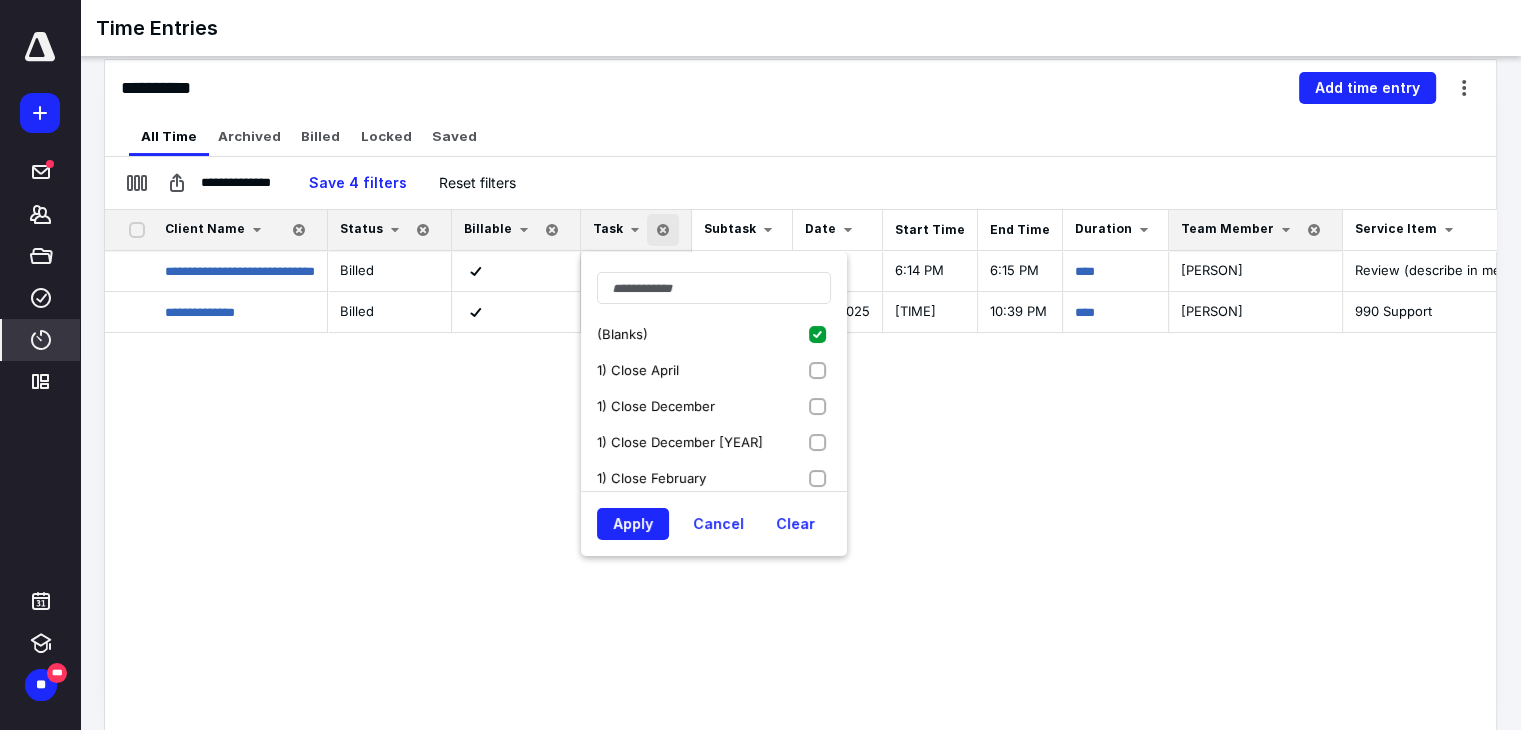 click on "(Blanks)" at bounding box center [714, 334] 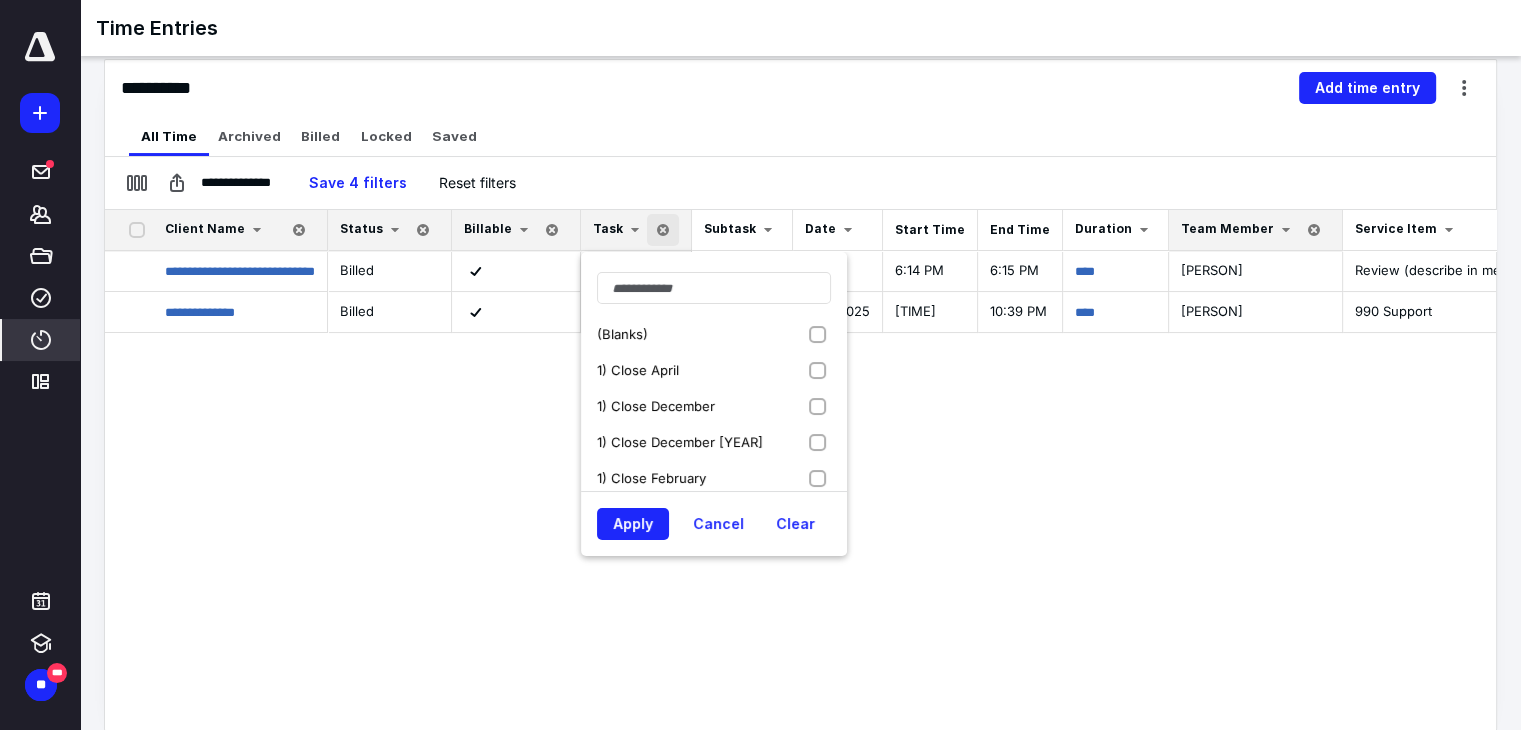 click on "(Blanks)" at bounding box center (714, 334) 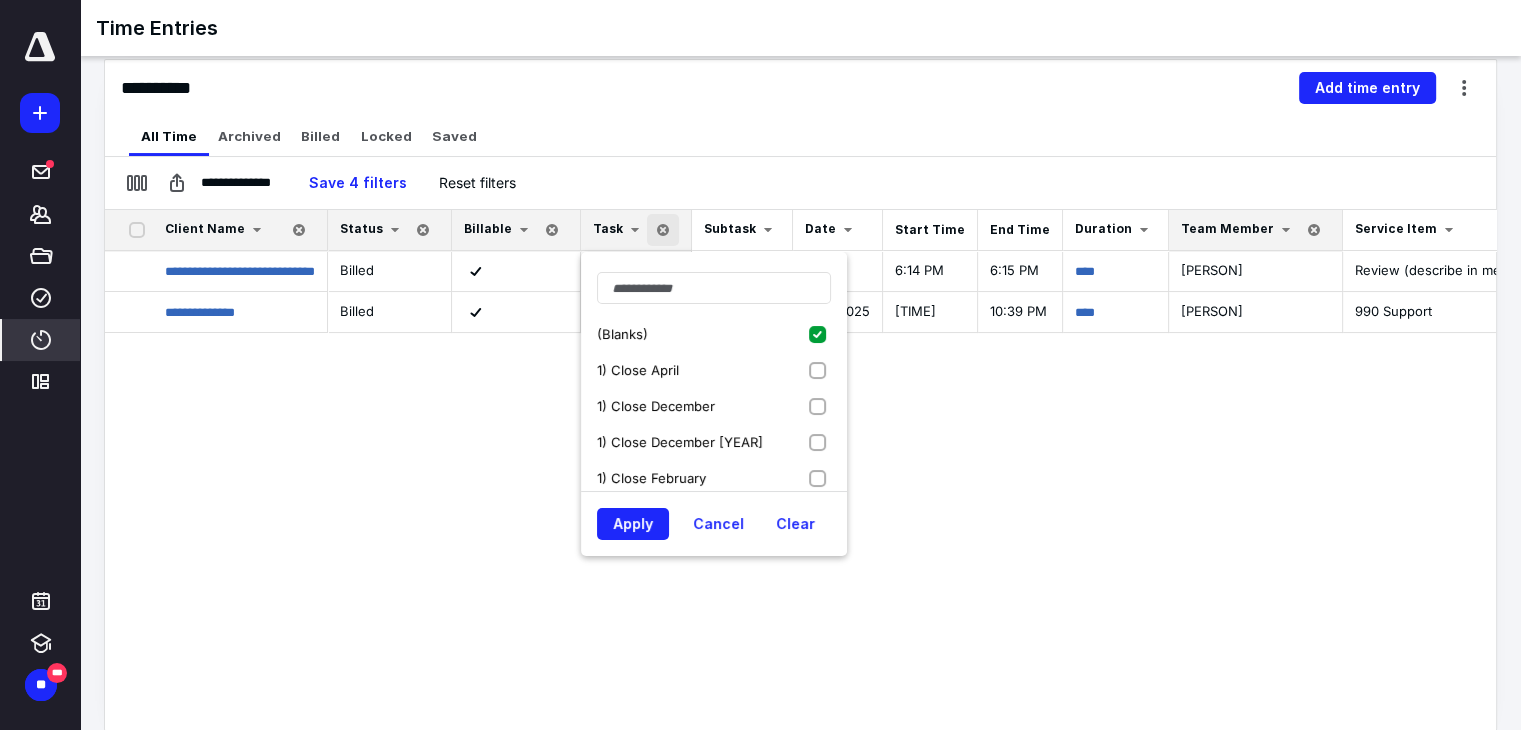 click on "1) Close April" at bounding box center [714, 370] 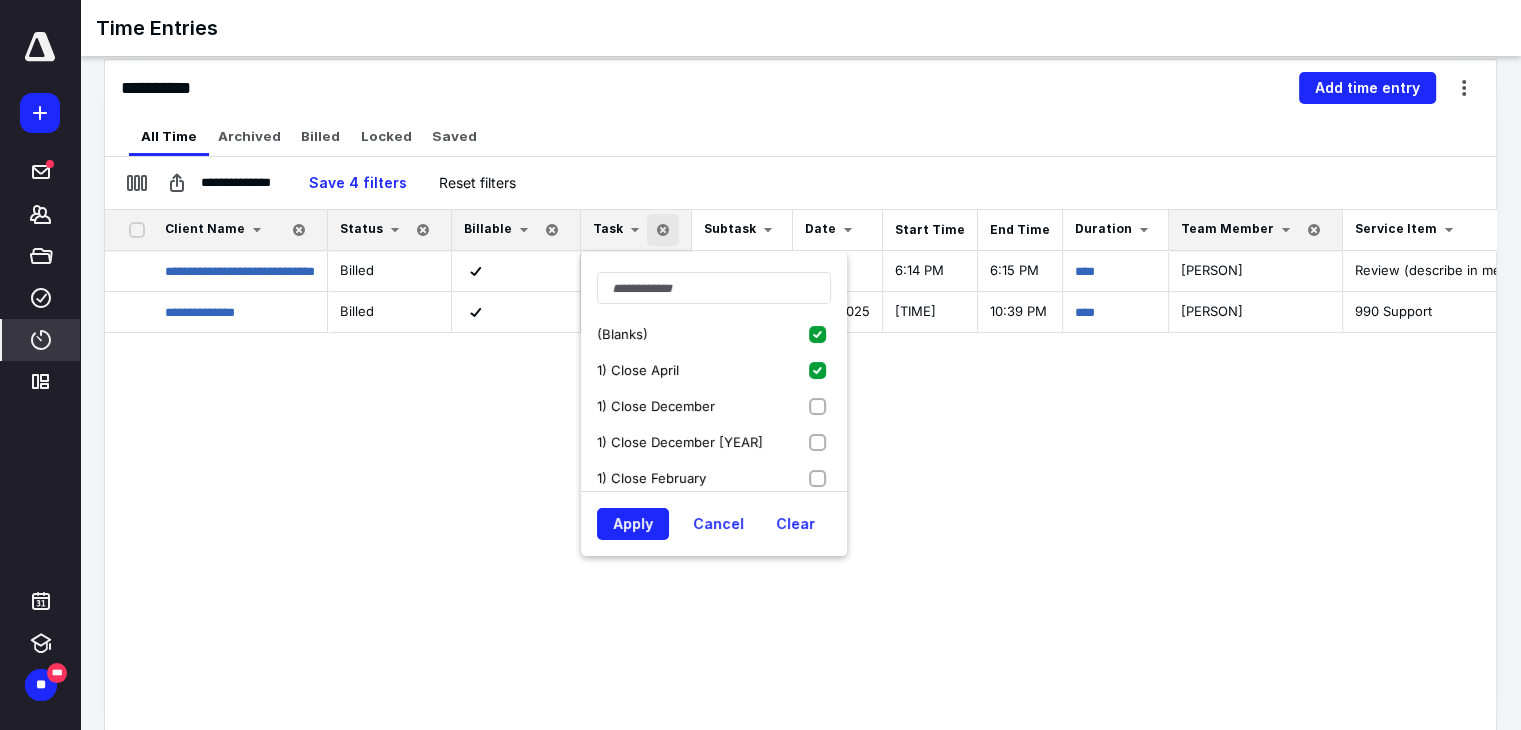 click on "1) Close December" at bounding box center (714, 406) 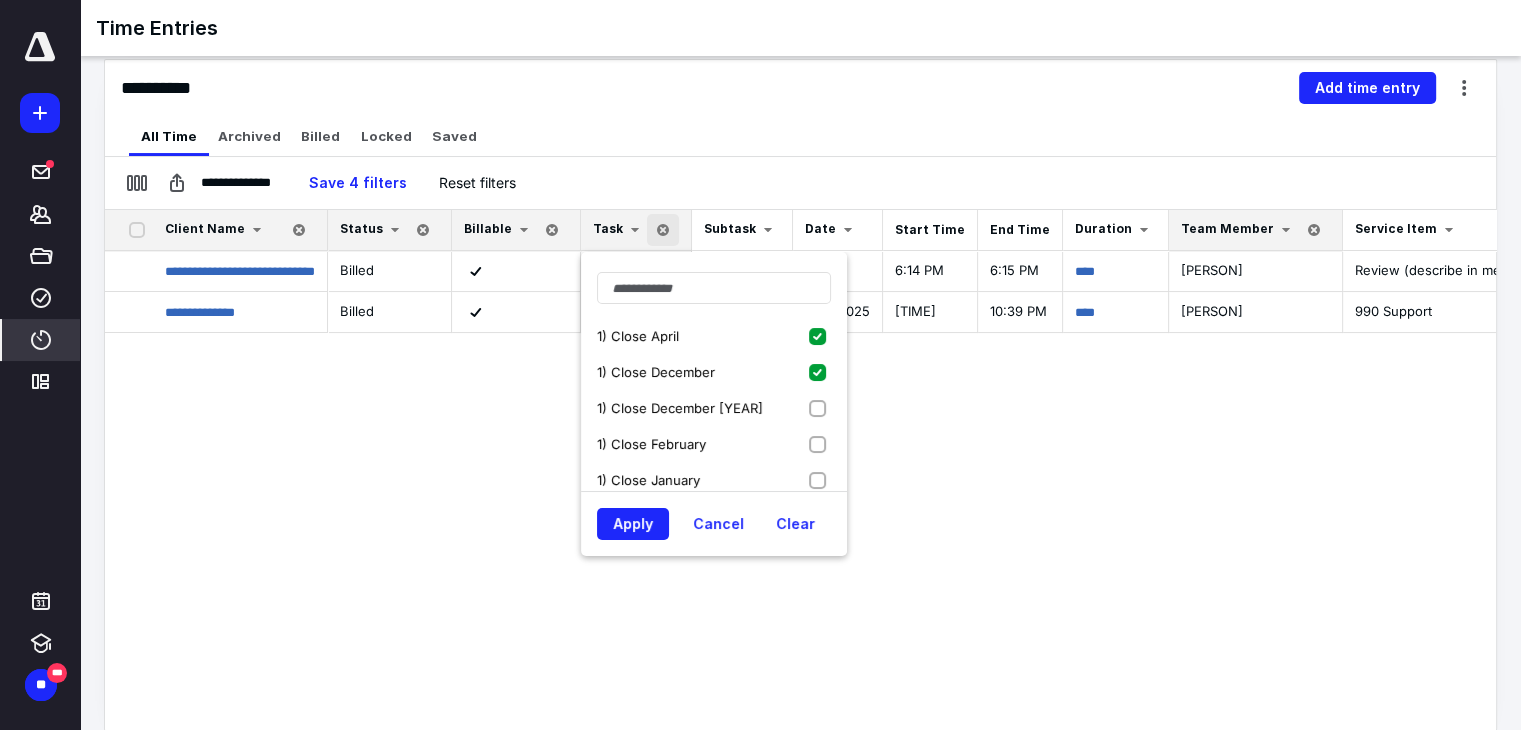 scroll, scrollTop: 0, scrollLeft: 0, axis: both 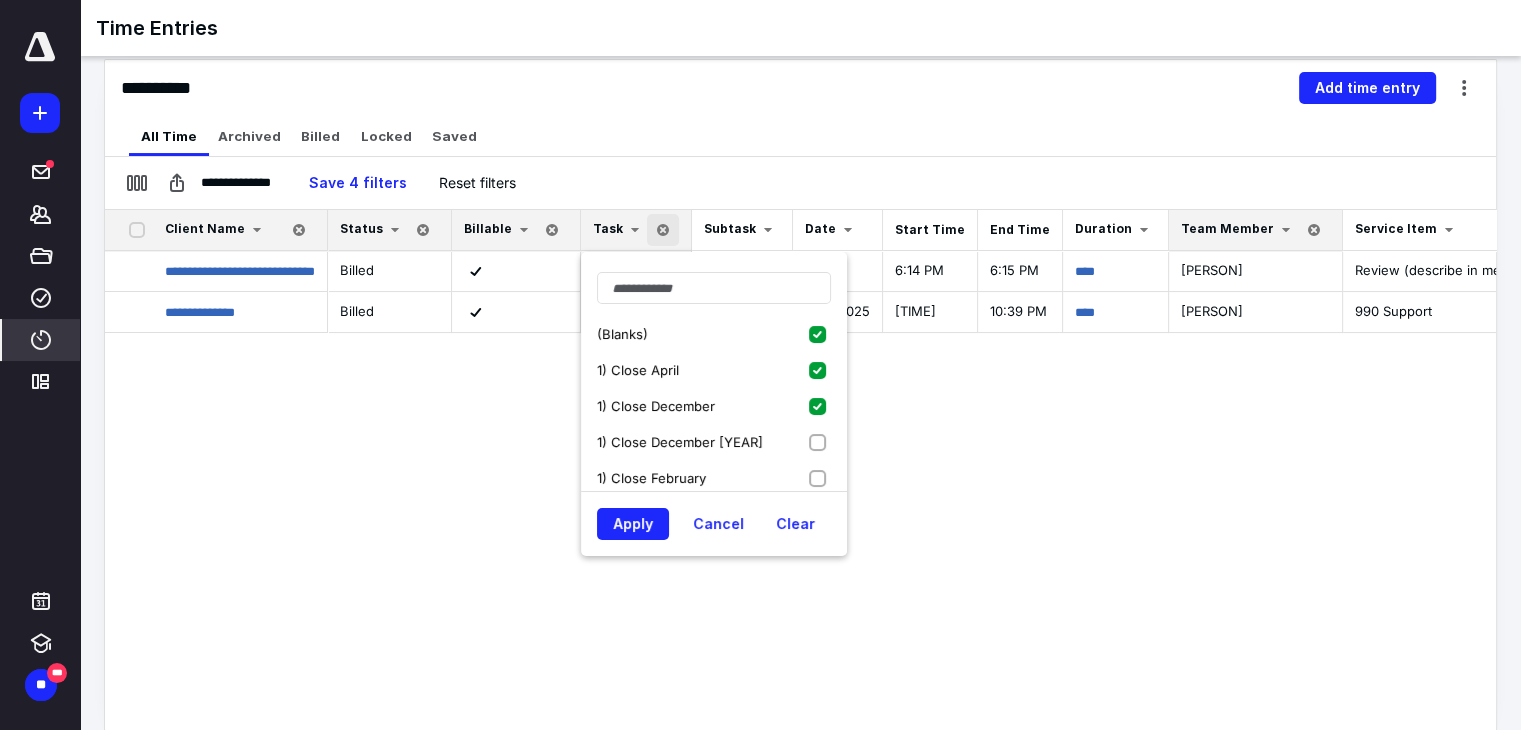 click on "1) Close December [YEAR]" at bounding box center (714, 442) 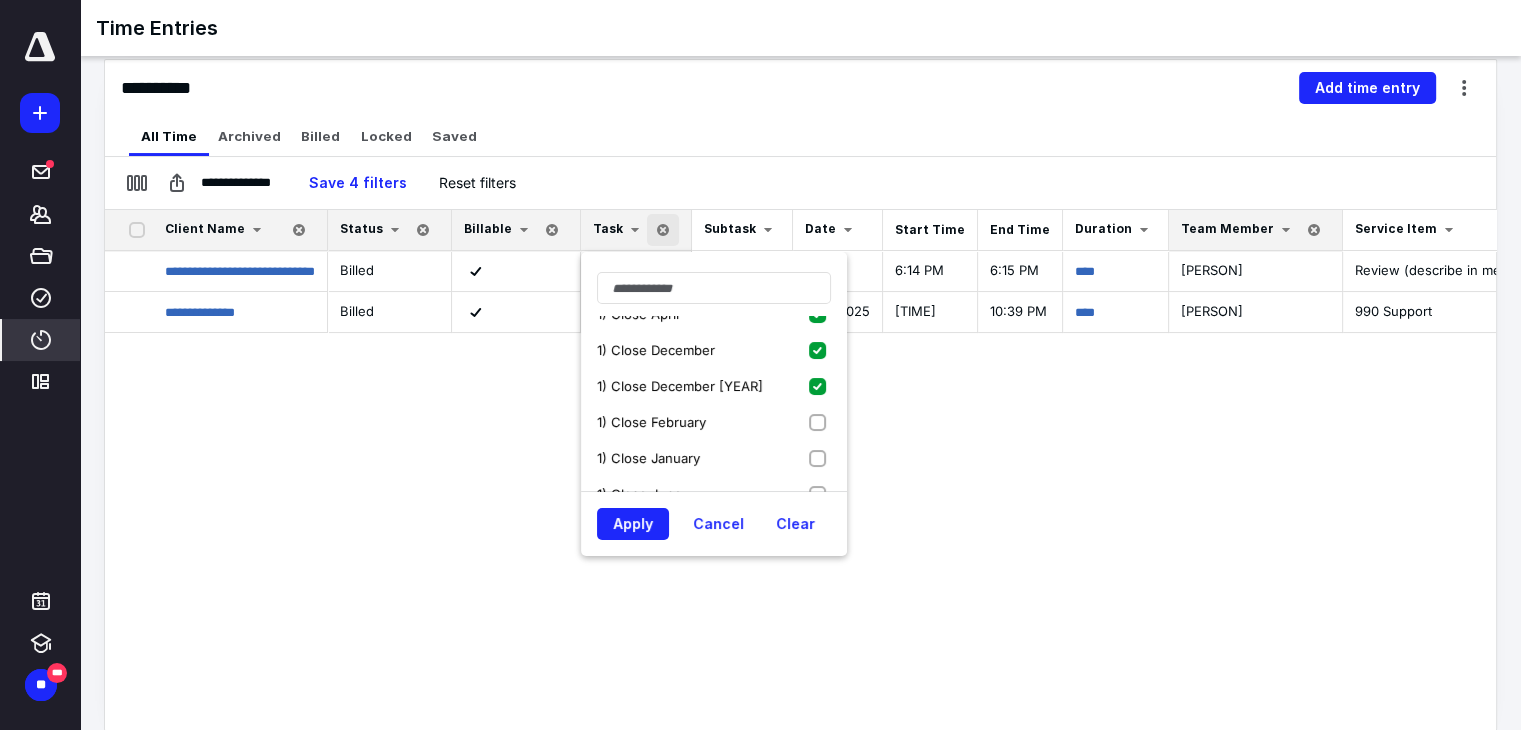 scroll, scrollTop: 100, scrollLeft: 0, axis: vertical 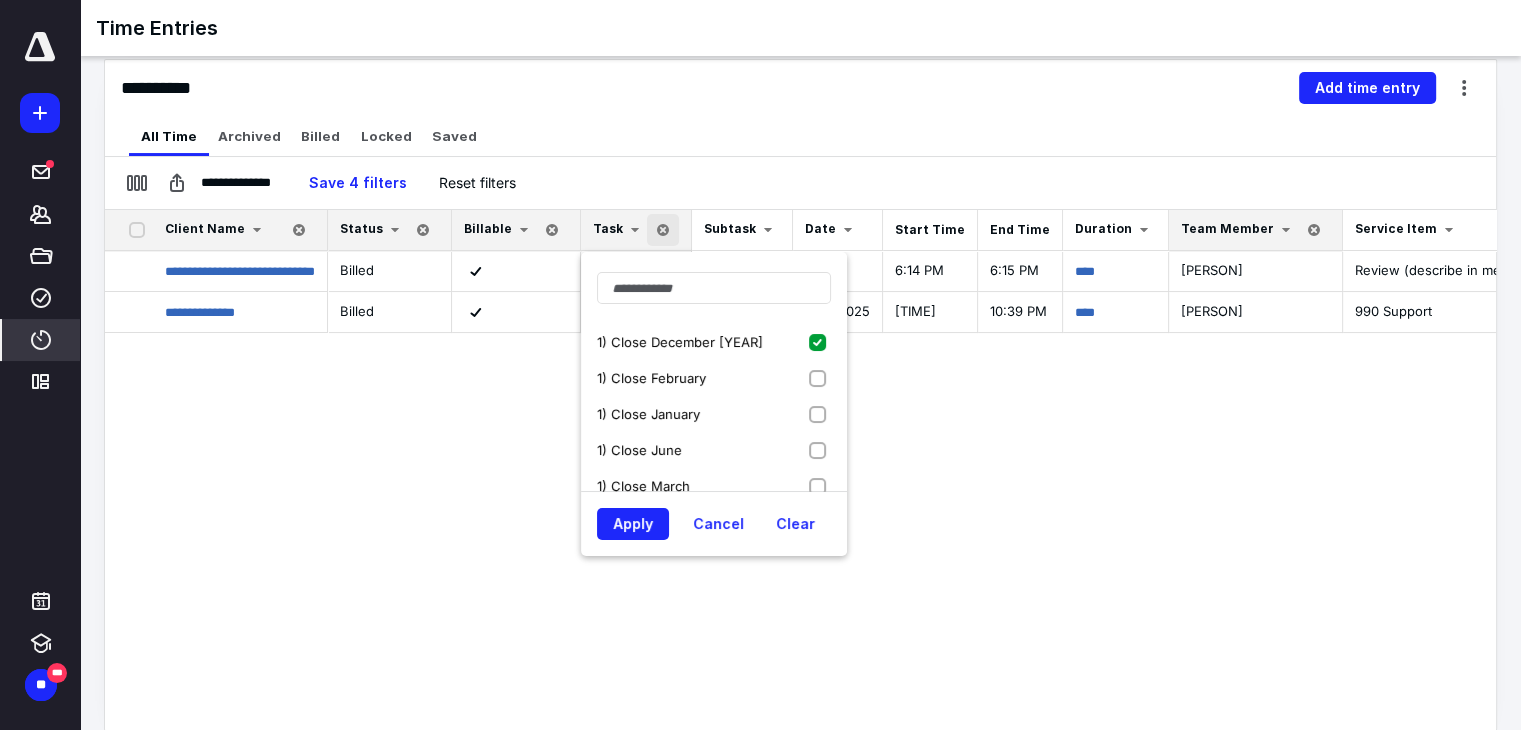 click on "Client Name Status Billable Task (Blanks) 1) Close April 1) Close December 1) Close December [YEAR] 1) Close February 1) Close January 1) Close June 1) Close March 1) Close May 1) Close November 1099 2) Close ([MONTH] [YEAR]) 2) Close April 2) Close April [YEAR] 2) Close December 2) Close February 2) Close January 2) Close January [YEAR] 2) Close June 2) Close June [YEAR] 2) Close March 2) Close March [YEAR] 2) Close May 2) Close May [YEAR] 2) Close November 3) Close April 3) Close December 3) Close December [YEAR] 3) Close February 3) Close February [YEAR] 3) Close January 3) Close March 3) Close March [YEAR] 3) Close May 3) Close November 4) Close April 4) Close December 4) Close February 4) Close January 4) Close March 4) Close May 4) Close November 5) Close ([MONTH] [YEAR]) 6) Close ([MONTH] [YEAR]) 6) Close April 6) Close April [YEAR] 6) Close December 6) Close December [YEAR] 6) Close February 6) Close February [YEAR] Apply Cancel Clear Subtask Date Start Time End Time Duration Team Member Service Item Note Billed — — [DATE]" at bounding box center [800, 470] 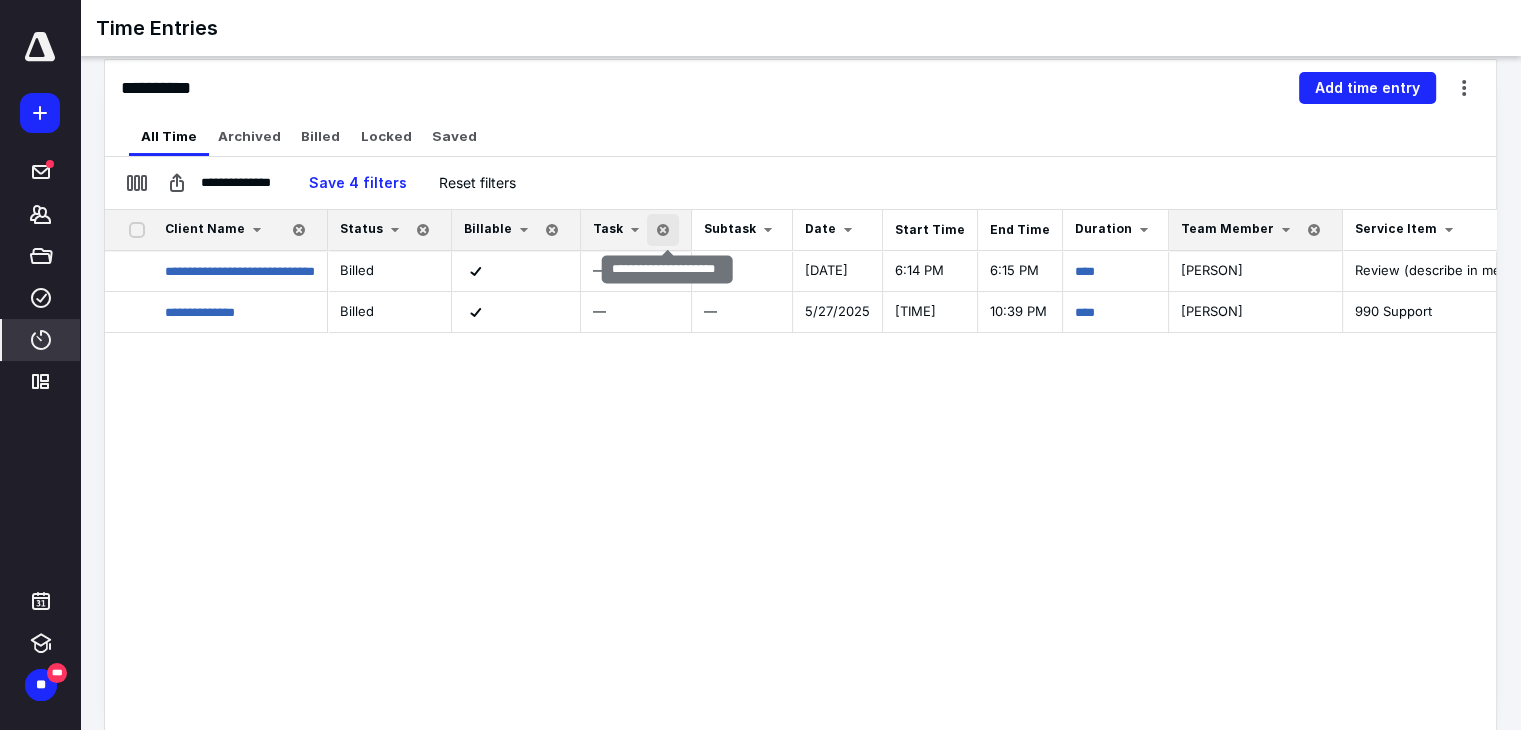 click at bounding box center (663, 230) 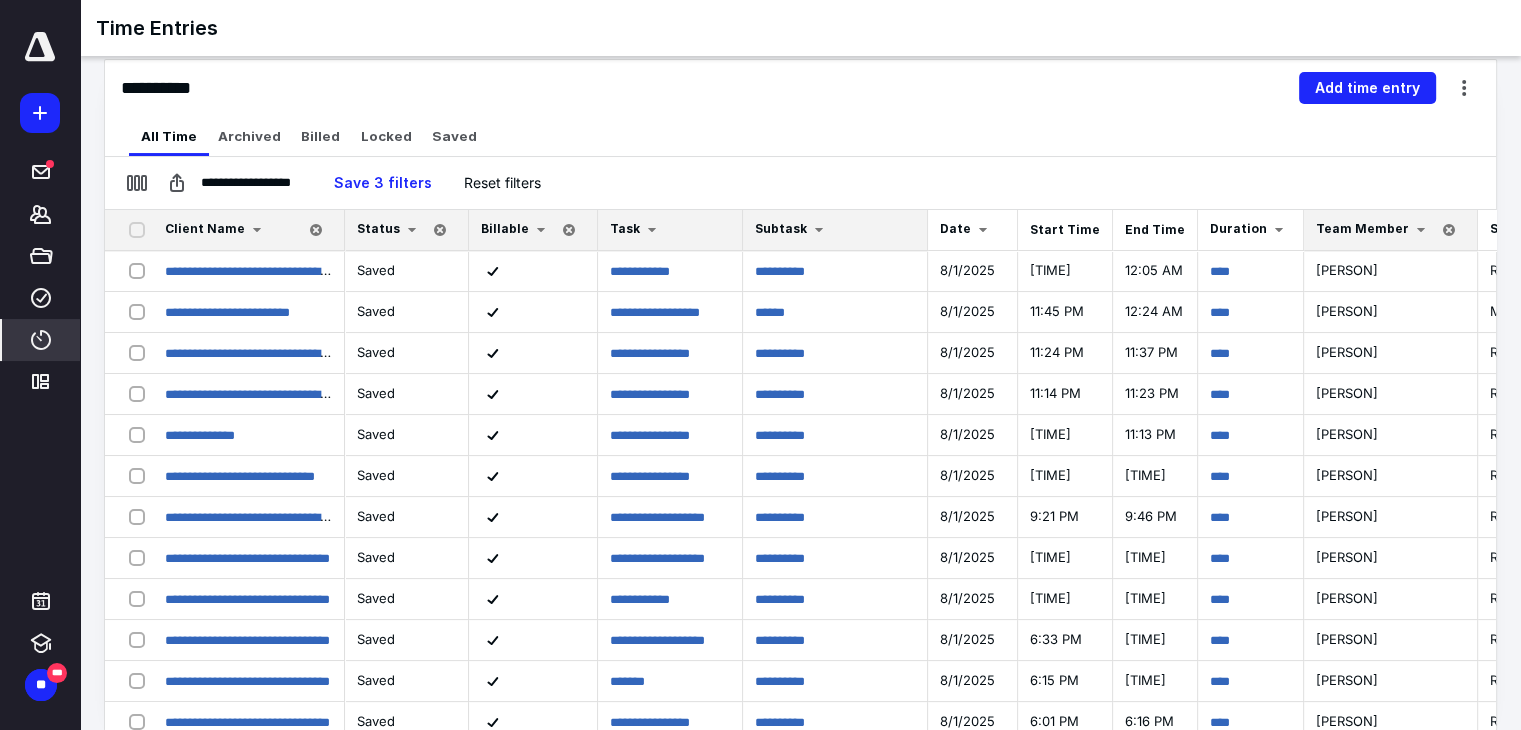 click on "Subtask" at bounding box center (793, 230) 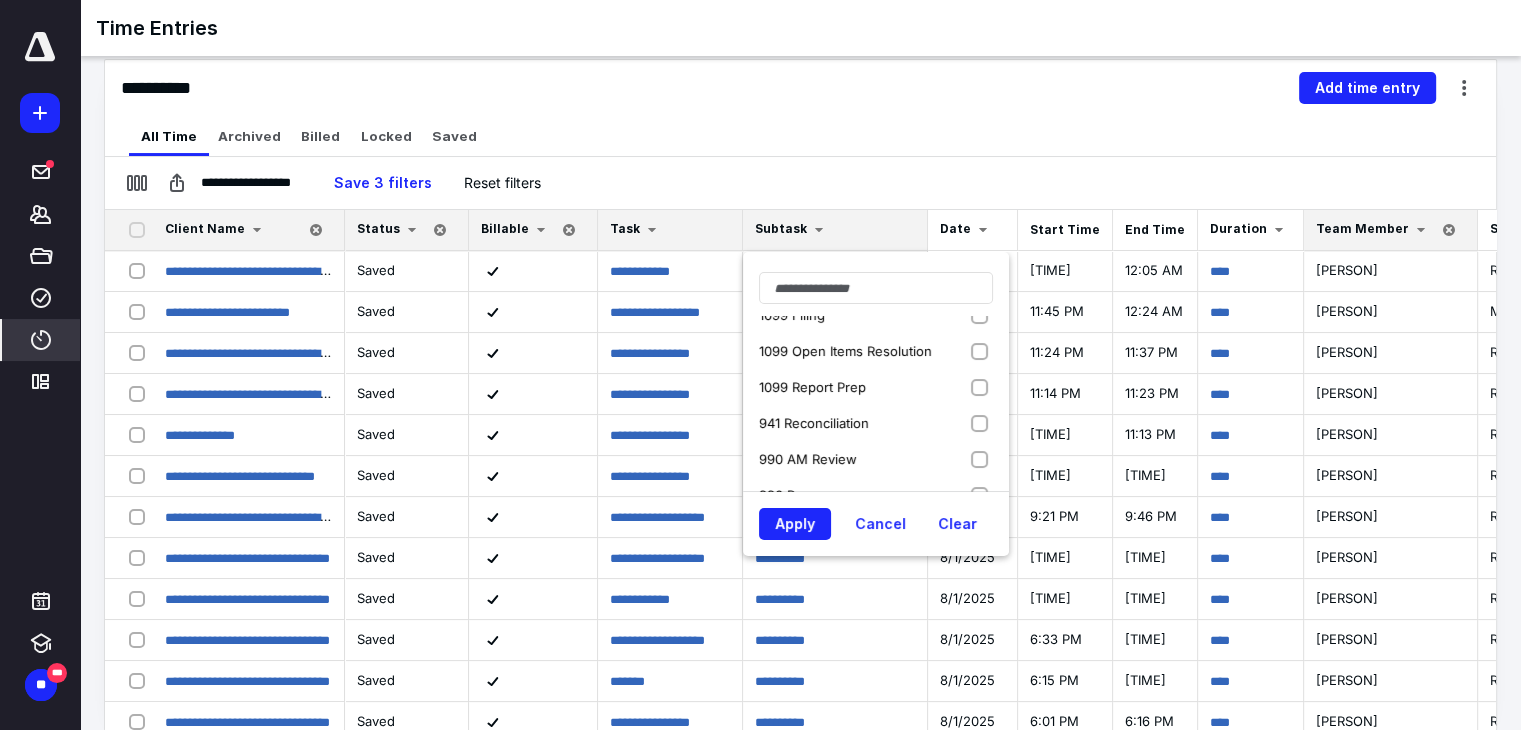 scroll, scrollTop: 0, scrollLeft: 0, axis: both 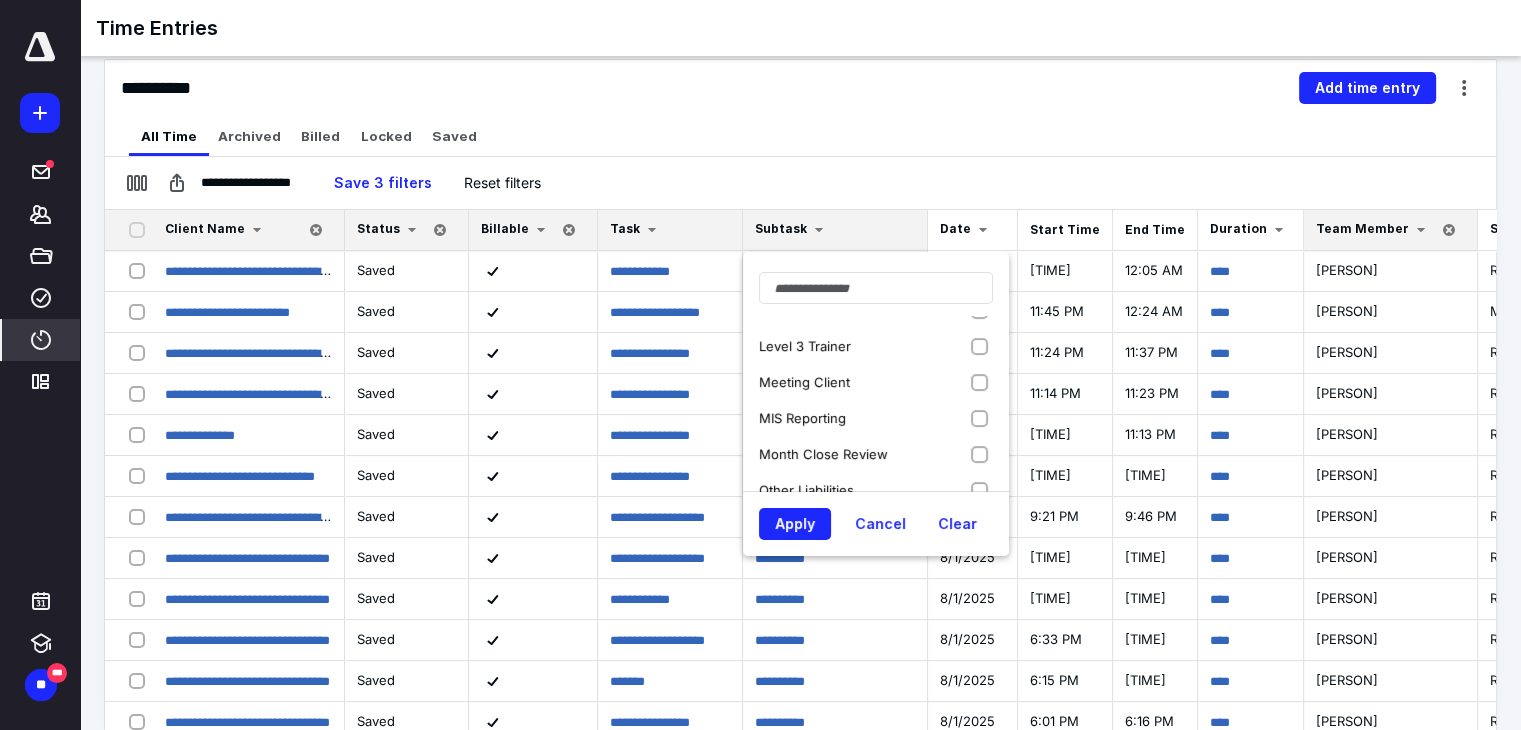 click on "Level 3 Trainer" at bounding box center [876, 346] 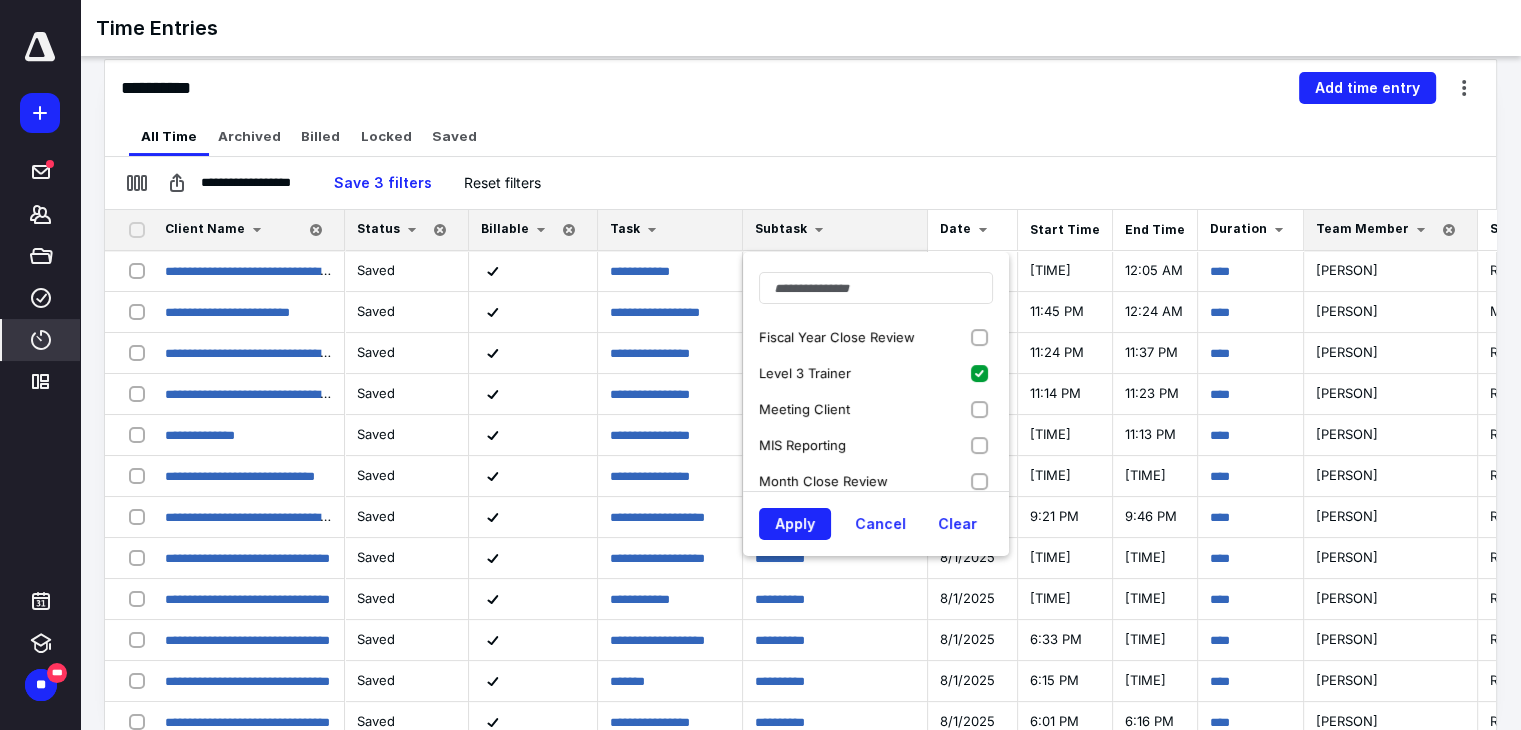 scroll, scrollTop: 560, scrollLeft: 0, axis: vertical 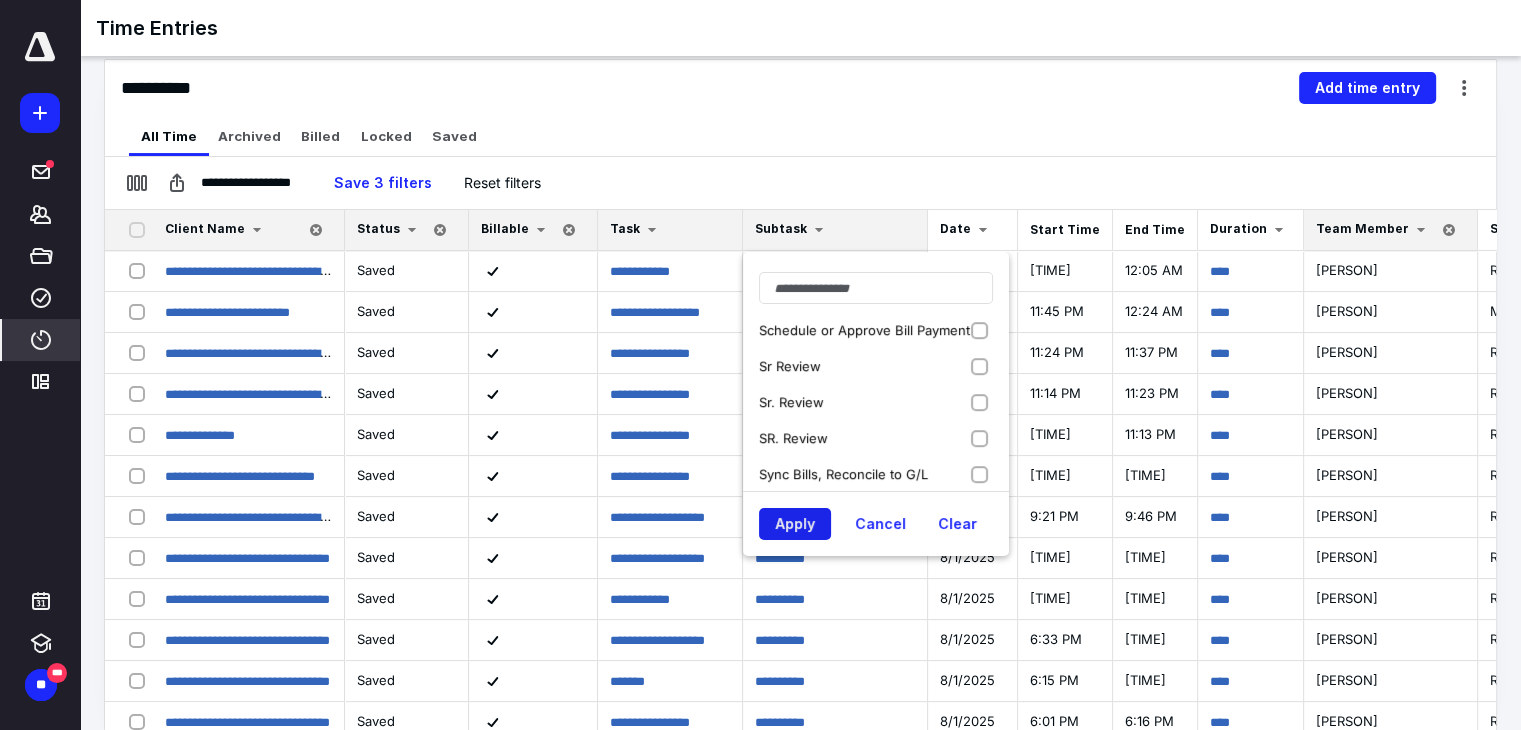 click on "Apply" at bounding box center (795, 524) 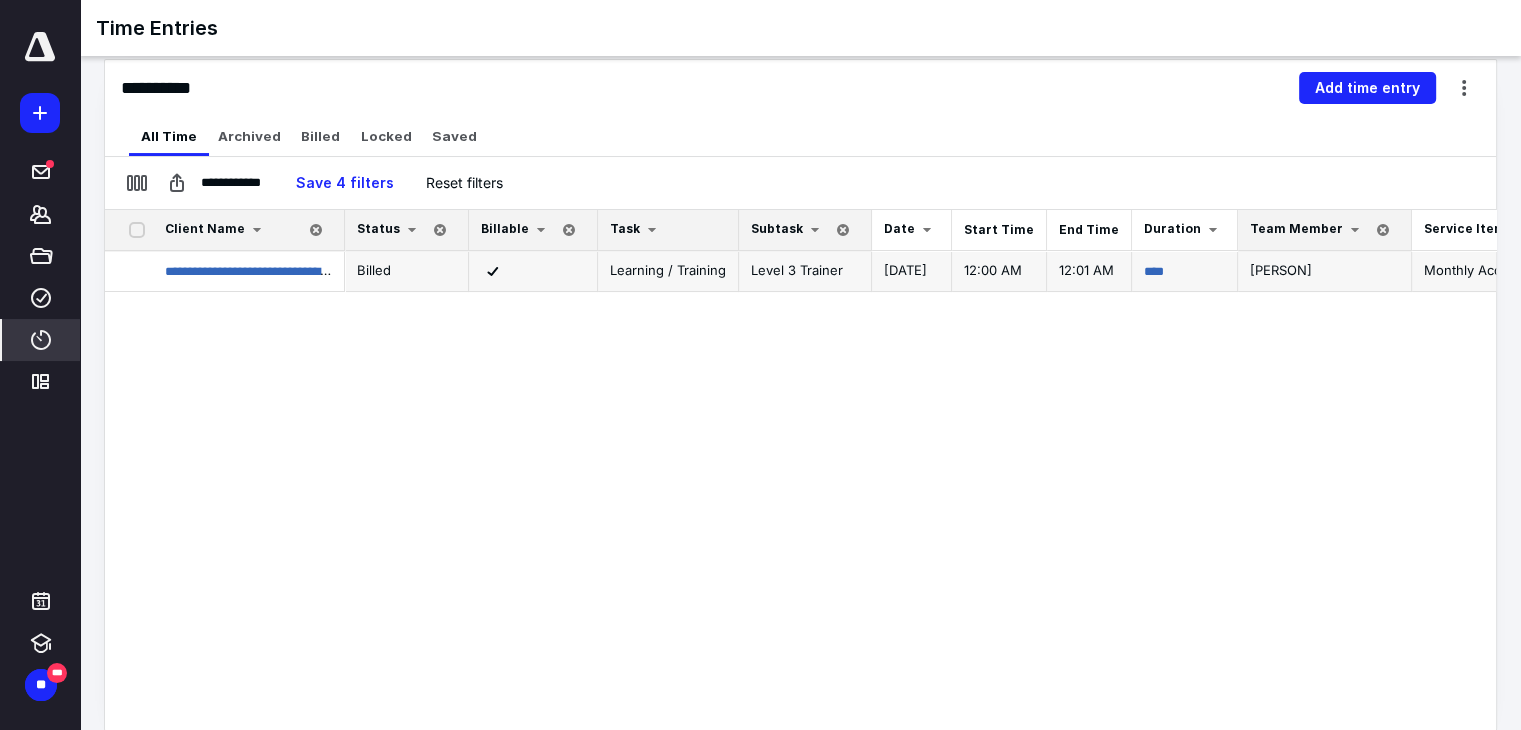 click on "****" at bounding box center [1185, 271] 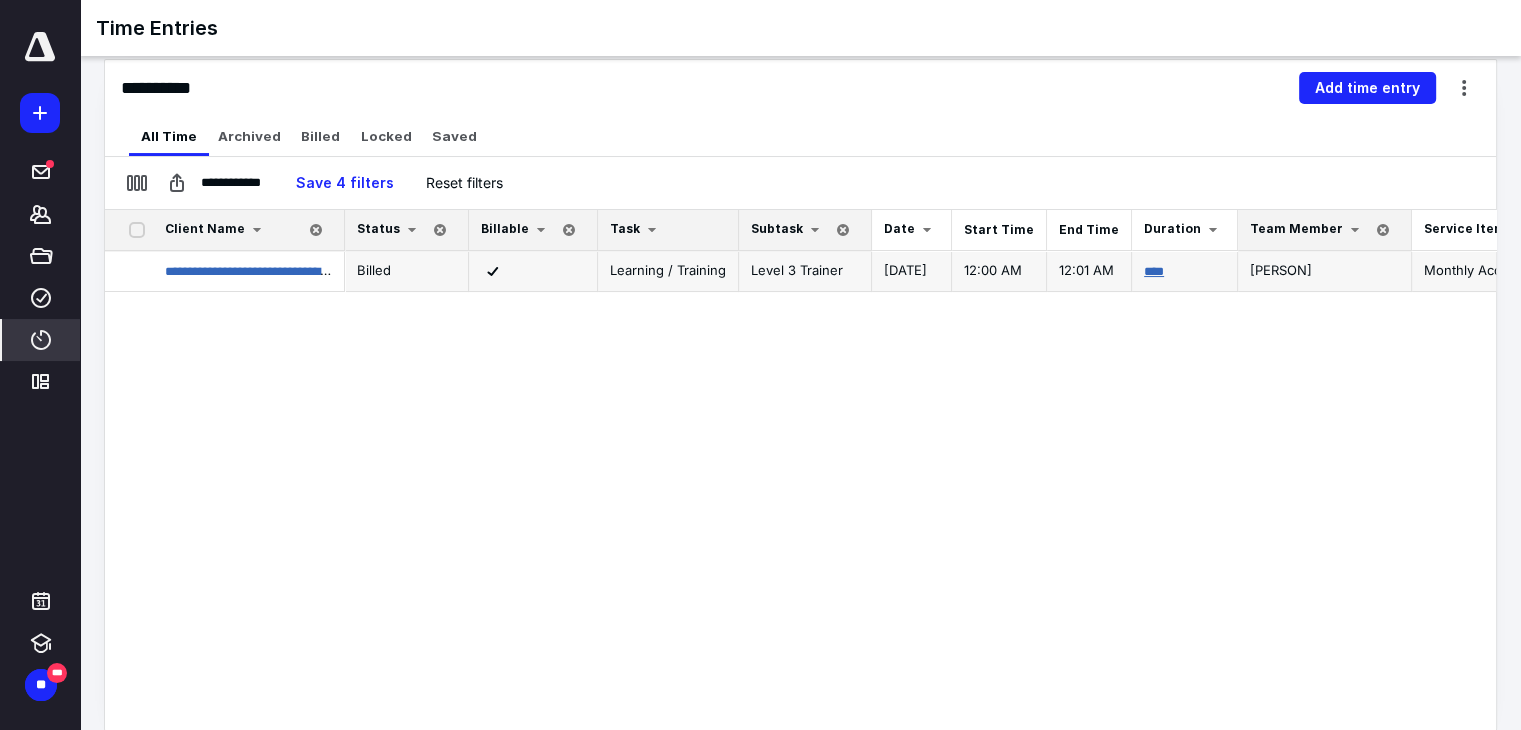 click on "****" at bounding box center (1154, 271) 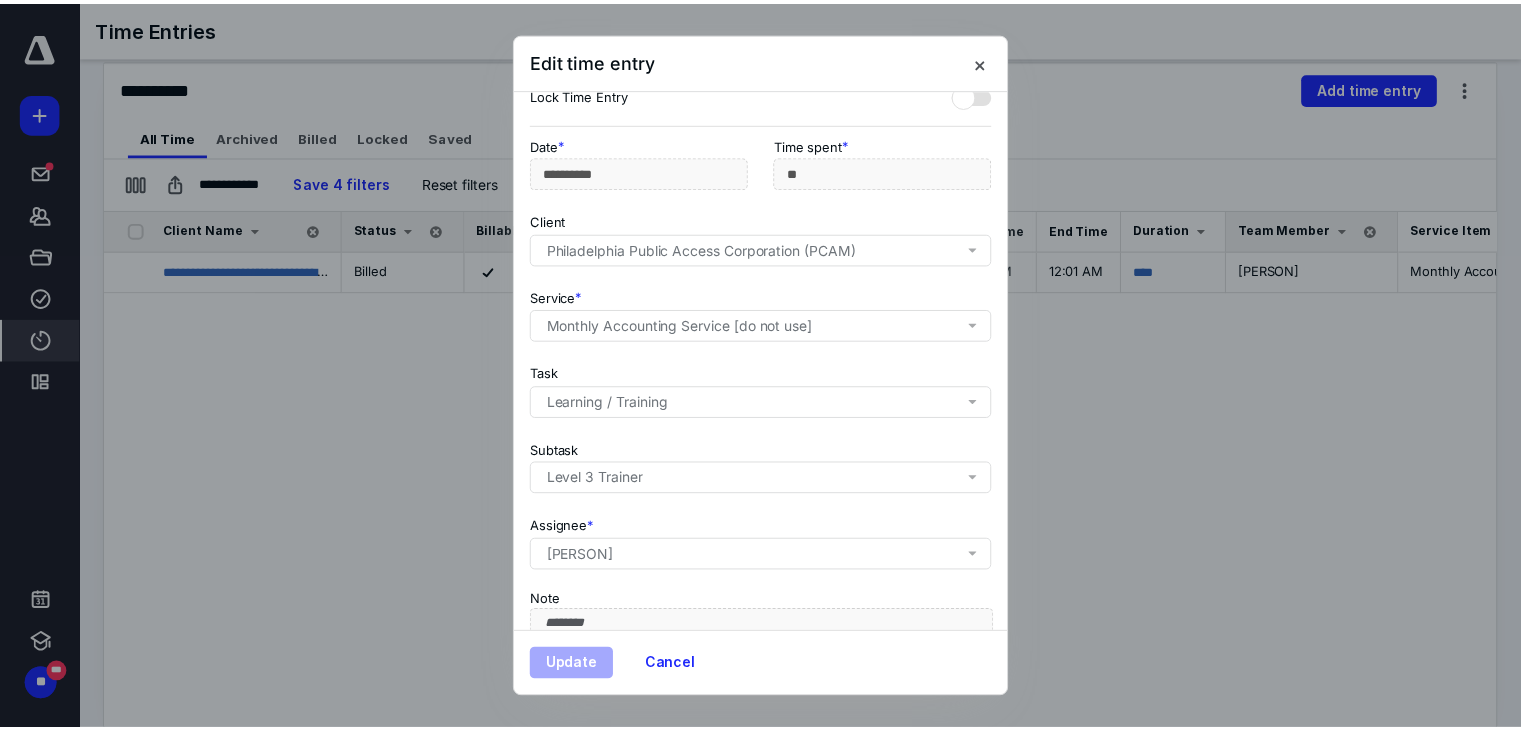 scroll, scrollTop: 0, scrollLeft: 0, axis: both 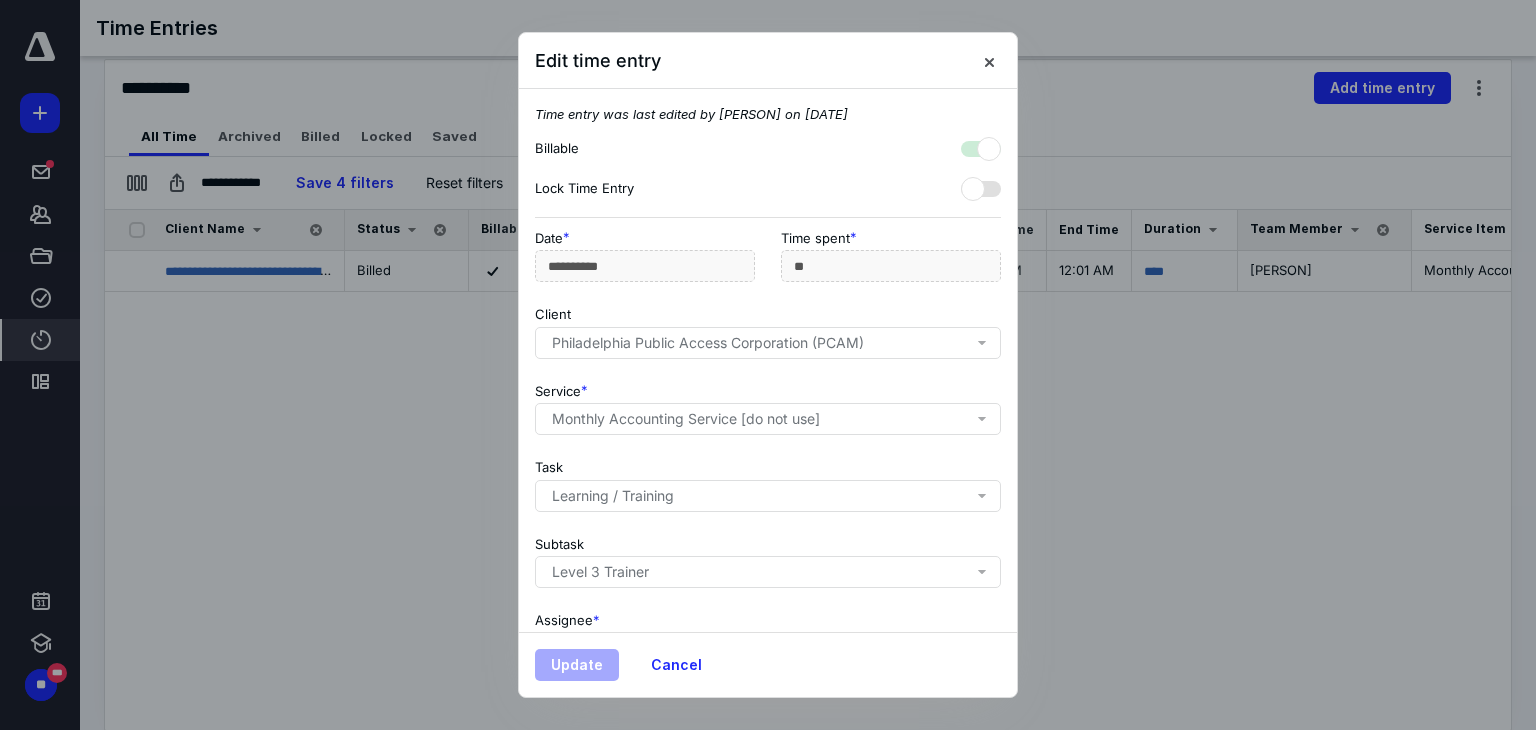 click on "Service * Monthly Accounting Service [do not use]" at bounding box center (768, 405) 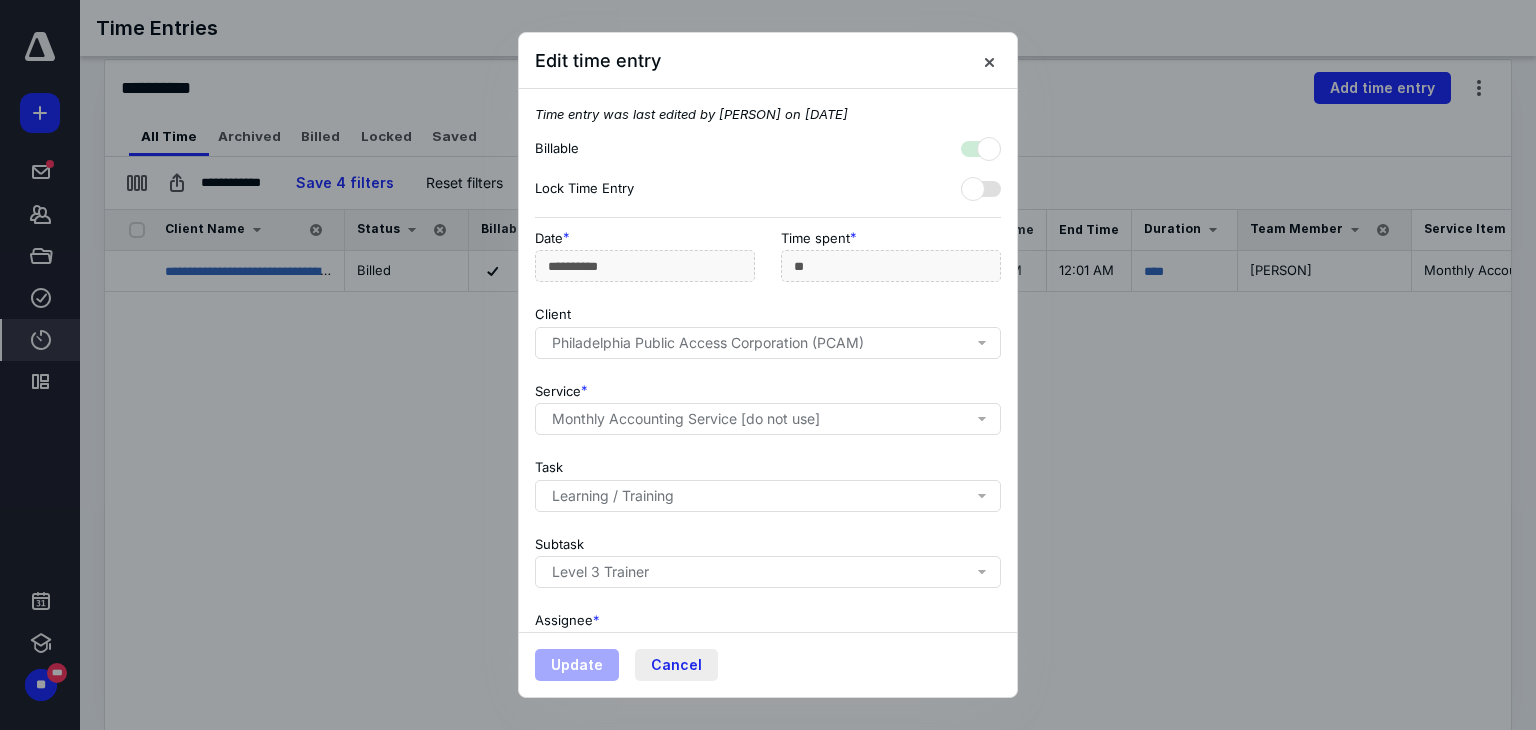 click on "Cancel" at bounding box center (676, 665) 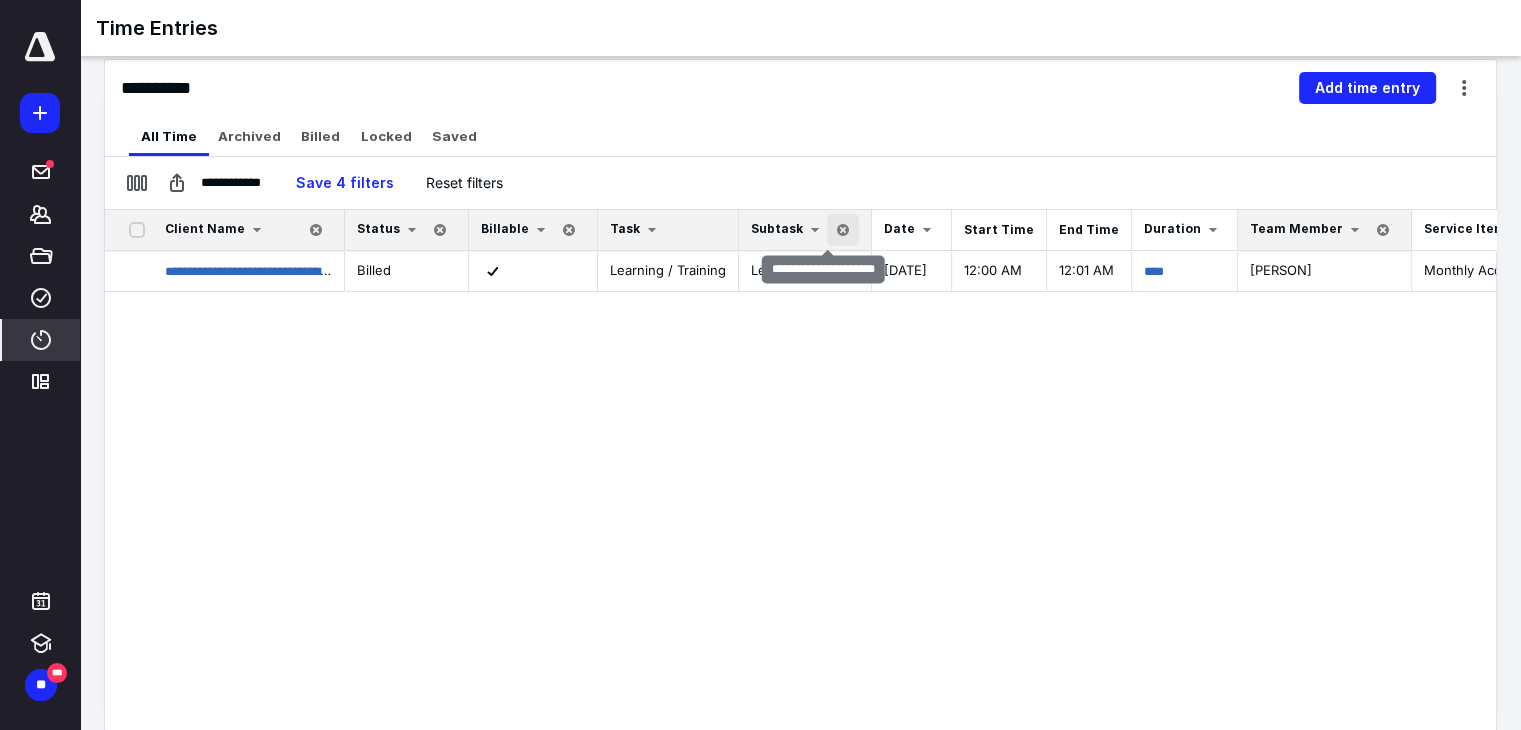 click at bounding box center (843, 230) 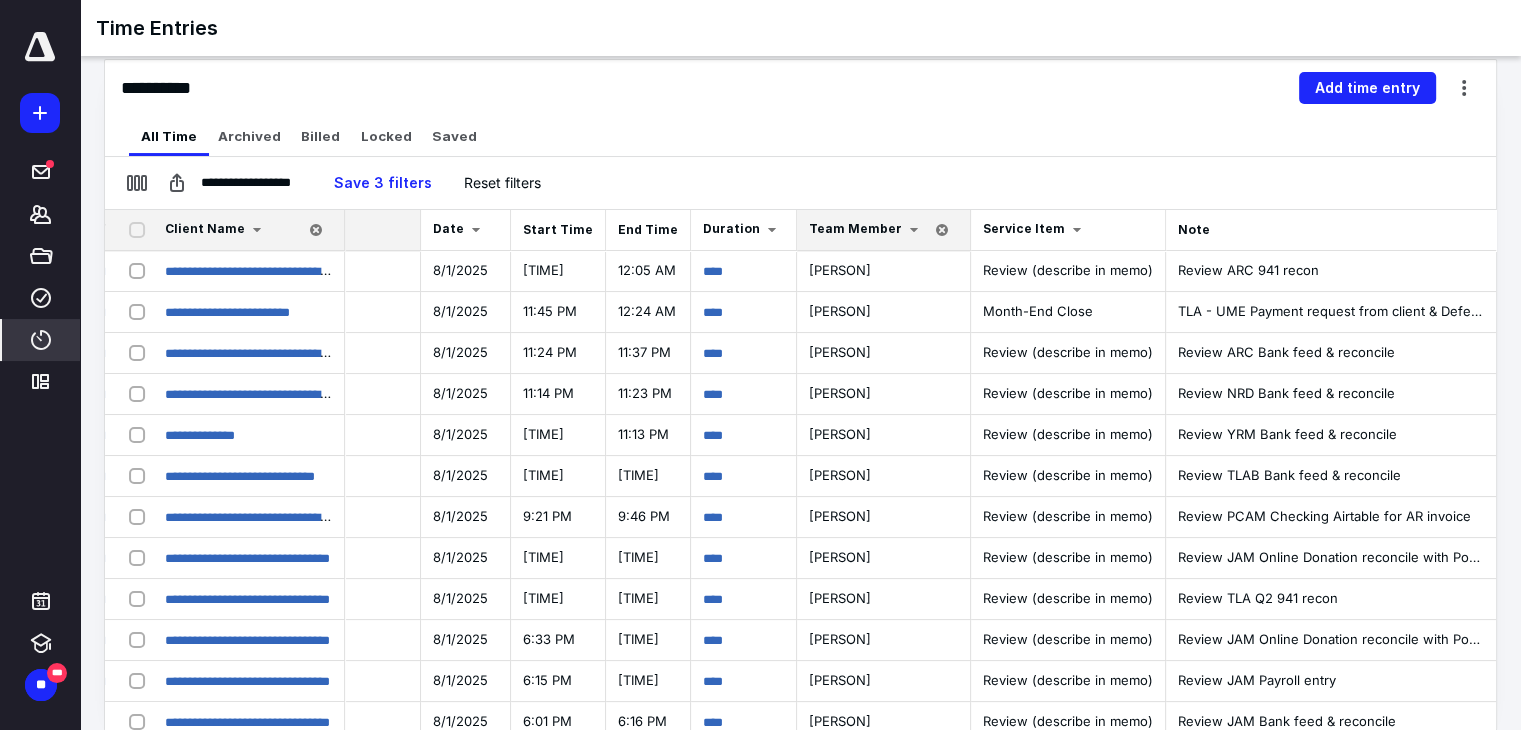 scroll, scrollTop: 0, scrollLeft: 543, axis: horizontal 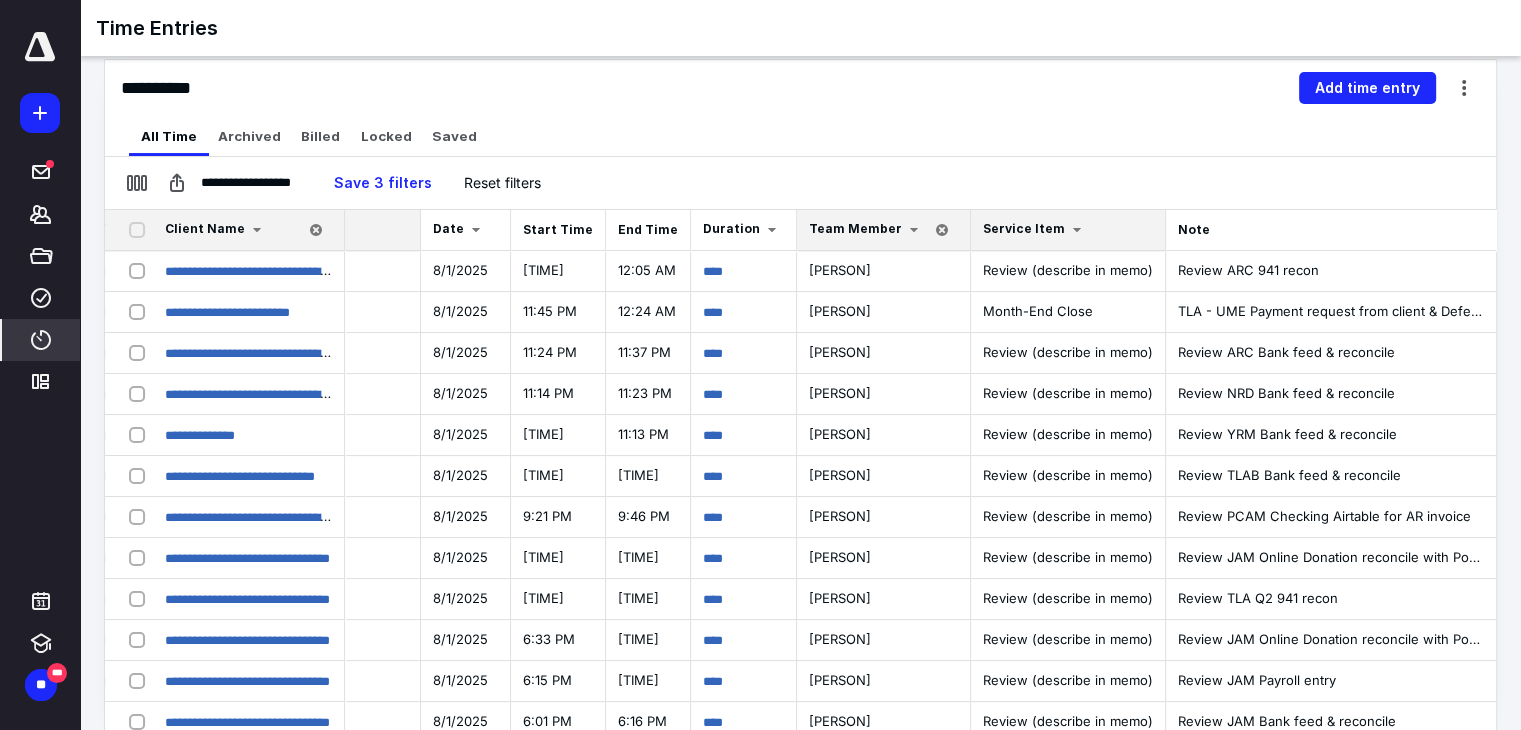 click on "Service Item" at bounding box center (1024, 228) 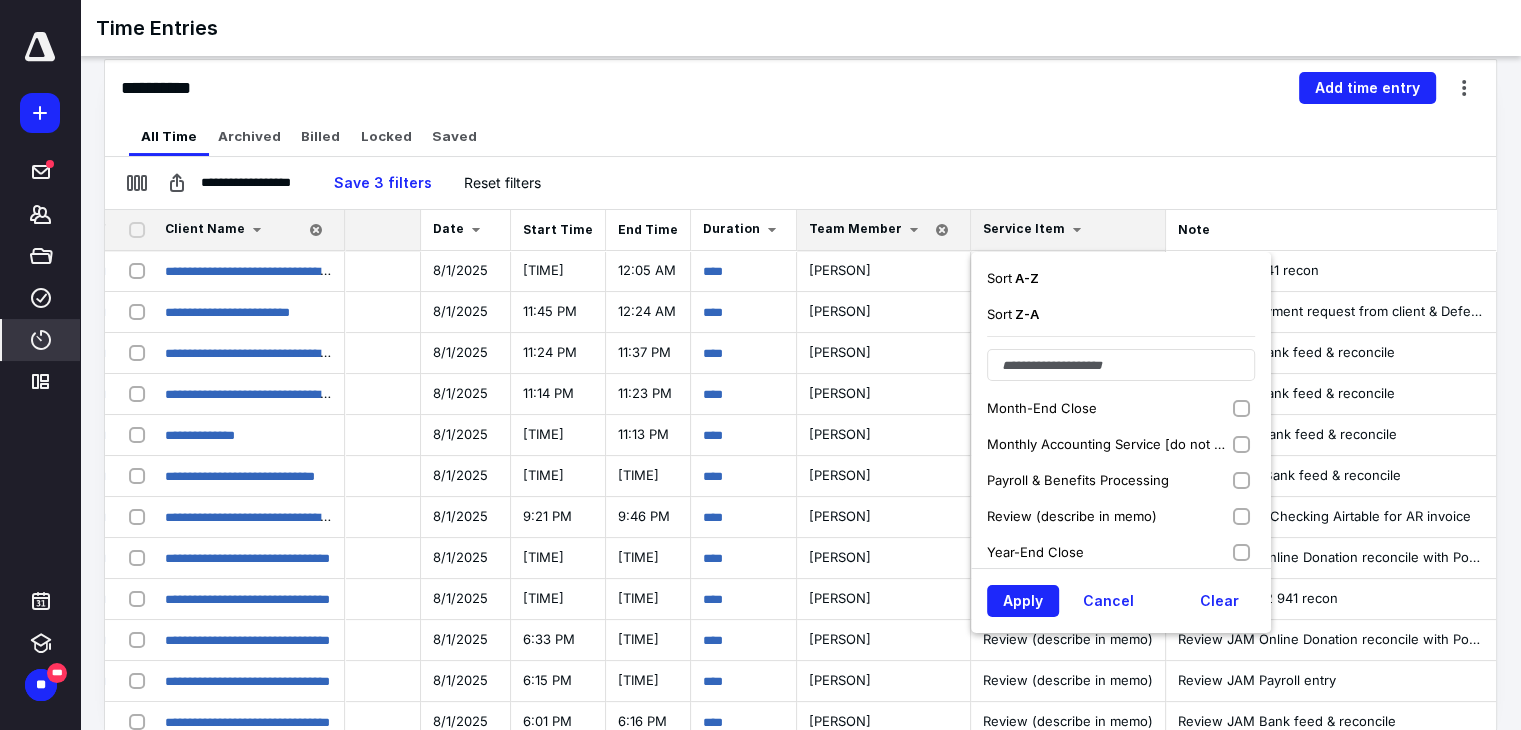 scroll, scrollTop: 148, scrollLeft: 0, axis: vertical 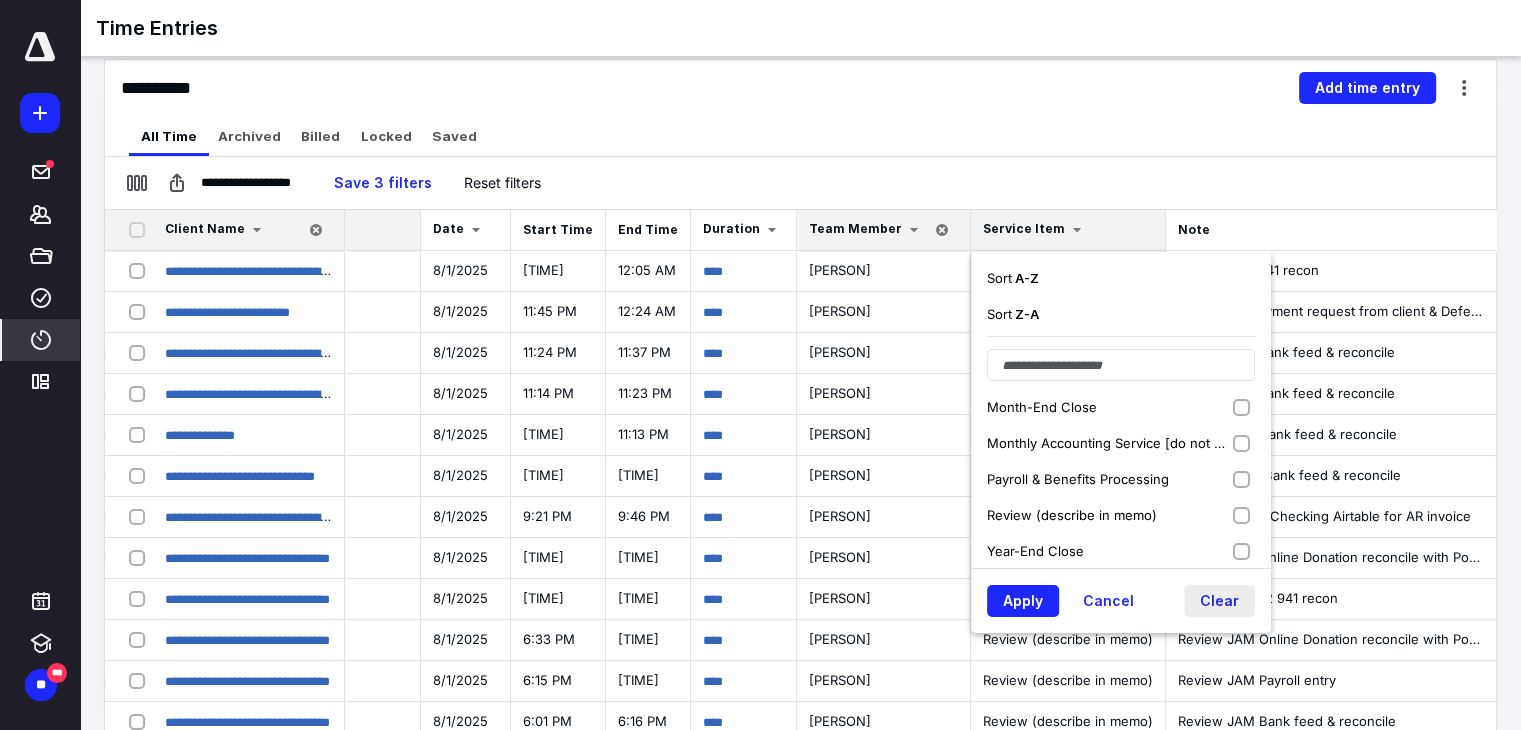 click on "Clear" at bounding box center [1219, 601] 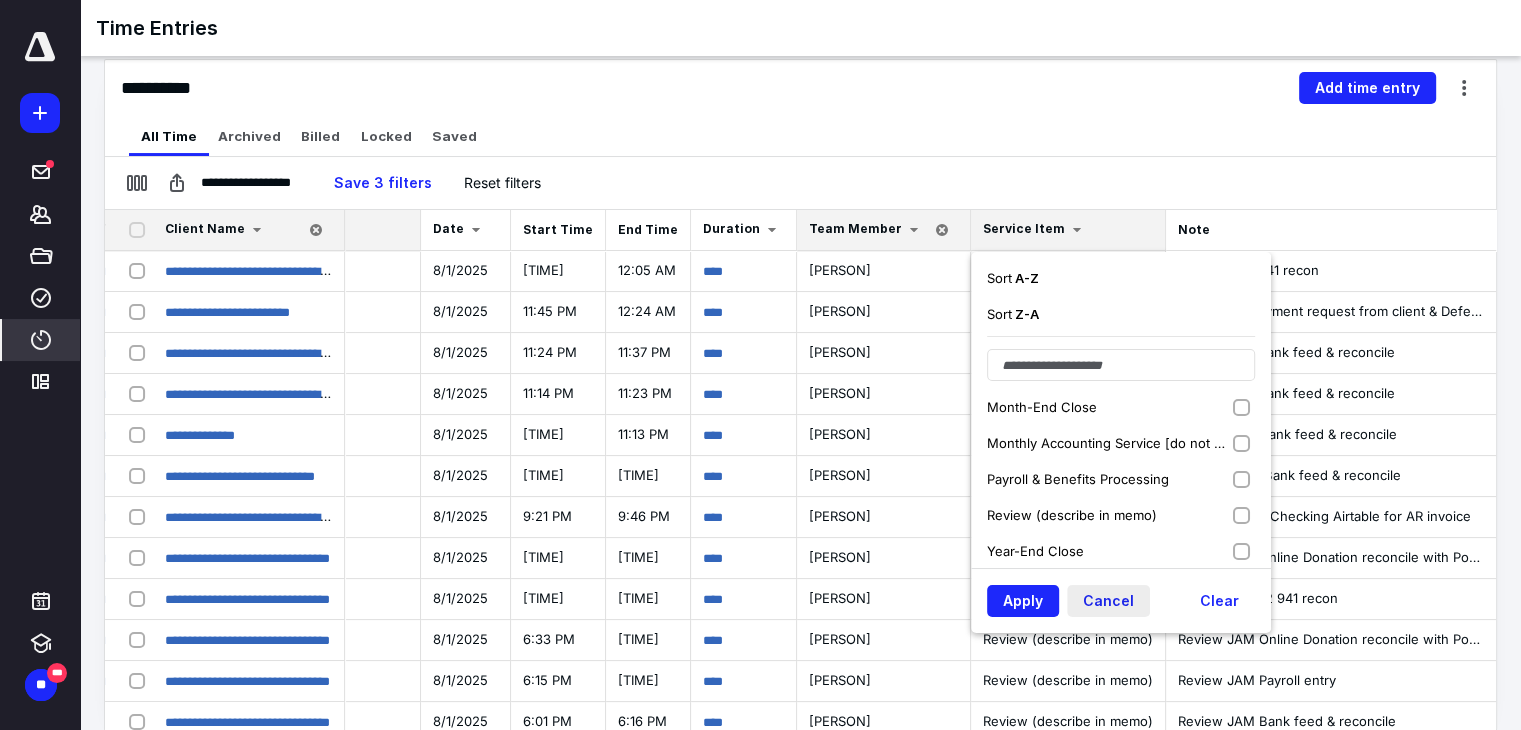 click on "Cancel" at bounding box center [1108, 601] 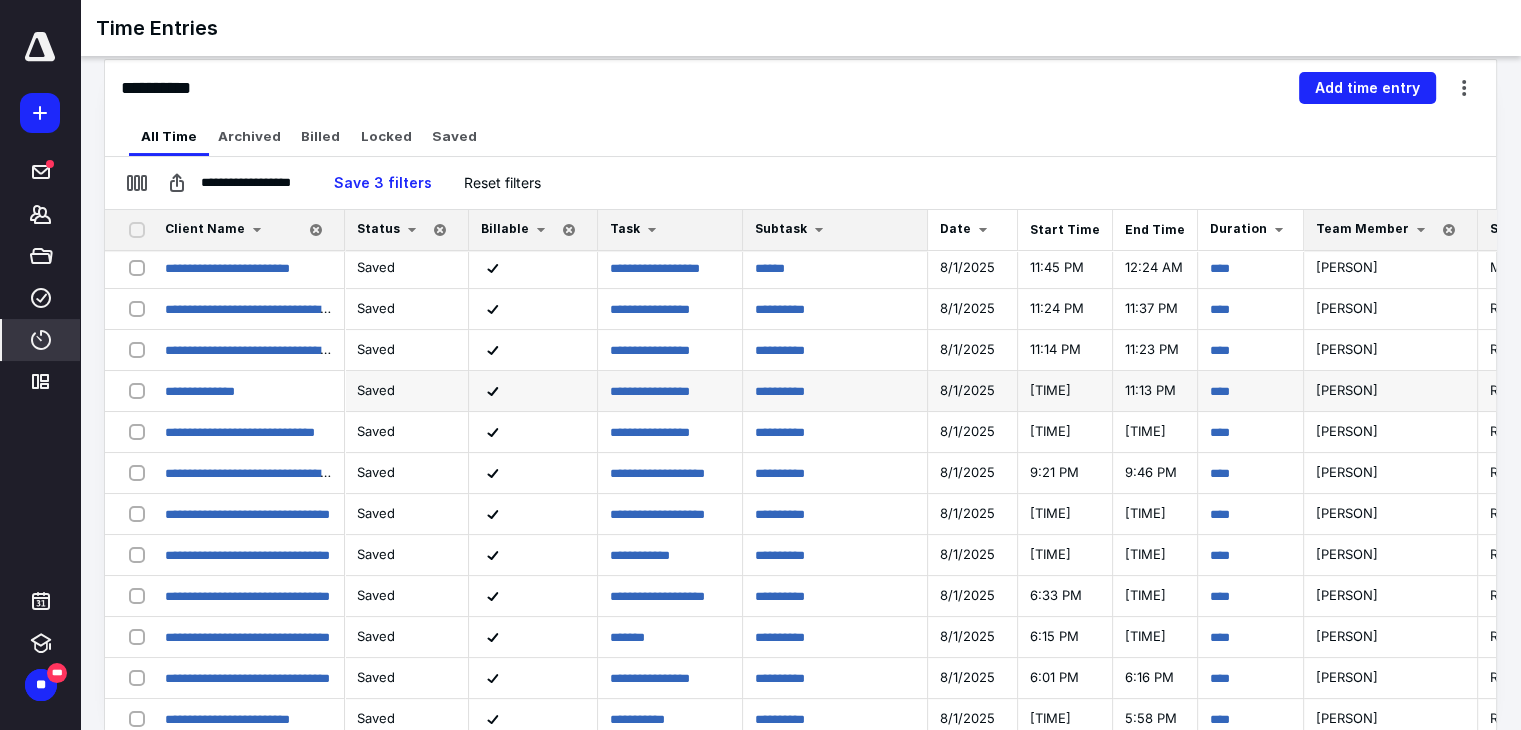 scroll, scrollTop: 0, scrollLeft: 0, axis: both 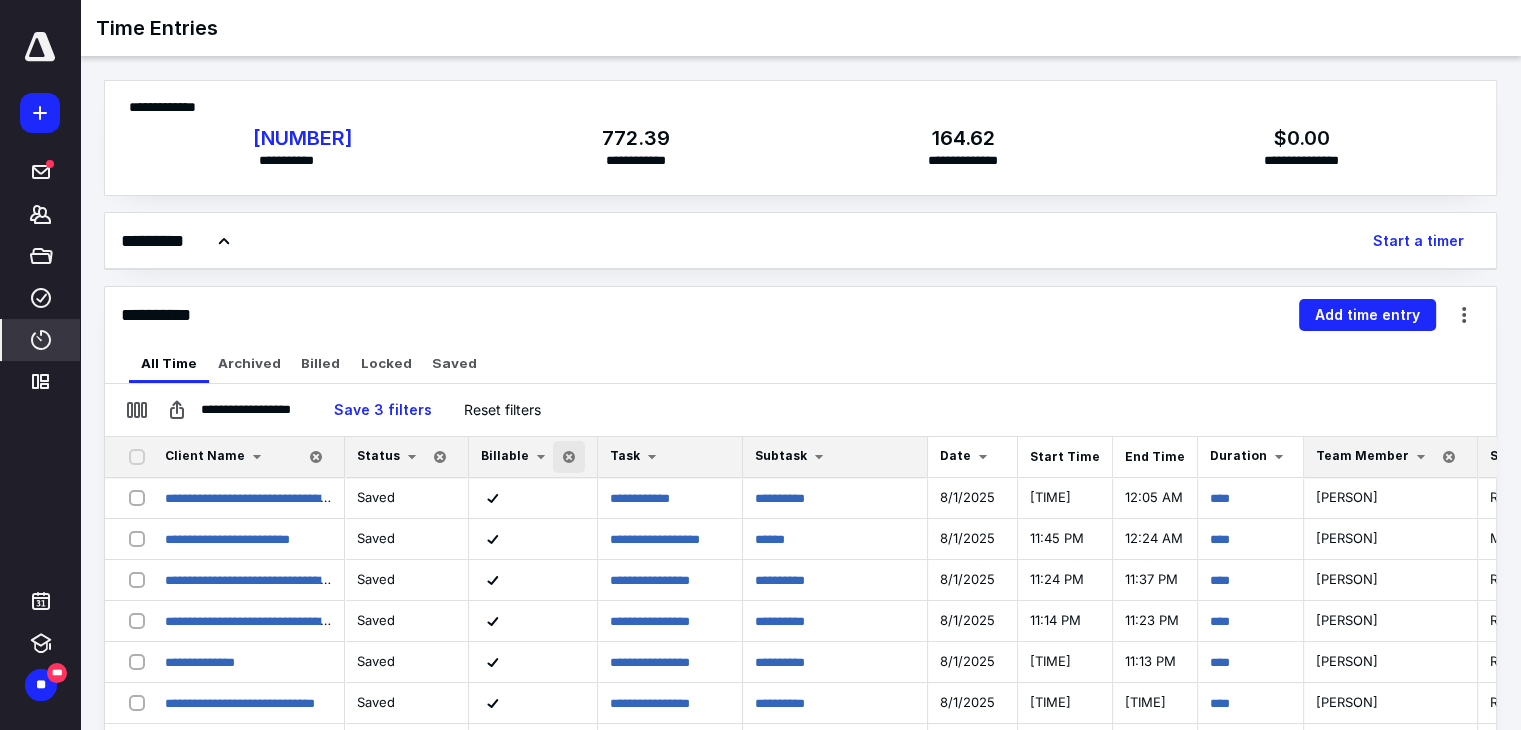 click at bounding box center [569, 457] 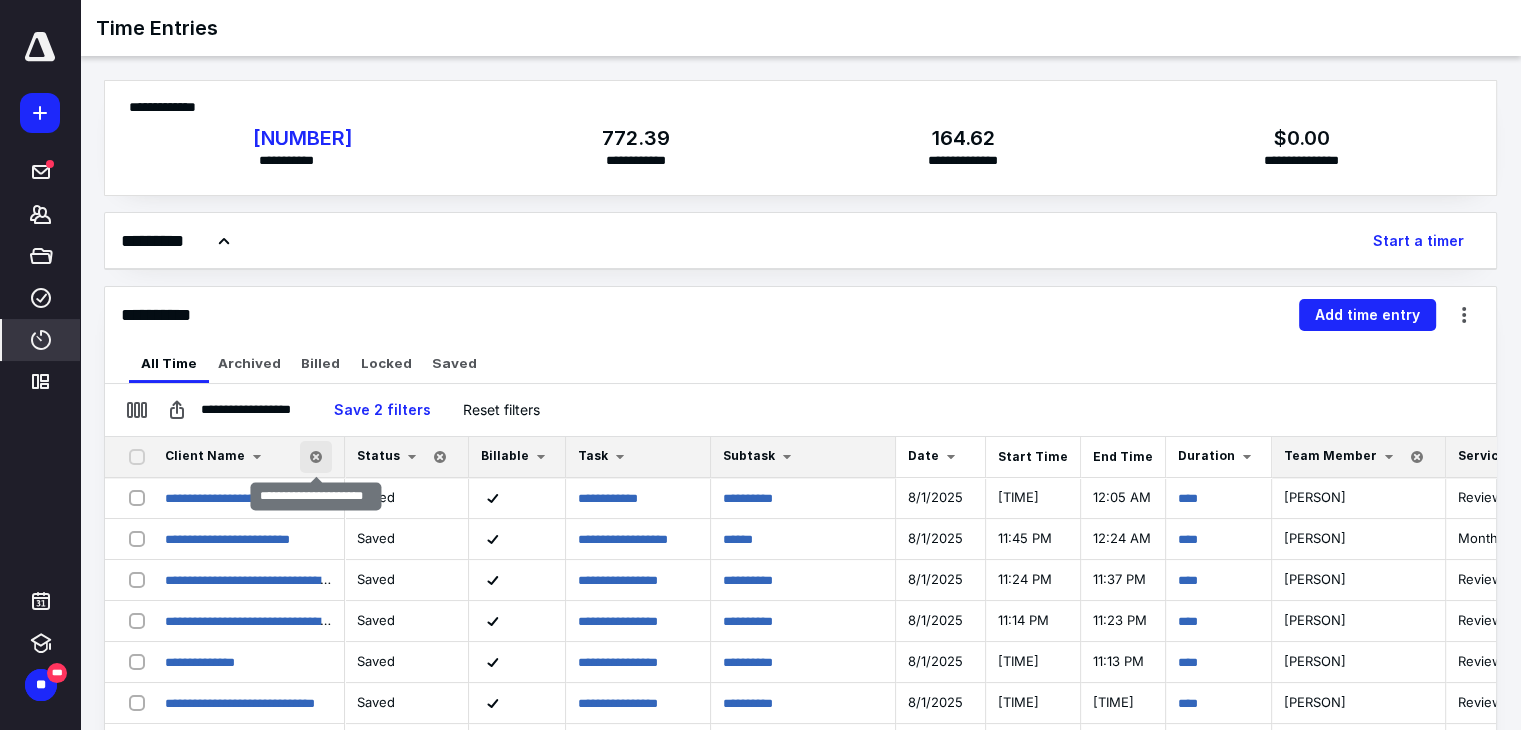 click at bounding box center [316, 457] 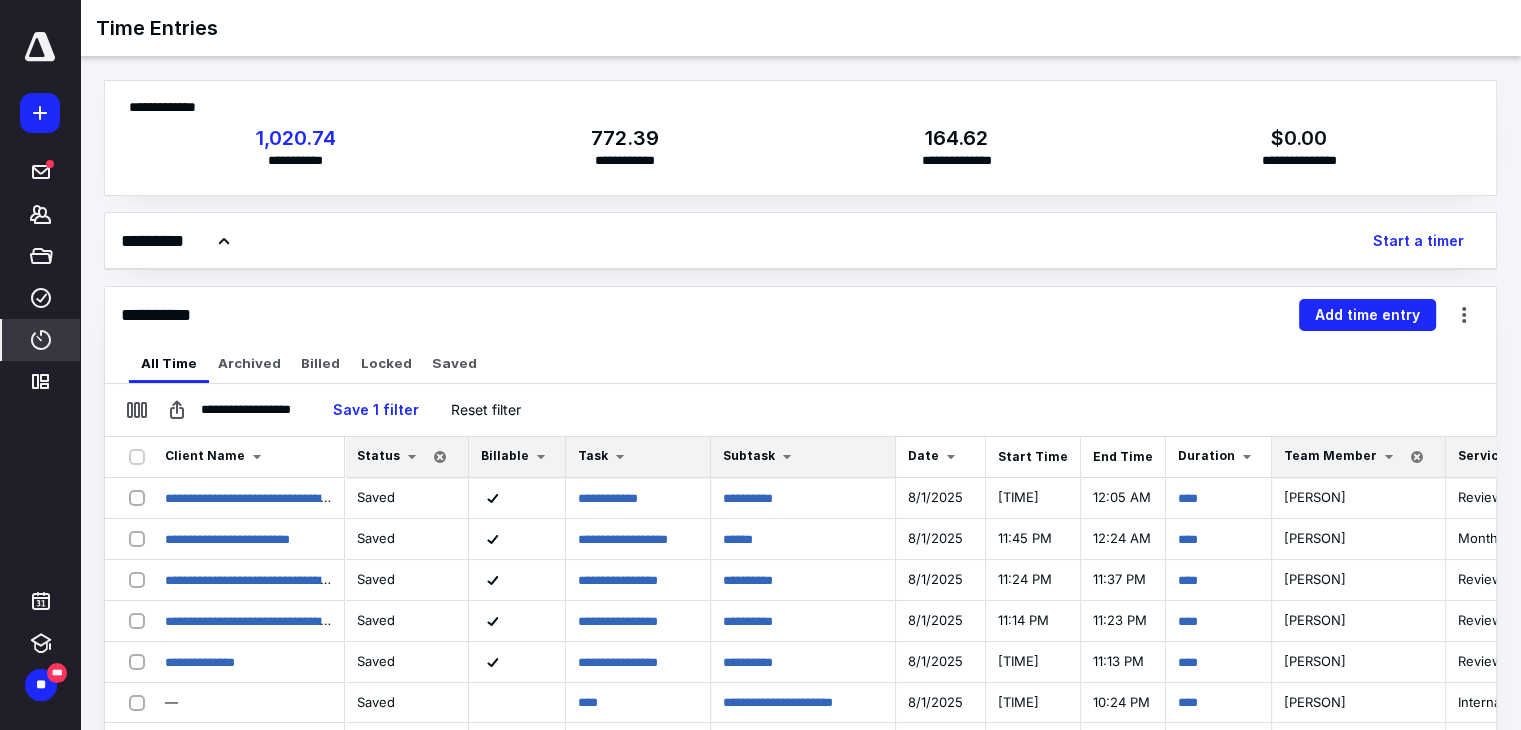 click on "Billable" at bounding box center (505, 455) 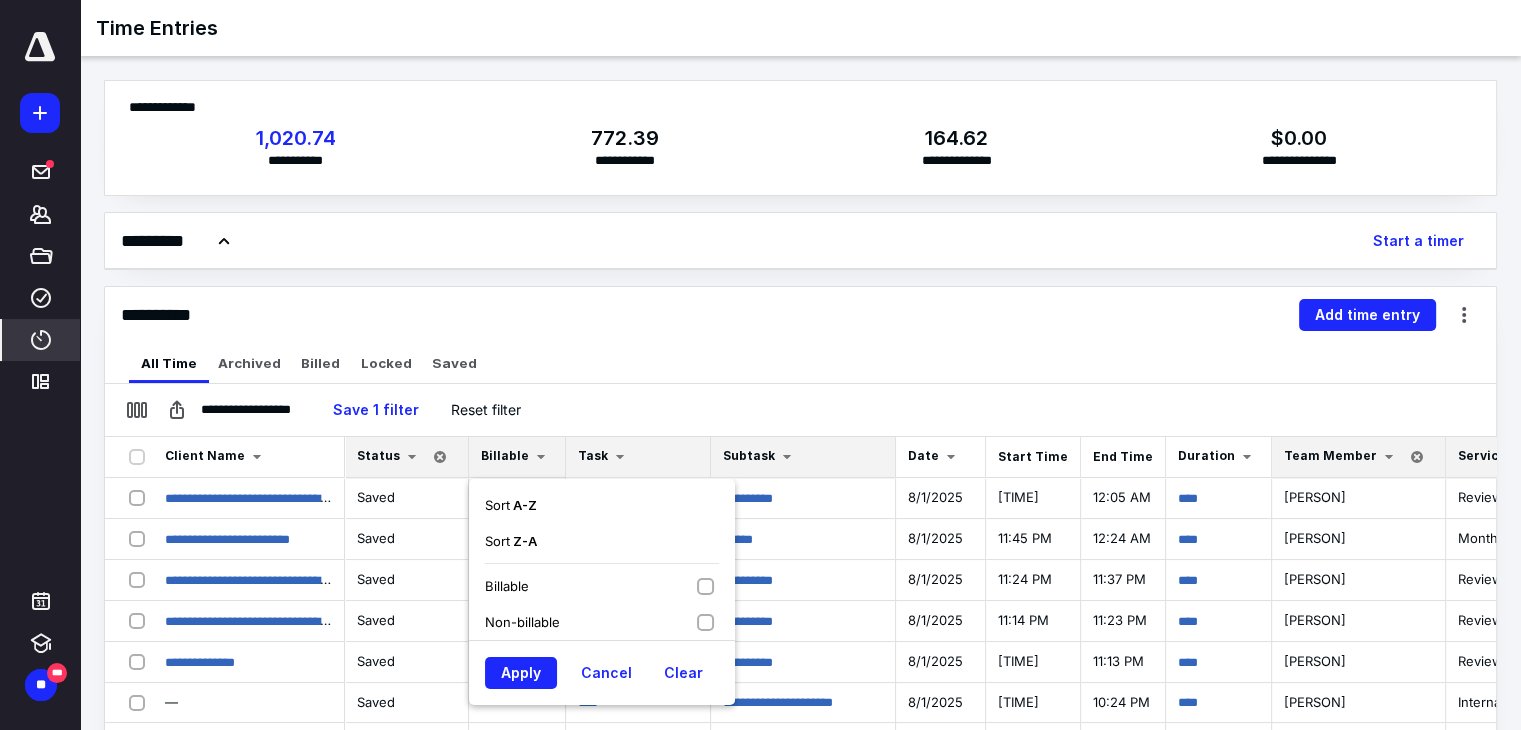 click on "Non-billable" at bounding box center (602, 622) 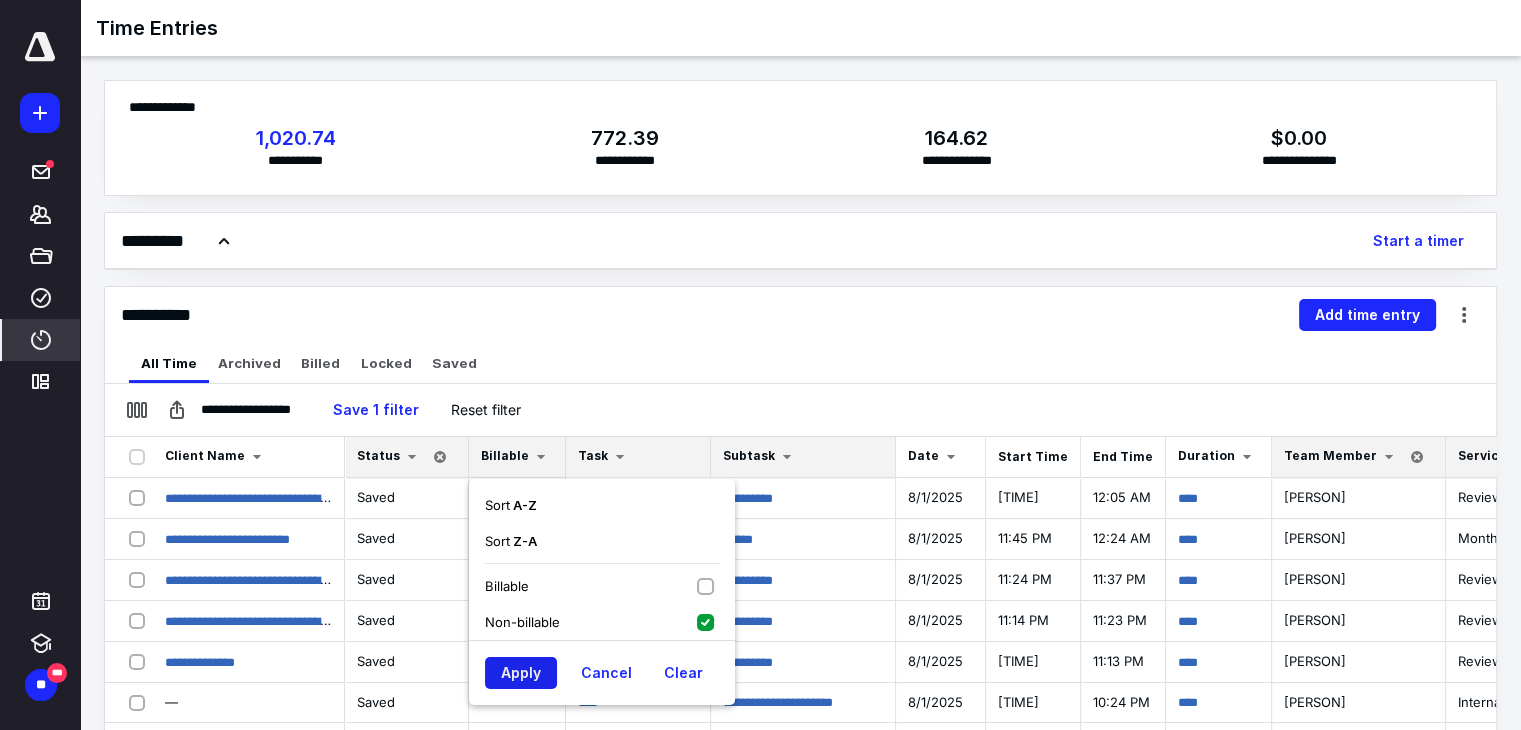 click on "Apply" at bounding box center (521, 673) 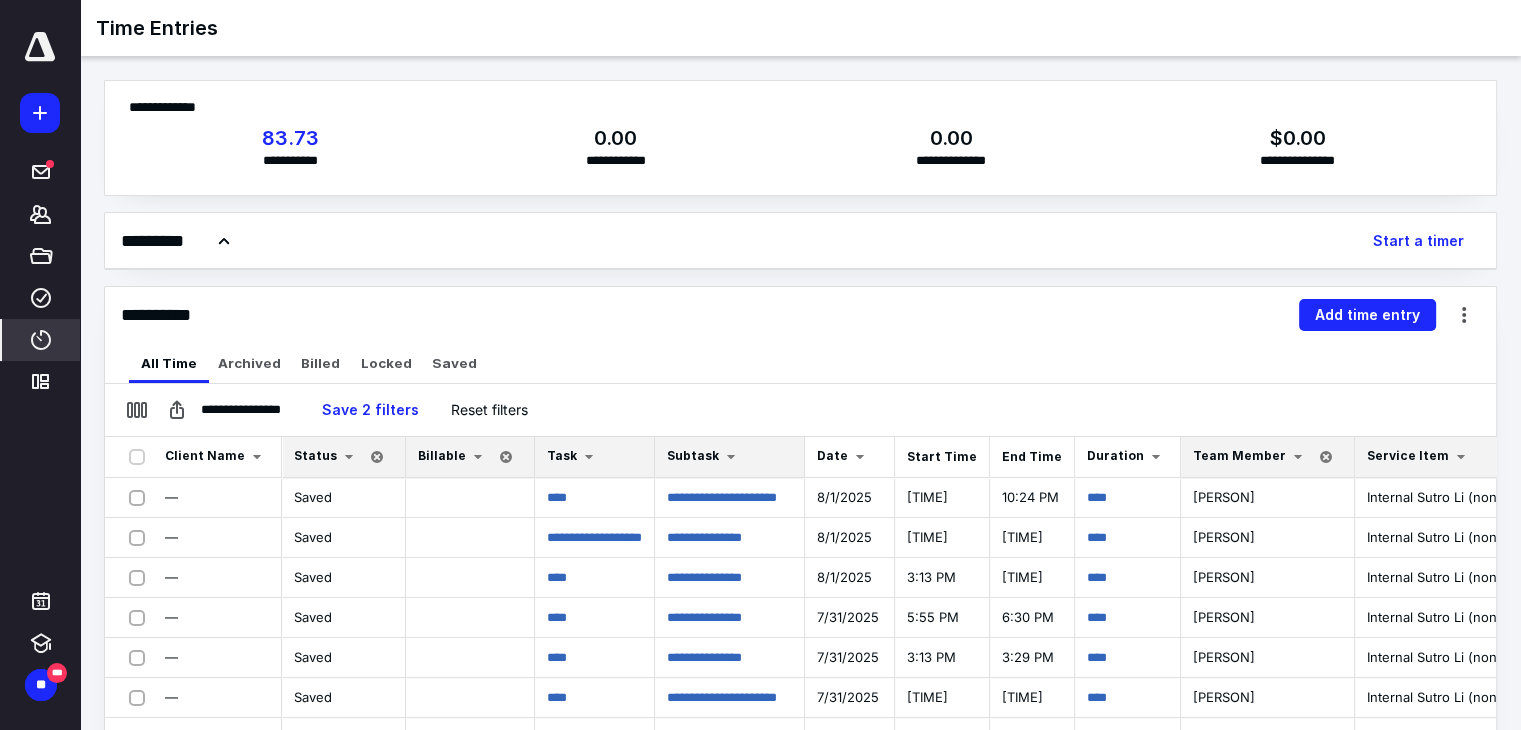 click on "Client Name" at bounding box center [205, 455] 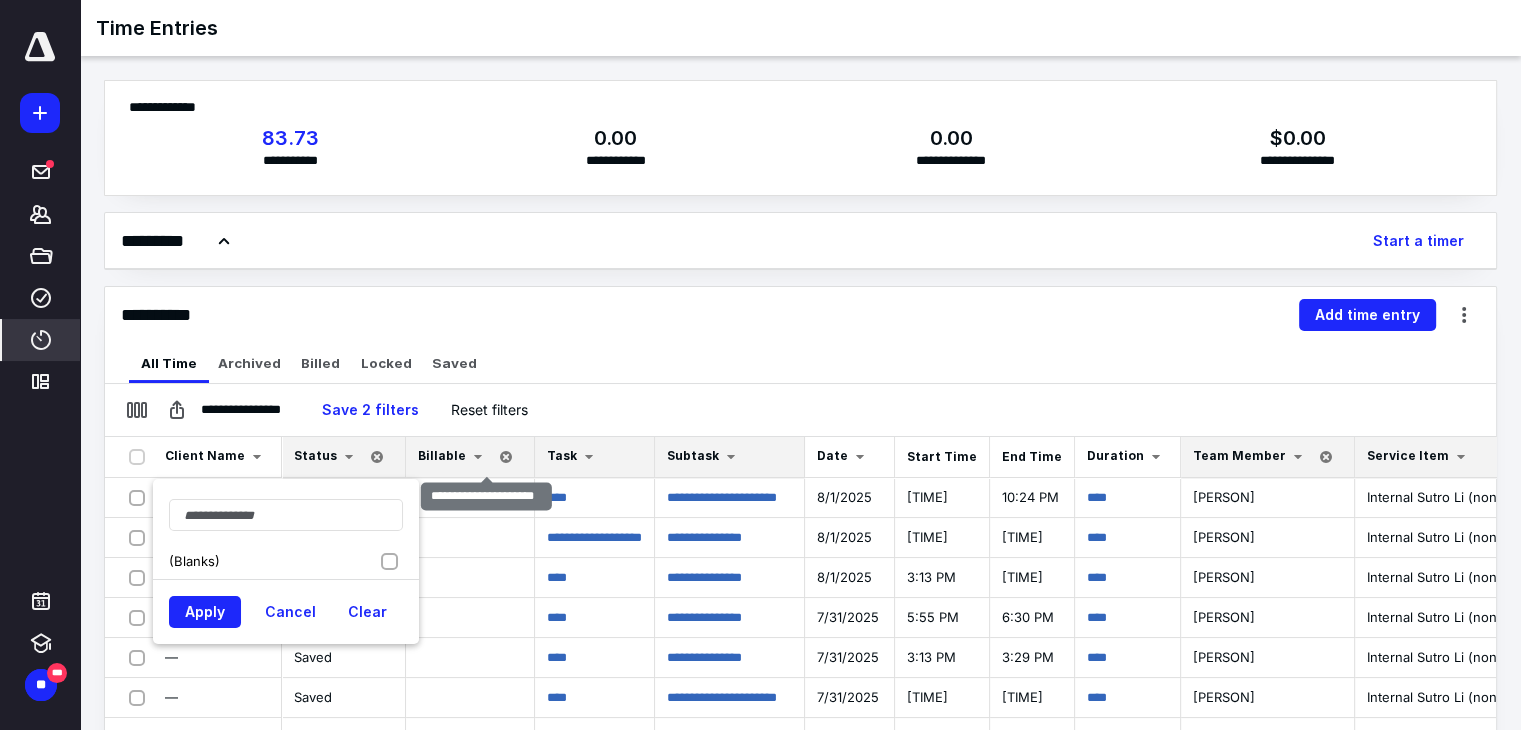 drag, startPoint x: 484, startPoint y: 460, endPoint x: 499, endPoint y: 459, distance: 15.033297 